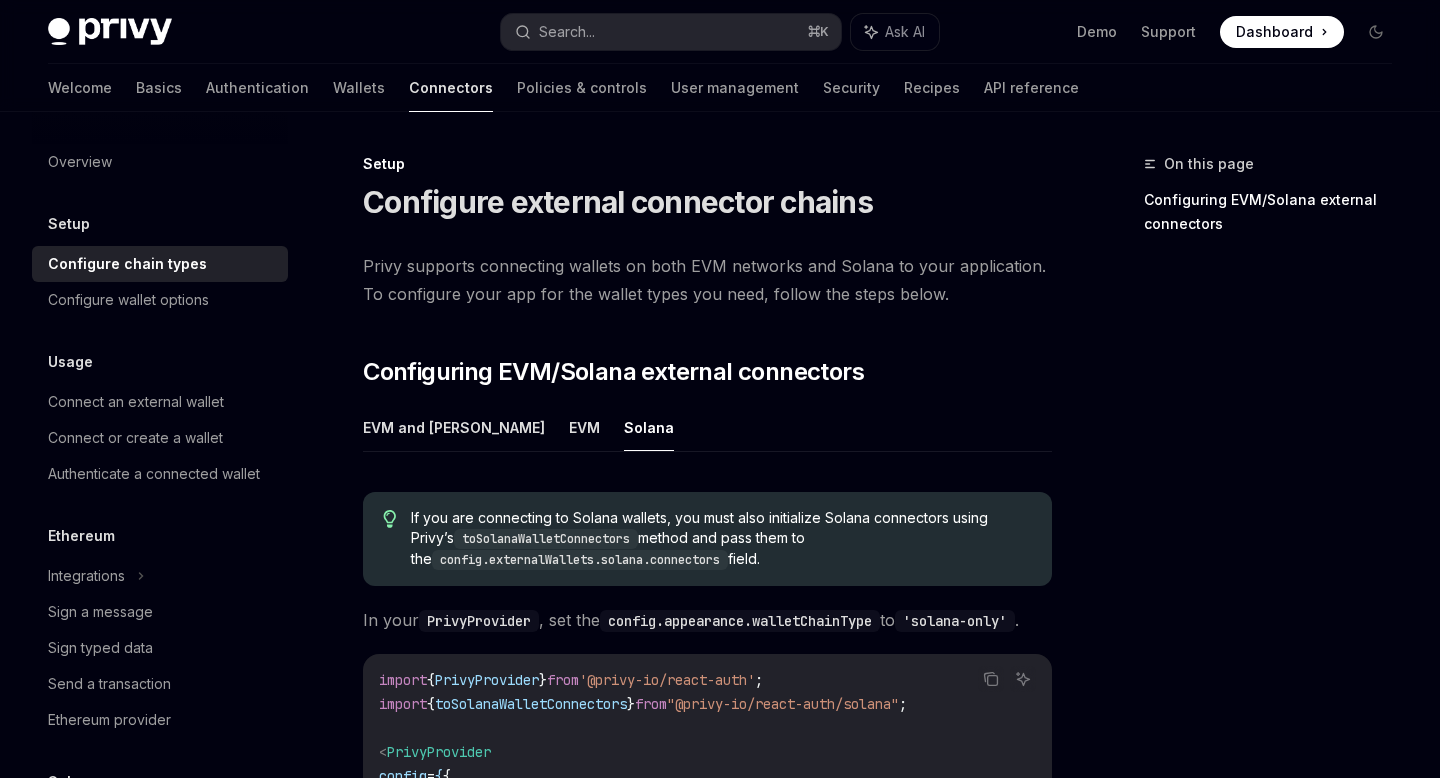 scroll, scrollTop: 0, scrollLeft: 0, axis: both 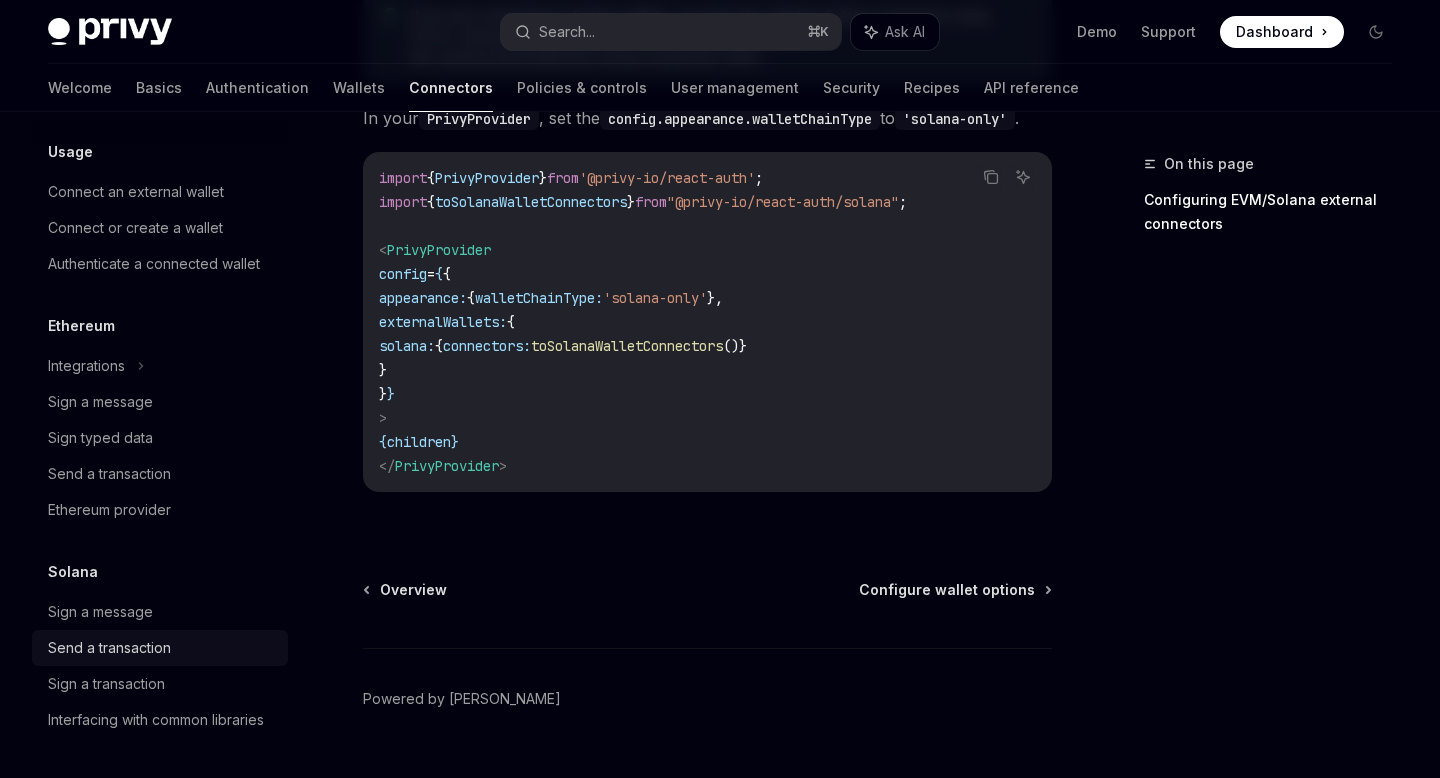 click on "Send a transaction" at bounding box center (109, 648) 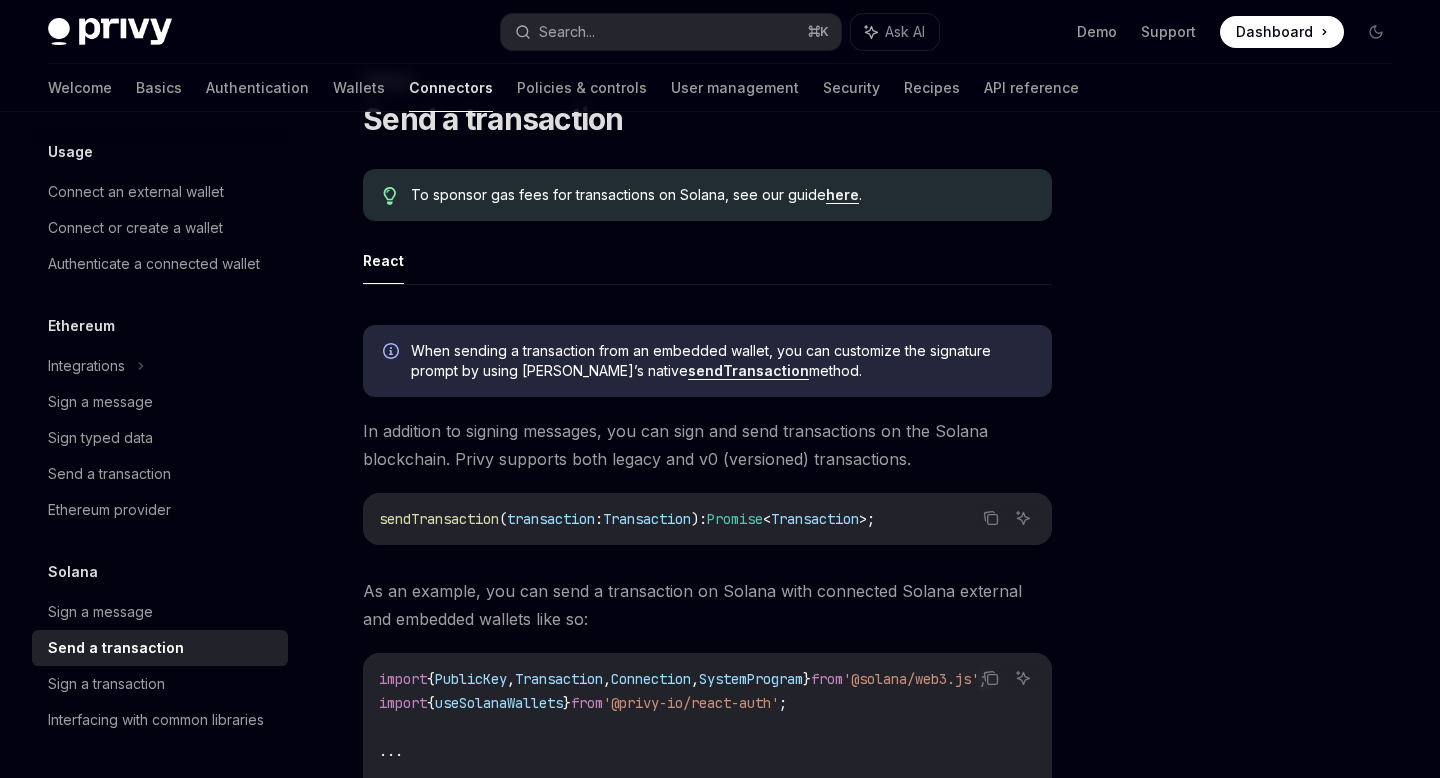 scroll, scrollTop: 0, scrollLeft: 0, axis: both 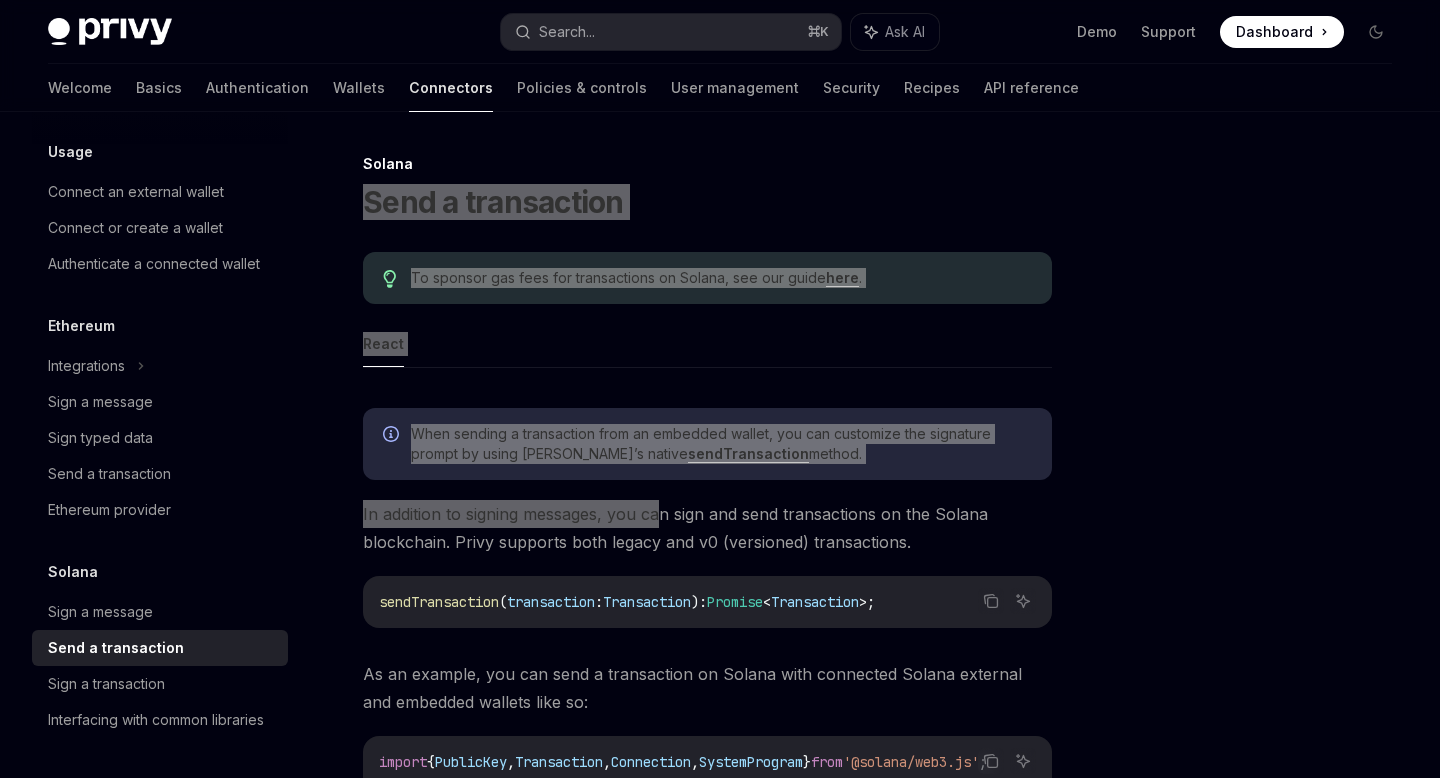 drag, startPoint x: 367, startPoint y: 200, endPoint x: 658, endPoint y: 511, distance: 425.91315 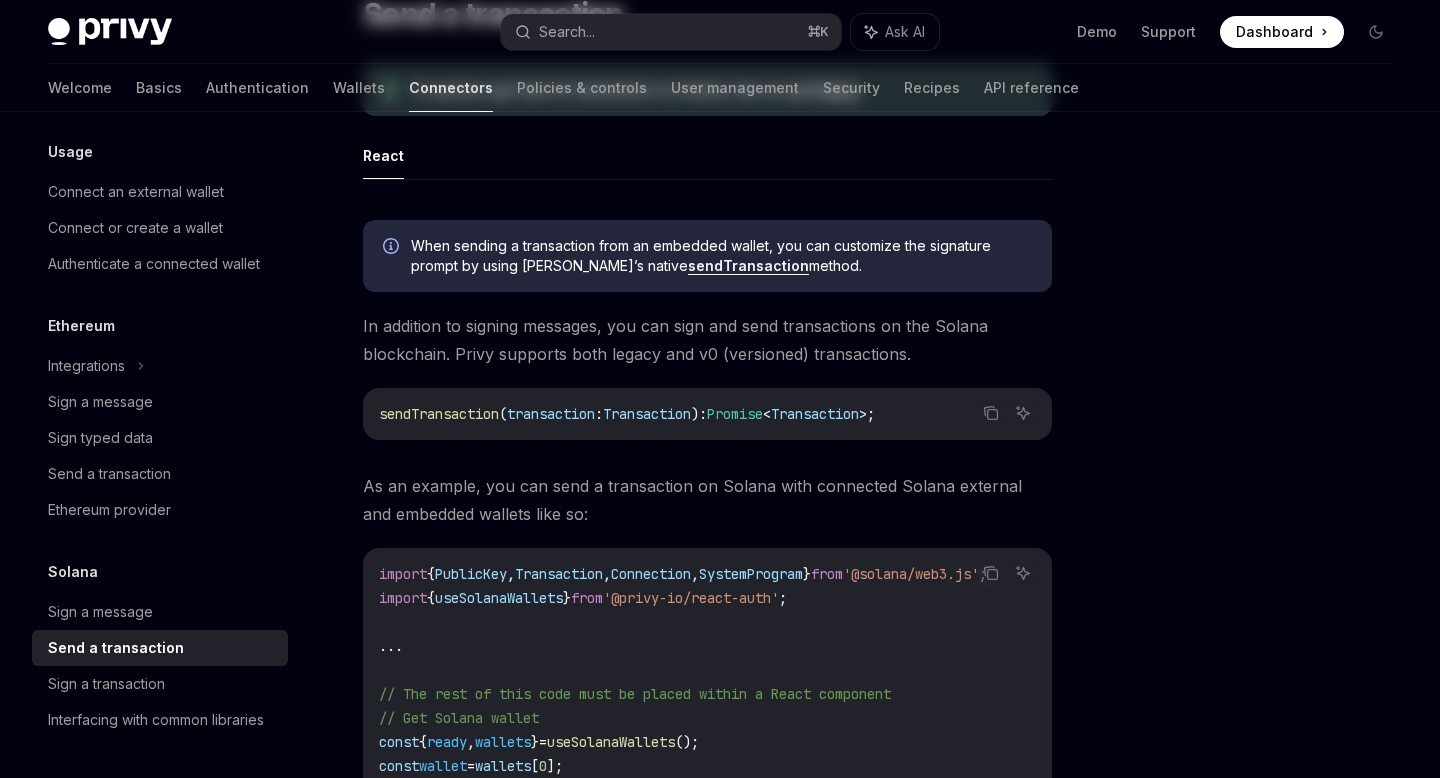 scroll, scrollTop: 0, scrollLeft: 0, axis: both 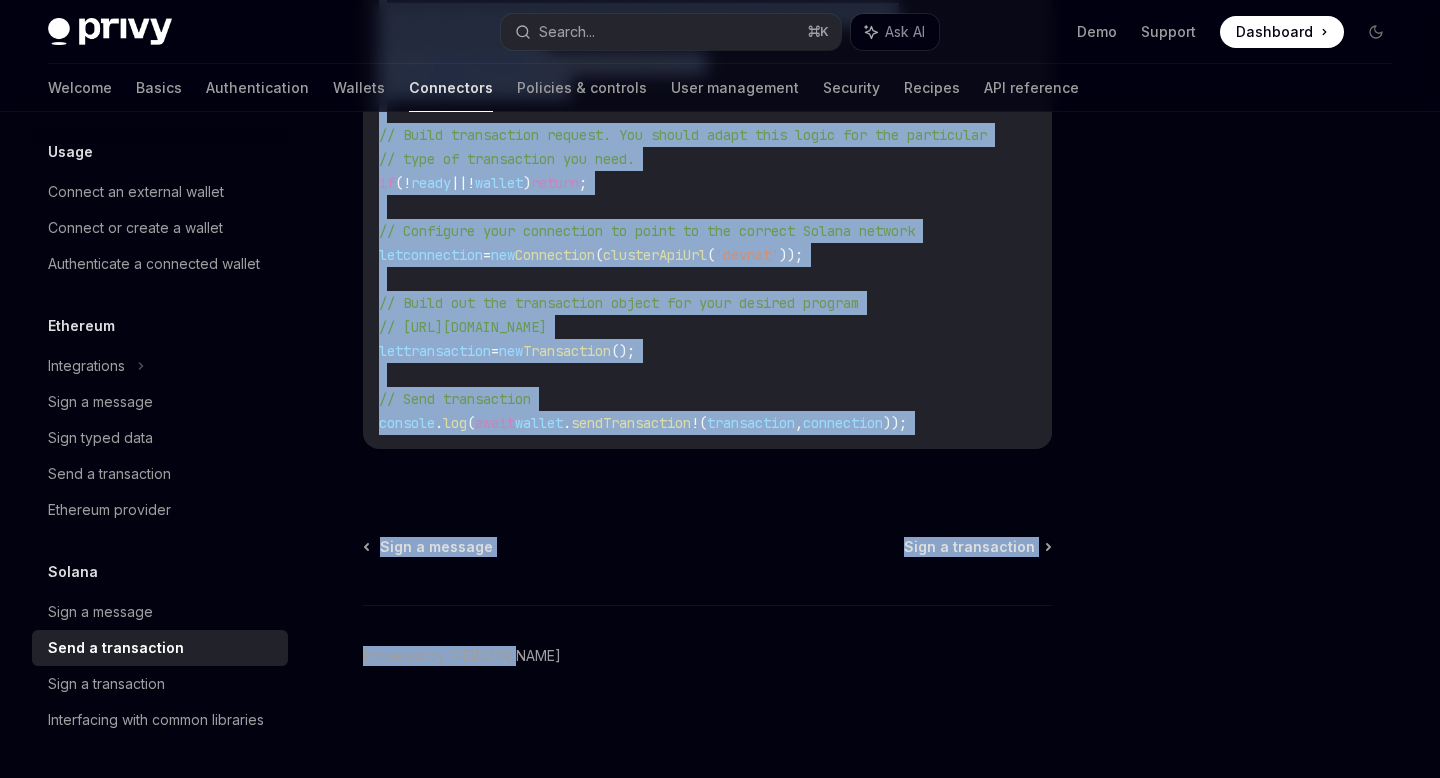 drag, startPoint x: 366, startPoint y: 157, endPoint x: 907, endPoint y: 697, distance: 764.38275 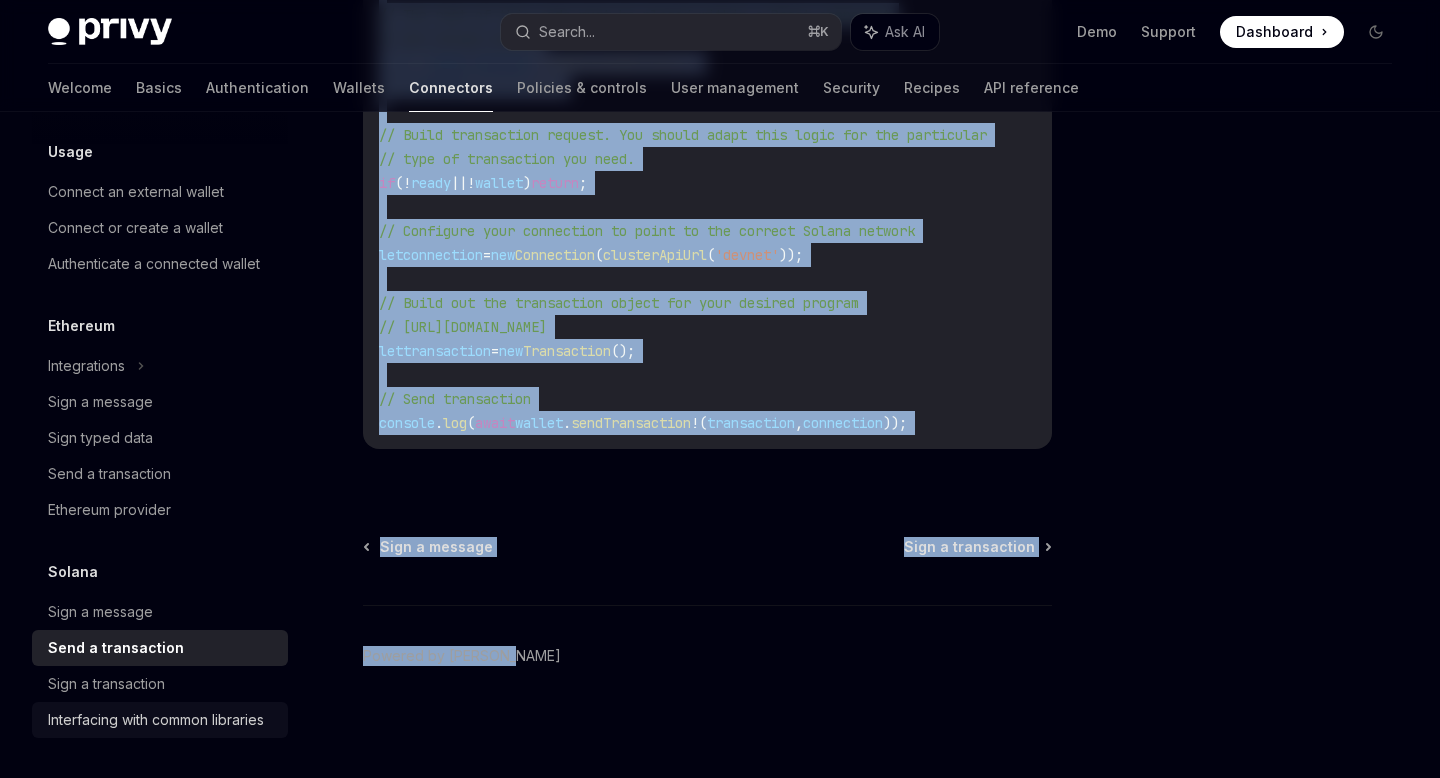 click on "Interfacing with common libraries" at bounding box center [156, 720] 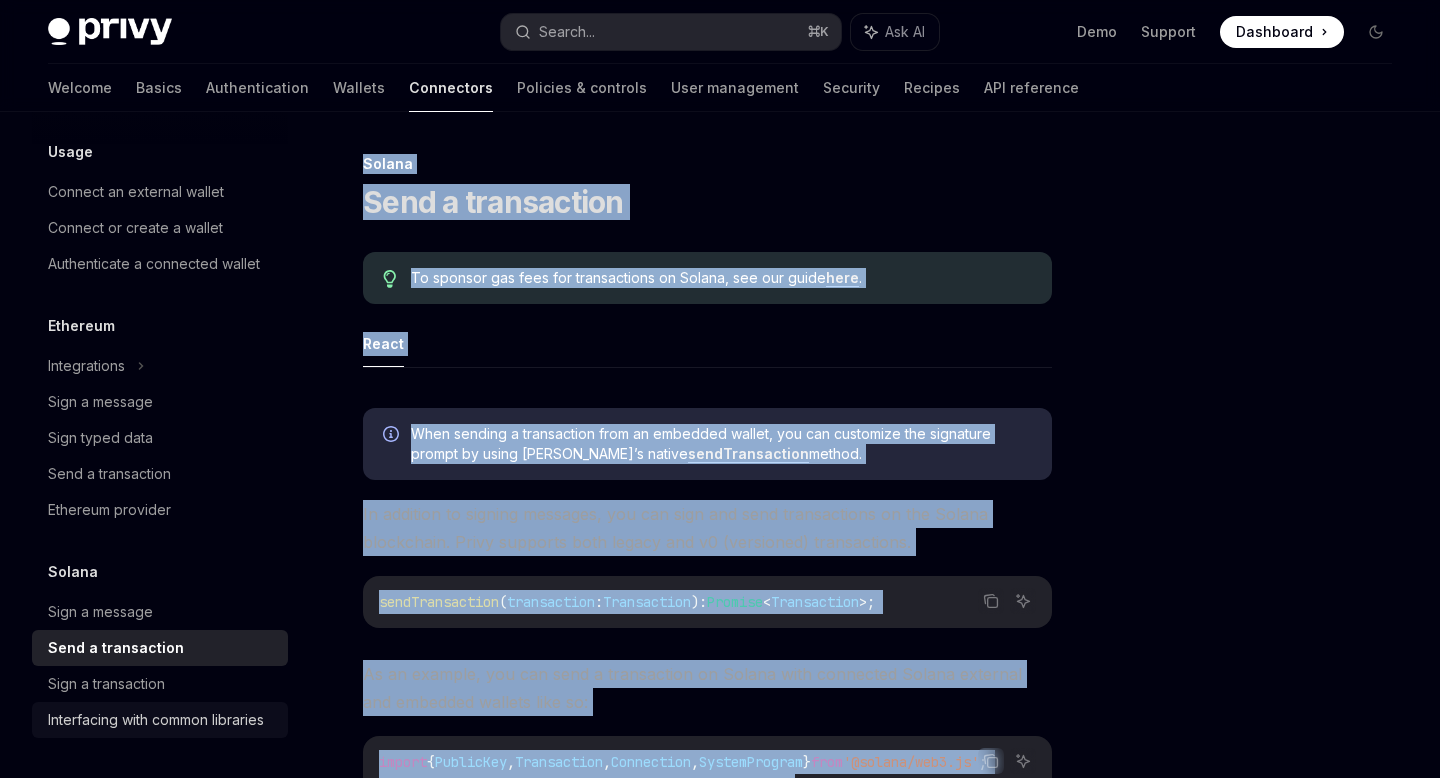 type on "*" 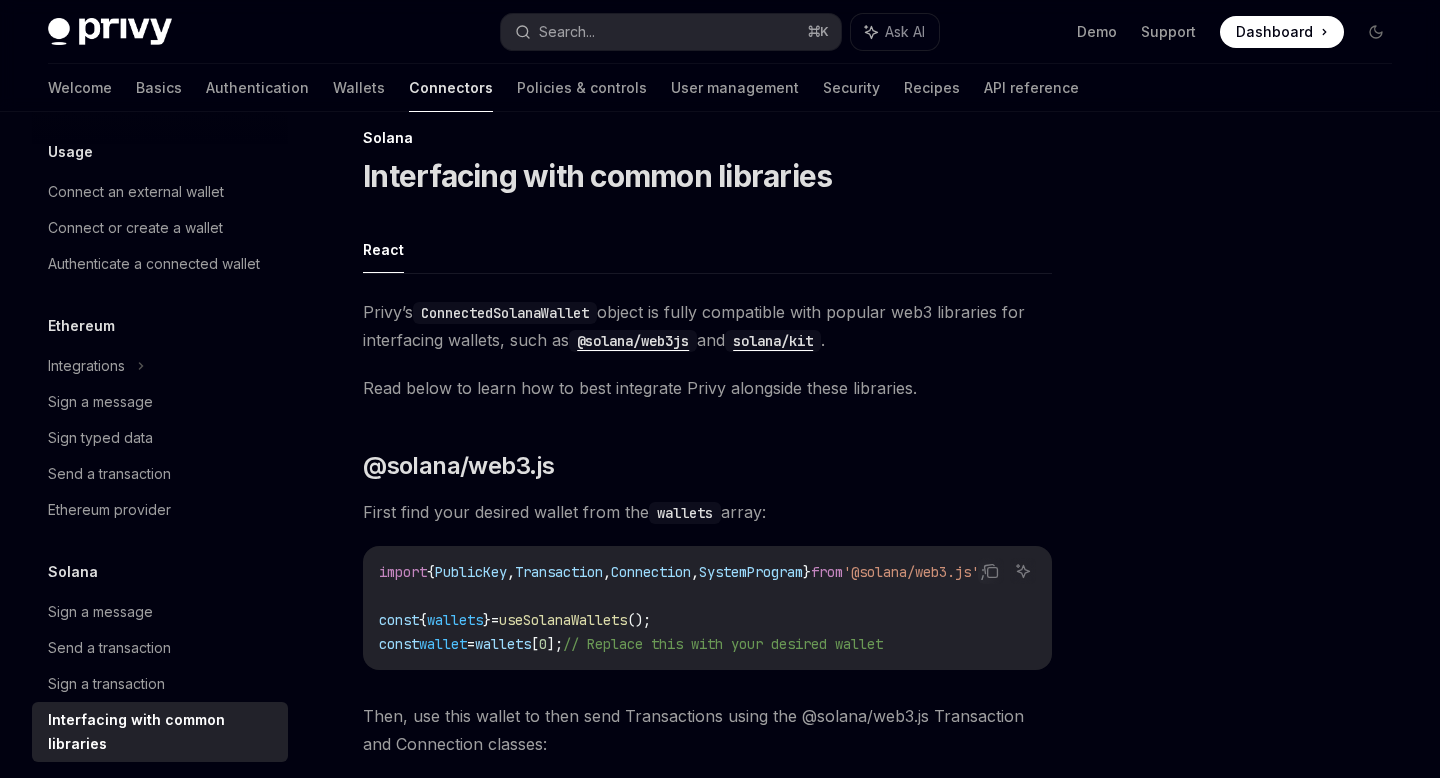 scroll, scrollTop: 0, scrollLeft: 0, axis: both 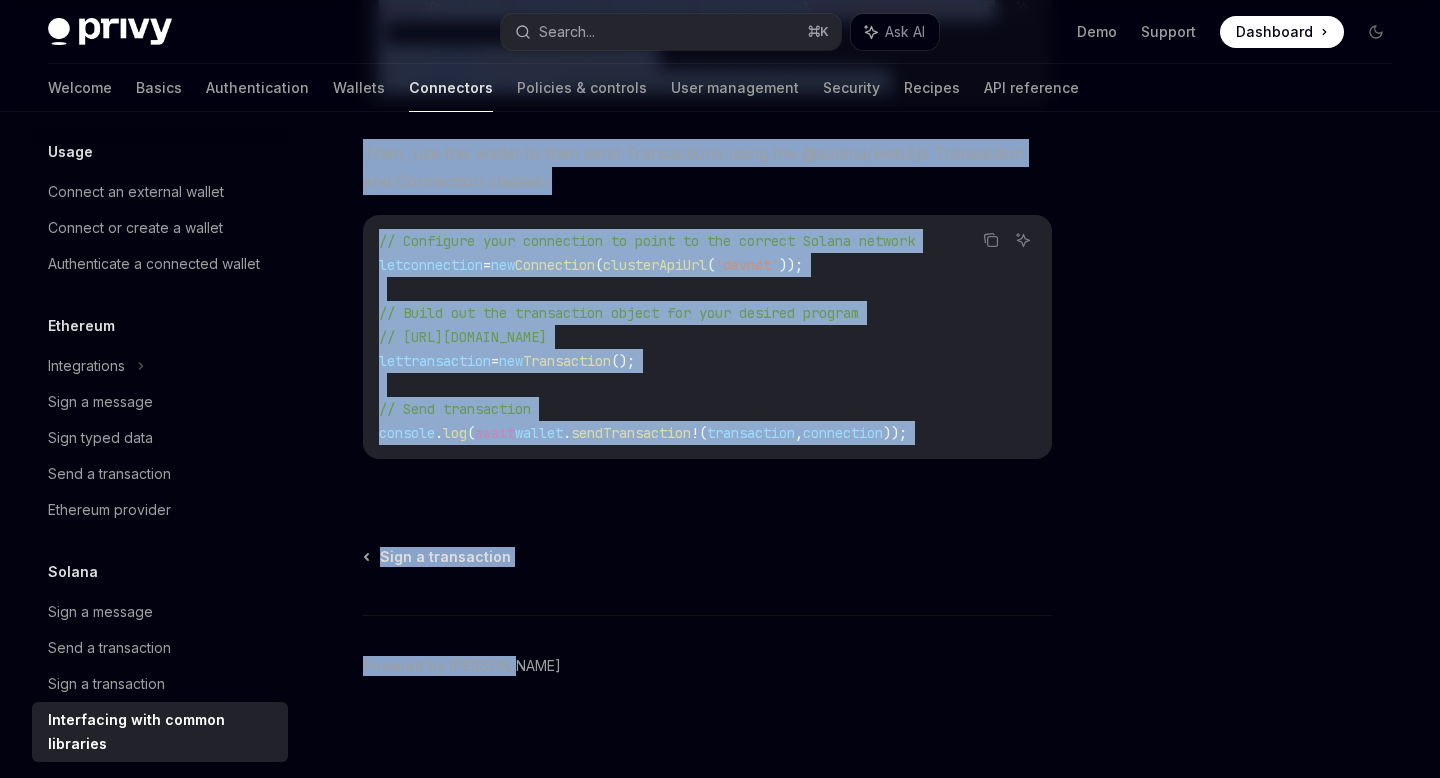 drag, startPoint x: 358, startPoint y: 282, endPoint x: 895, endPoint y: 711, distance: 687.32086 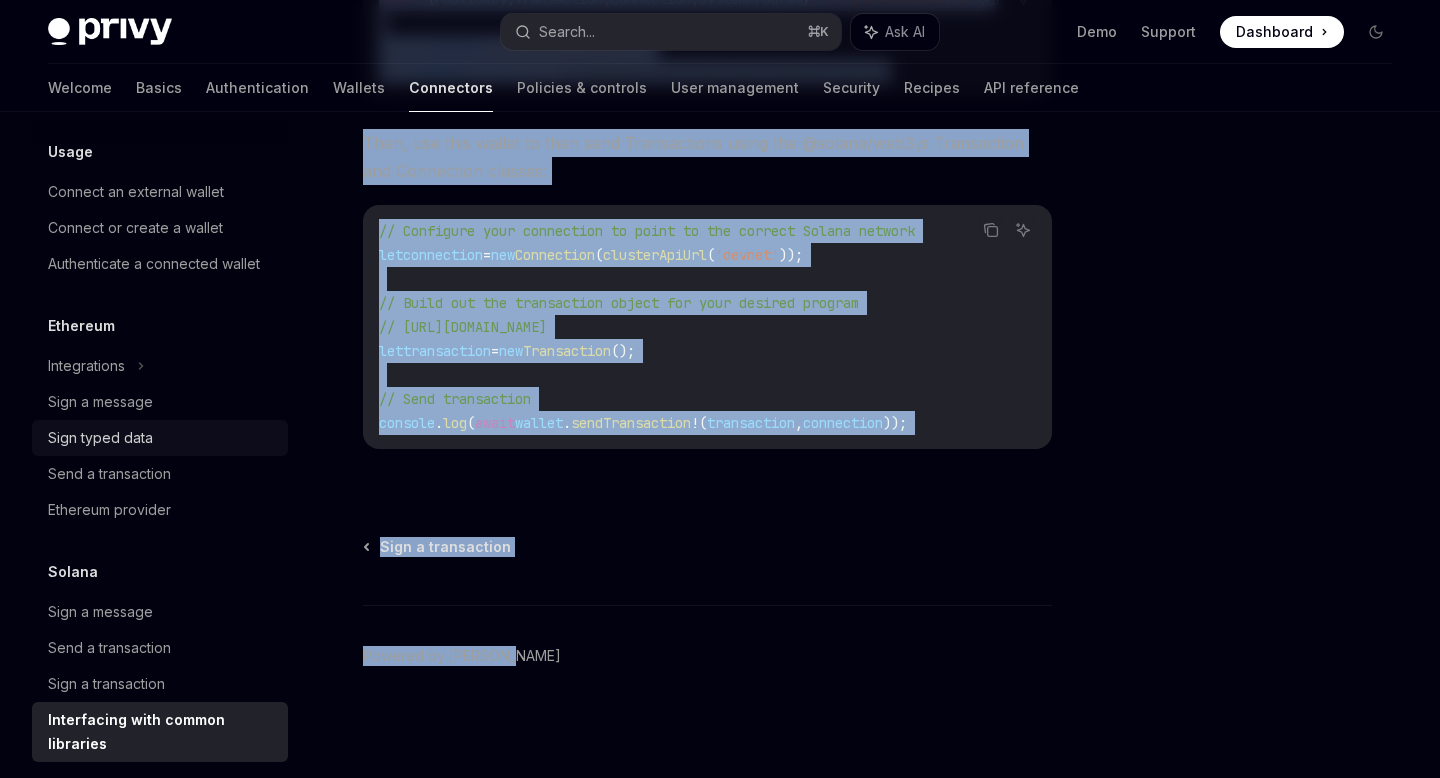 scroll, scrollTop: 615, scrollLeft: 0, axis: vertical 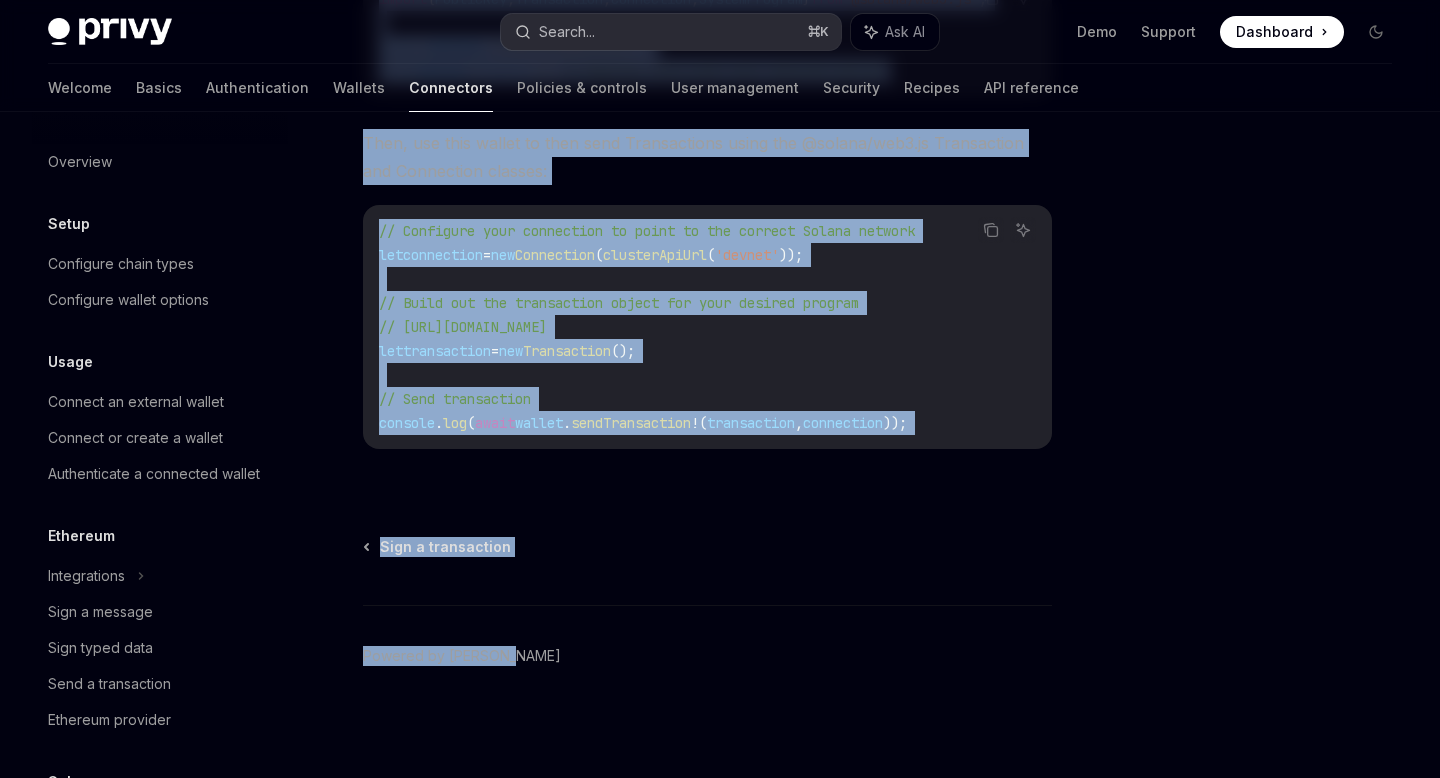 click on "Search... ⌘ K" at bounding box center (670, 32) 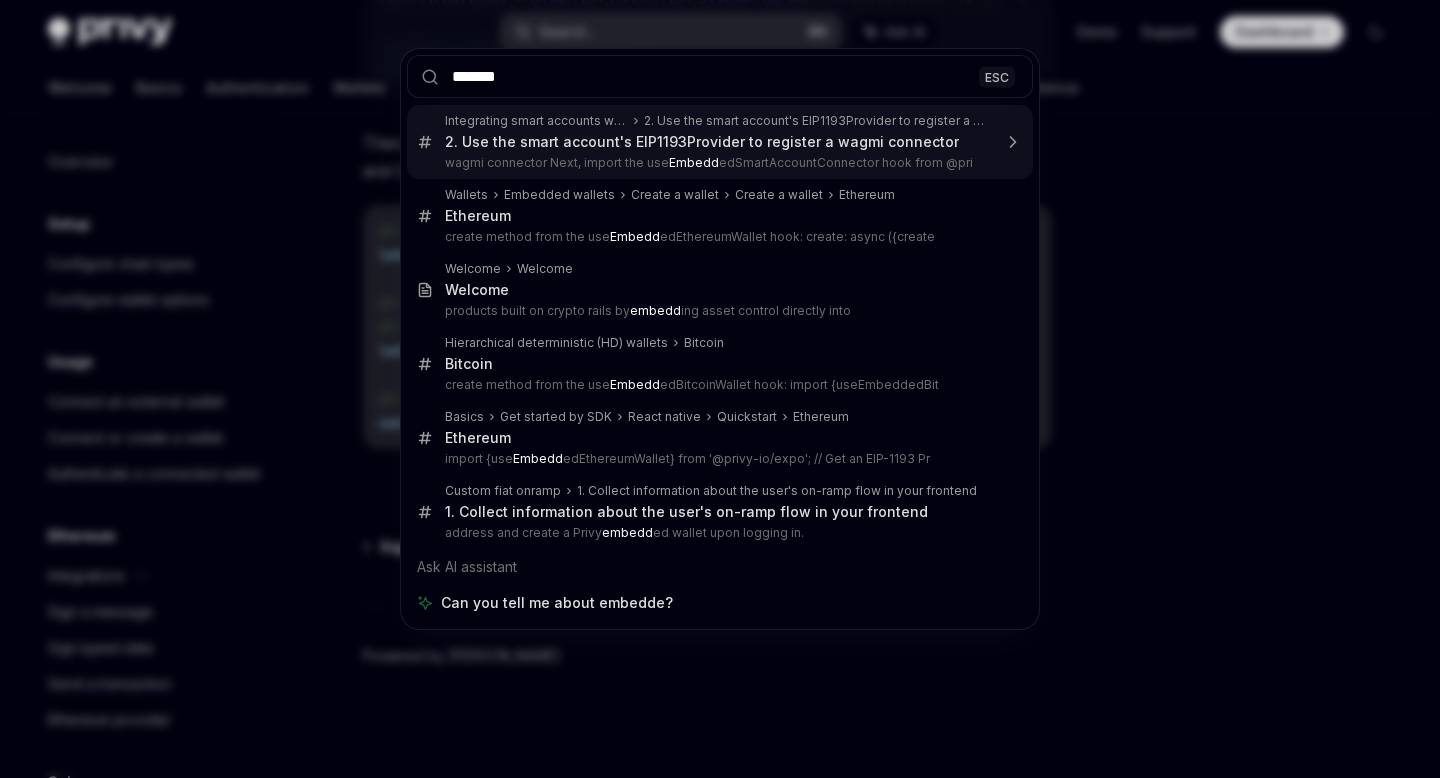 type on "********" 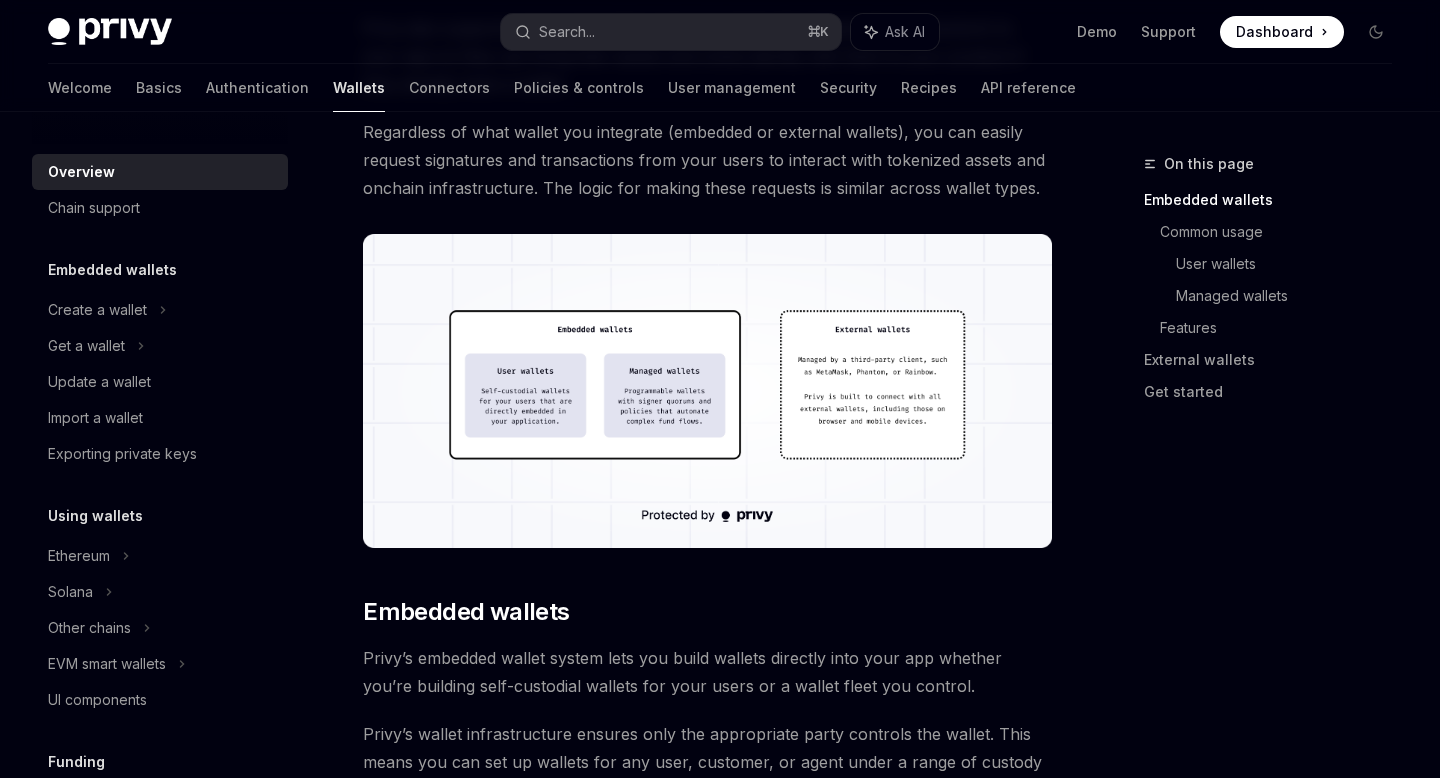 scroll, scrollTop: 516, scrollLeft: 0, axis: vertical 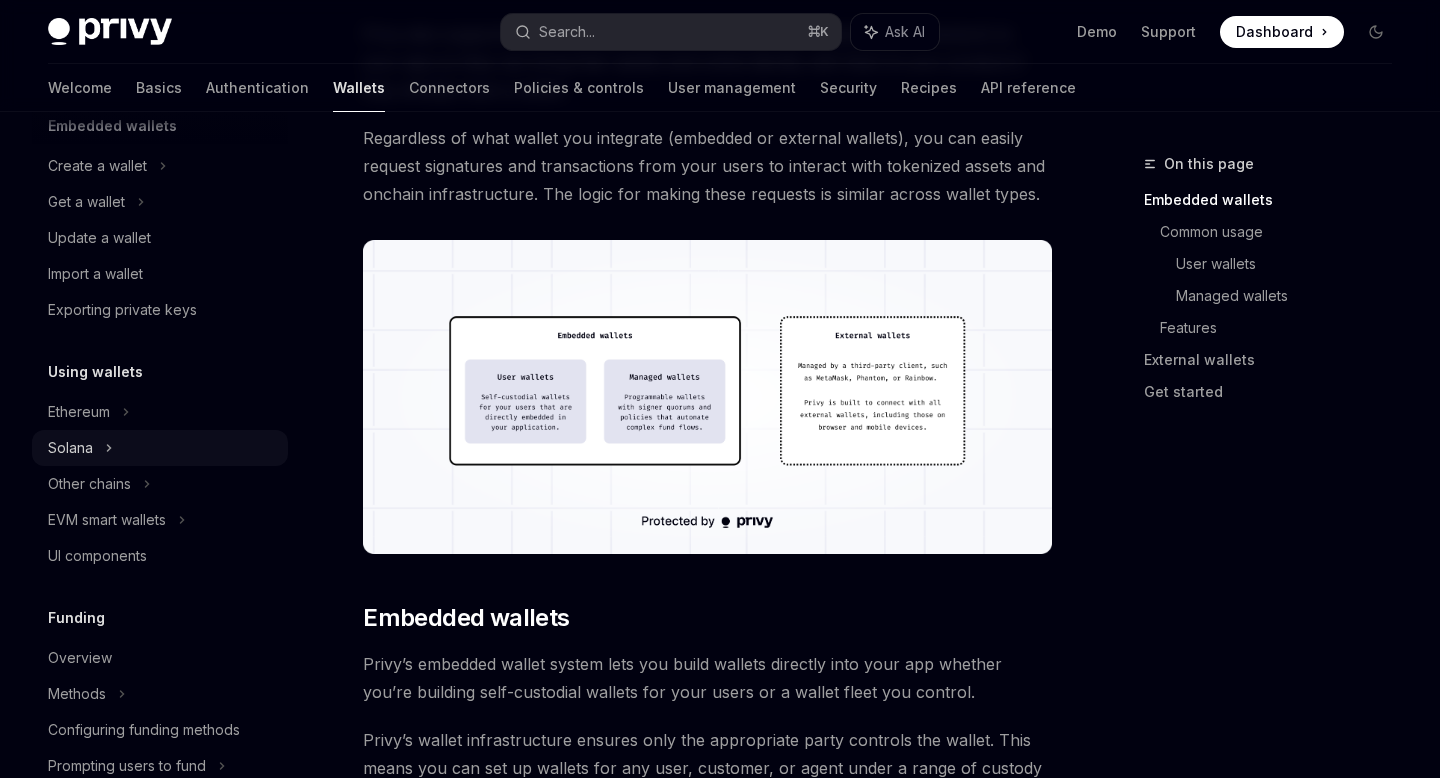 click on "Solana" at bounding box center [86, 202] 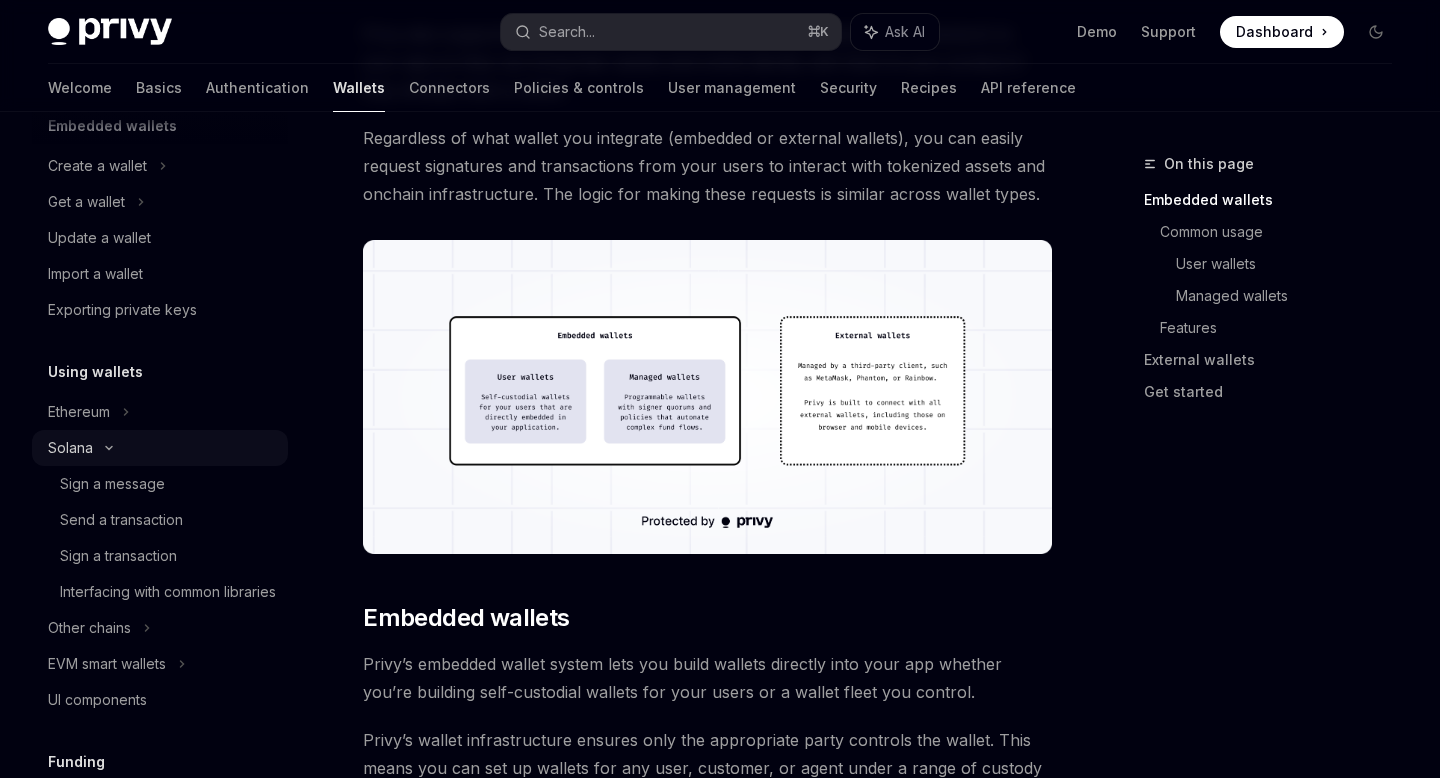 scroll, scrollTop: 0, scrollLeft: 0, axis: both 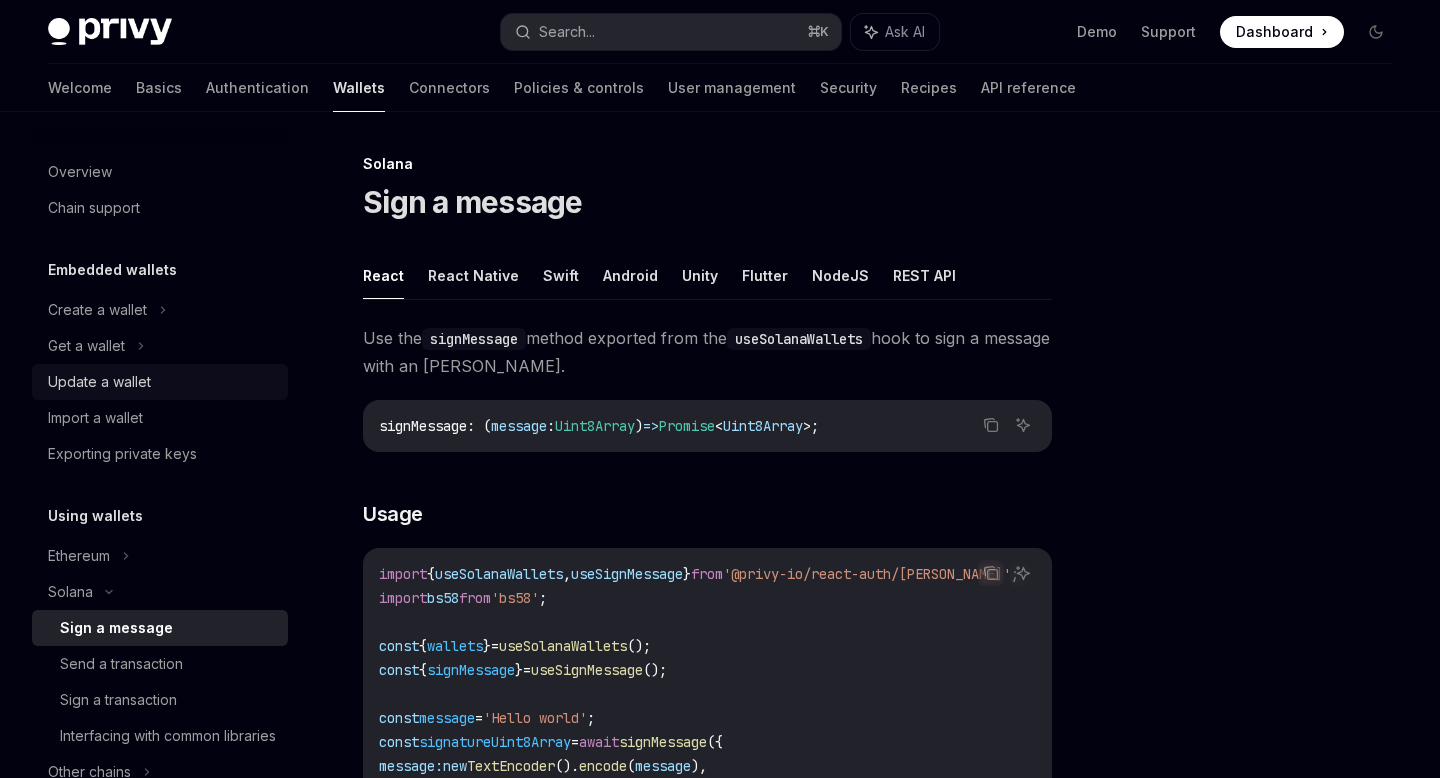 click on "Update a wallet" at bounding box center (160, 382) 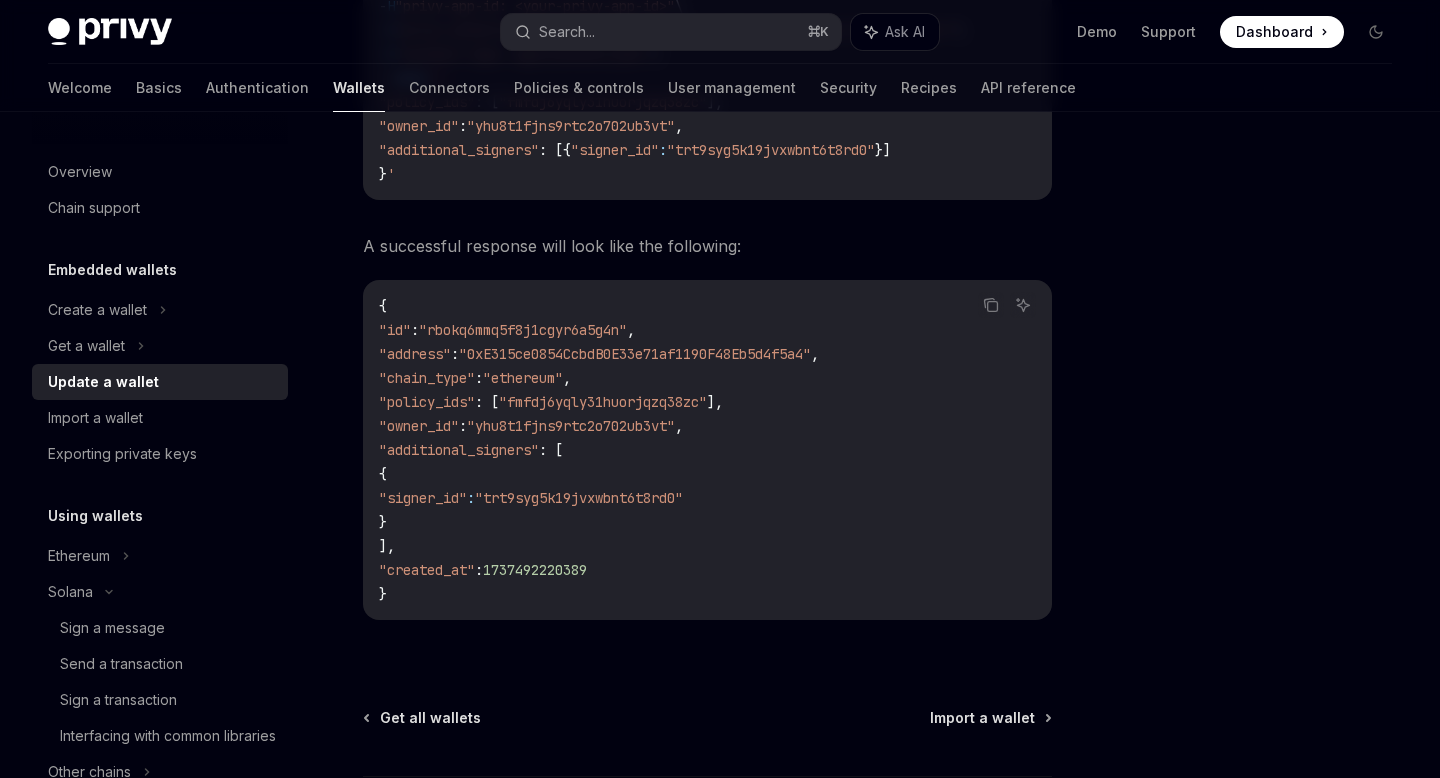 scroll, scrollTop: 2382, scrollLeft: 0, axis: vertical 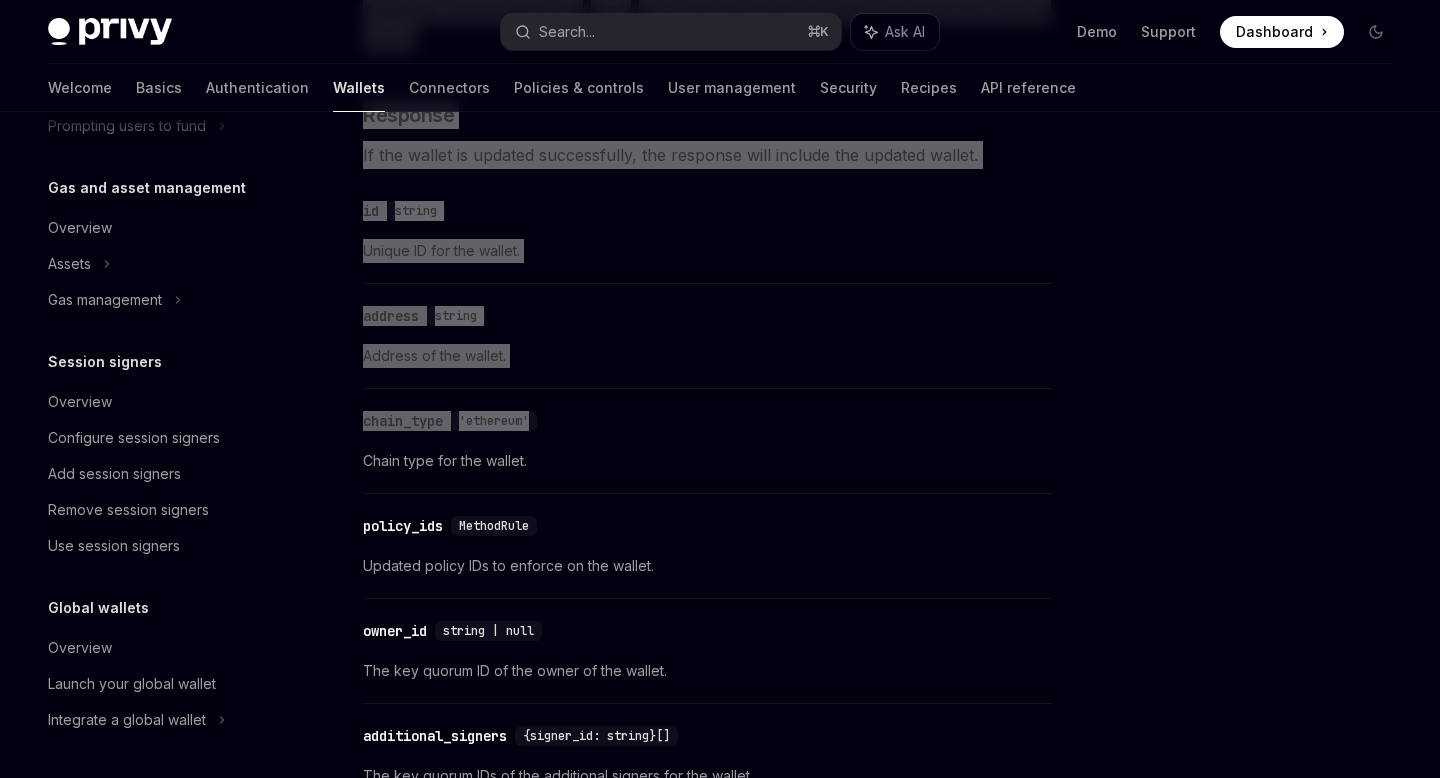drag, startPoint x: 366, startPoint y: 162, endPoint x: 856, endPoint y: 748, distance: 763.8691 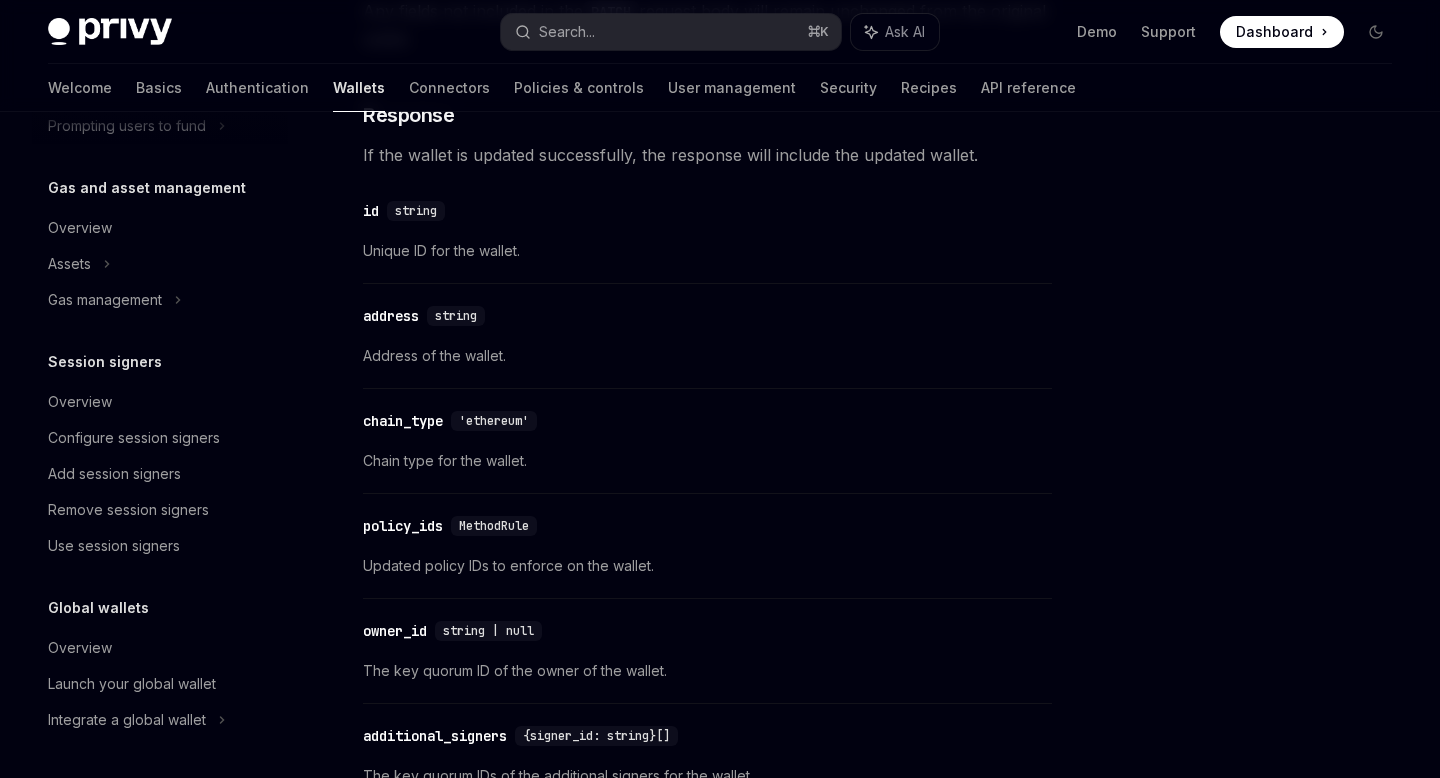 click on "To update an existing wallet, make a  PATCH  request to: Copy Ask AI https://api.privy.io/v1/wallets/<wallet_id>
Wallets with  owner_id  present must provide an  authorization signature  as a request header. Privy SDKs offer utility functions such as  generateAuthorizationSignature  to generate the authorization signature. ​ Body In the request body, include the following fields: ​ policy_ids string[] New policy IDs to enforce on the wallet. Currently, only one policy is supported per wallet. ​ owner {user_id: string} | {public_key: string} | null The user ID or P-256 public key of the owner of the wallet. If you provide this, do not specify an owner_id as it will be generated automatically. ​ owner_id string | null The key quorum ID of the owner of the wallet. If you provide this, do not specify an owner. ​ additional_signers {signer_id: string}[] The key quorum IDs to add as additional signers for the wallet. Any fields not included in the  PATCH ​ Response ​ id string ​ address string ​" at bounding box center (707, 423) 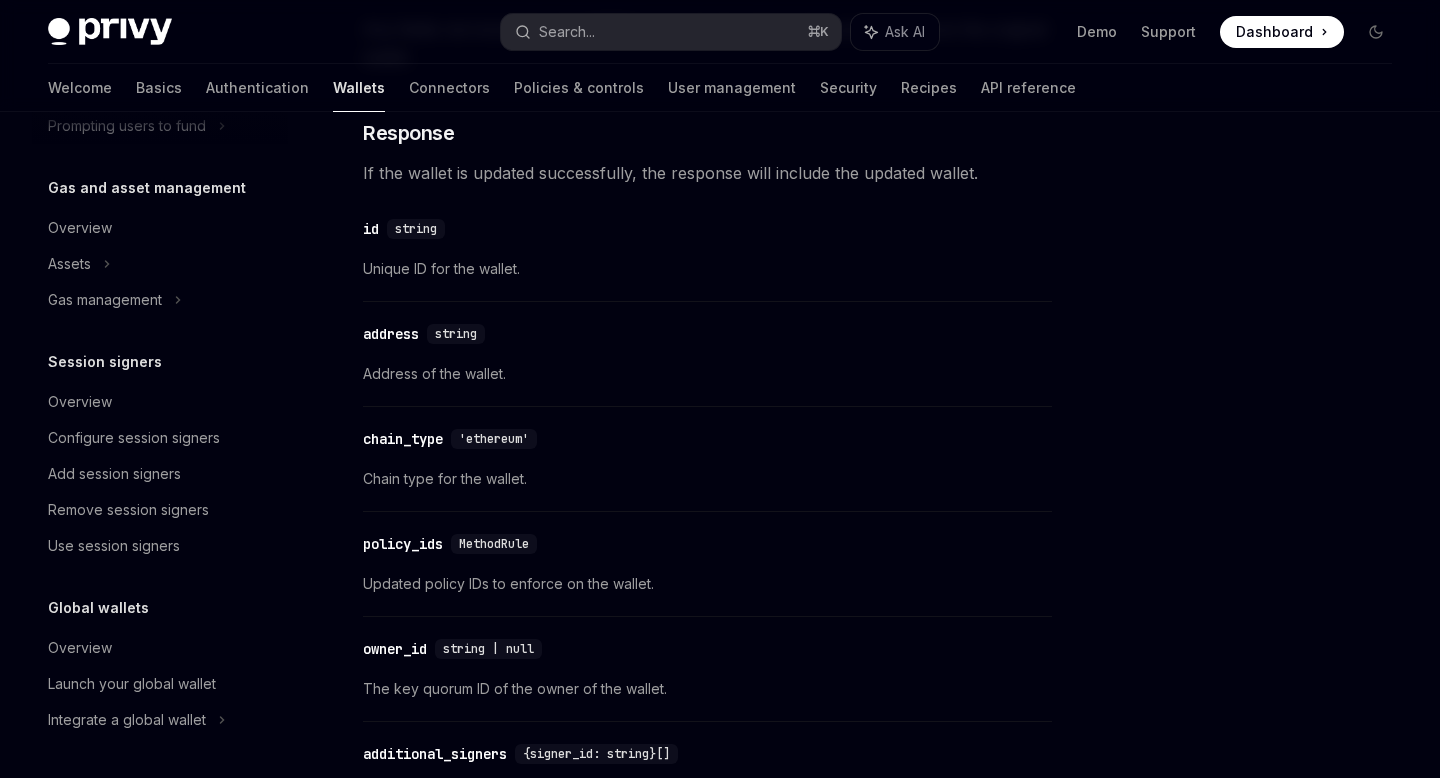 scroll, scrollTop: 1041, scrollLeft: 0, axis: vertical 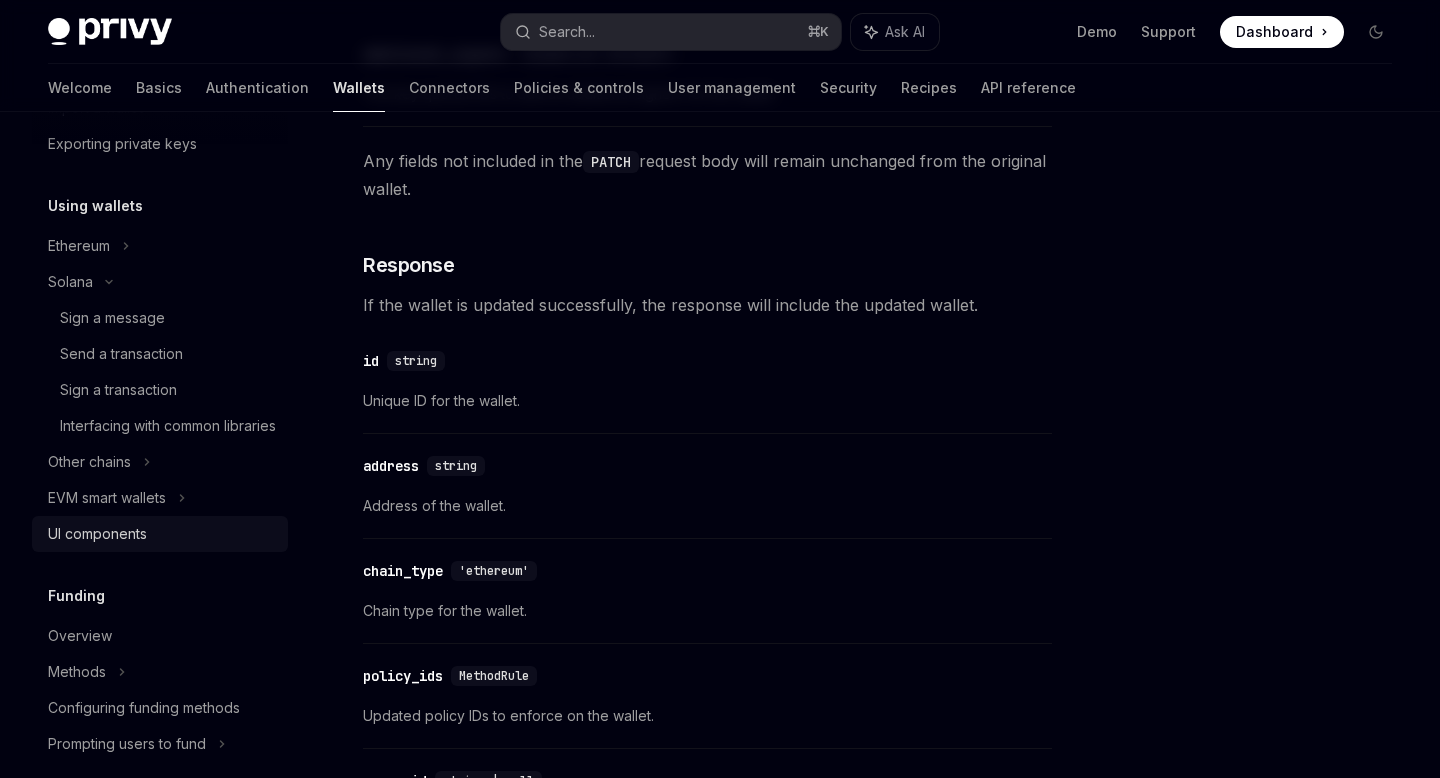 click on "UI components" at bounding box center [97, 534] 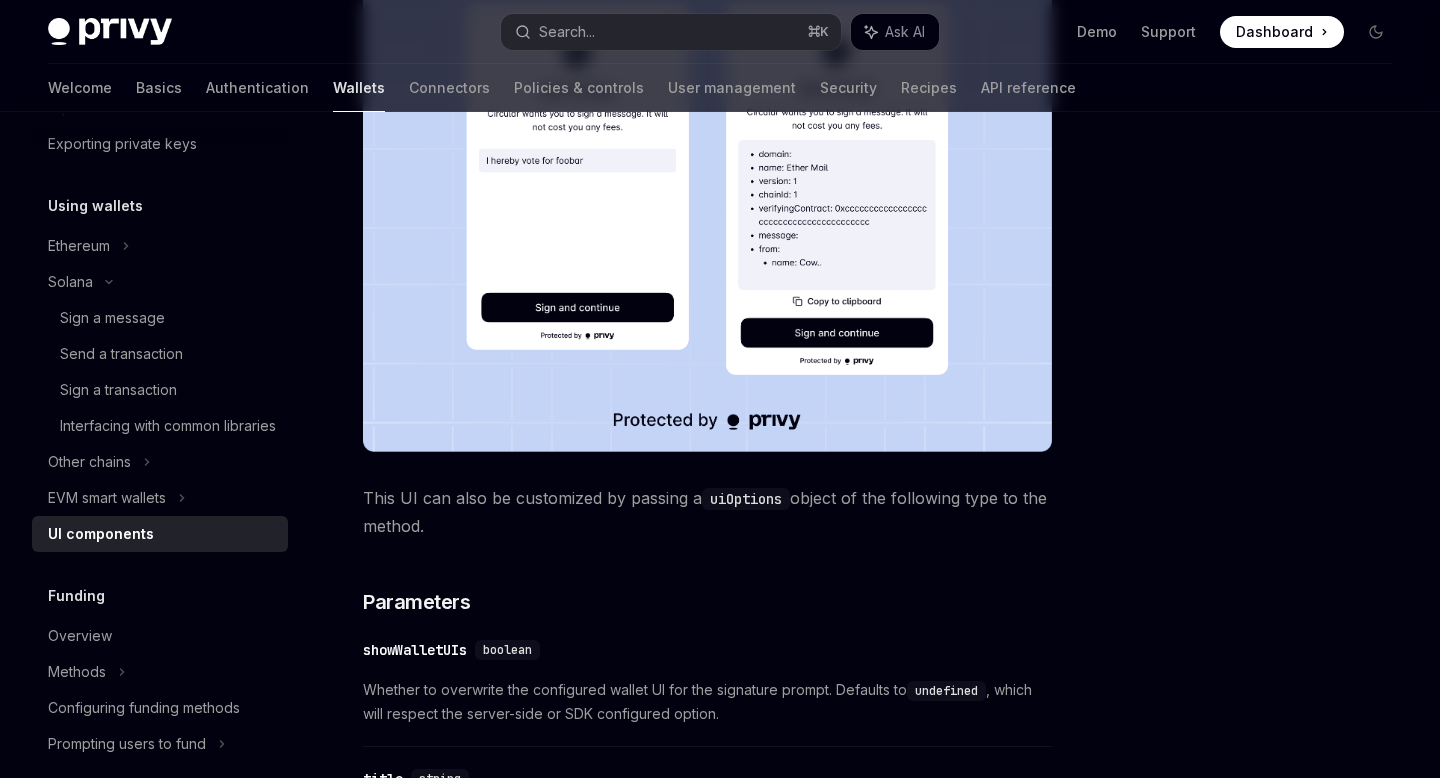 scroll, scrollTop: 654, scrollLeft: 0, axis: vertical 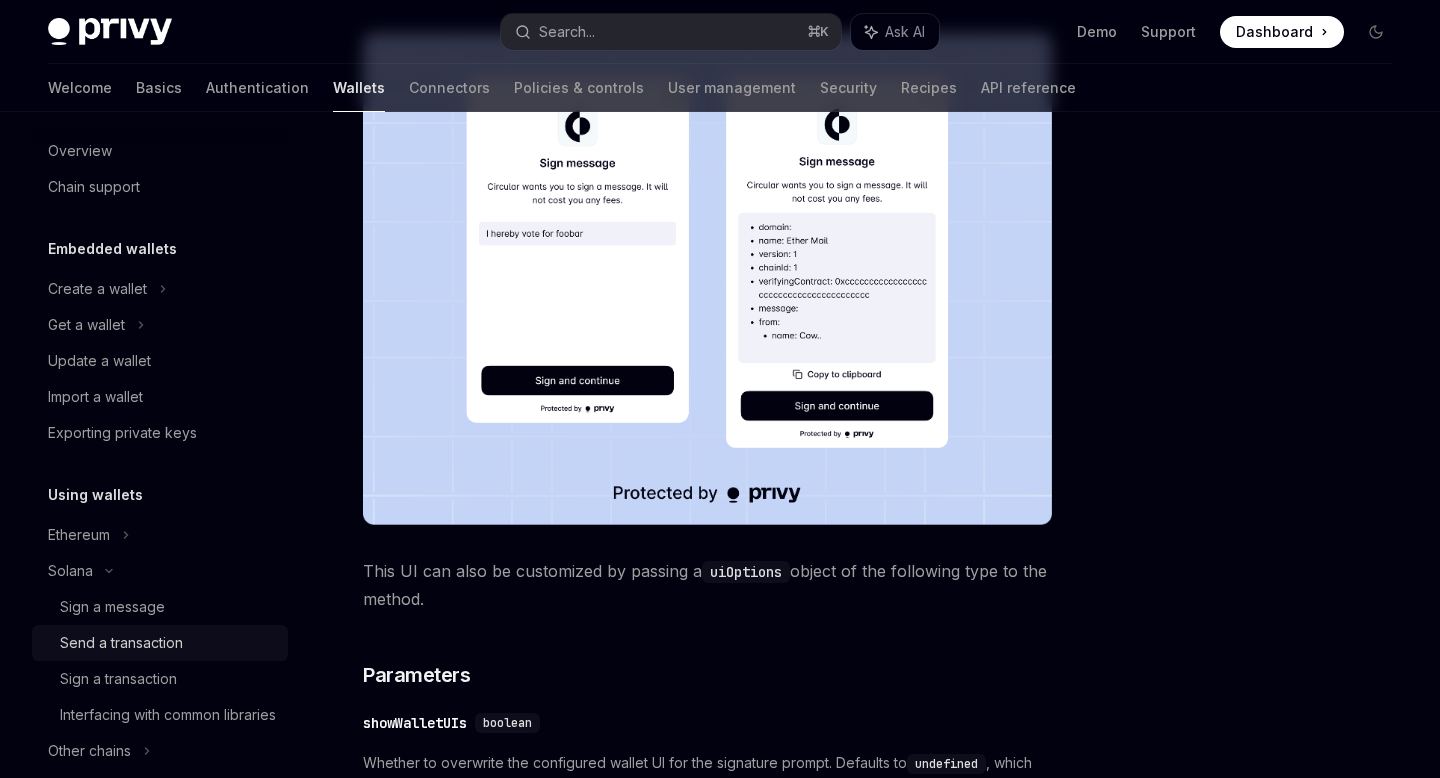 click on "Send a transaction" at bounding box center (121, 643) 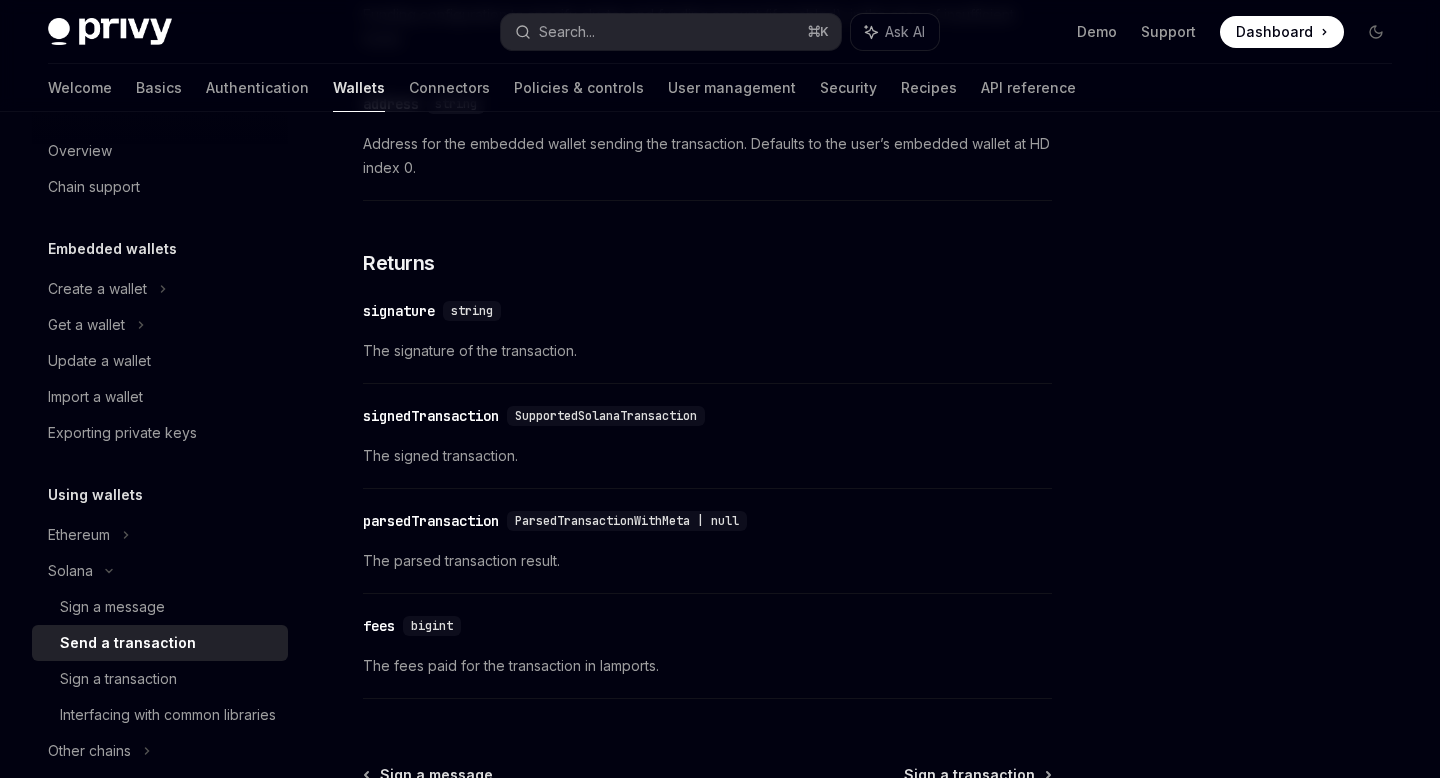 scroll, scrollTop: 2596, scrollLeft: 0, axis: vertical 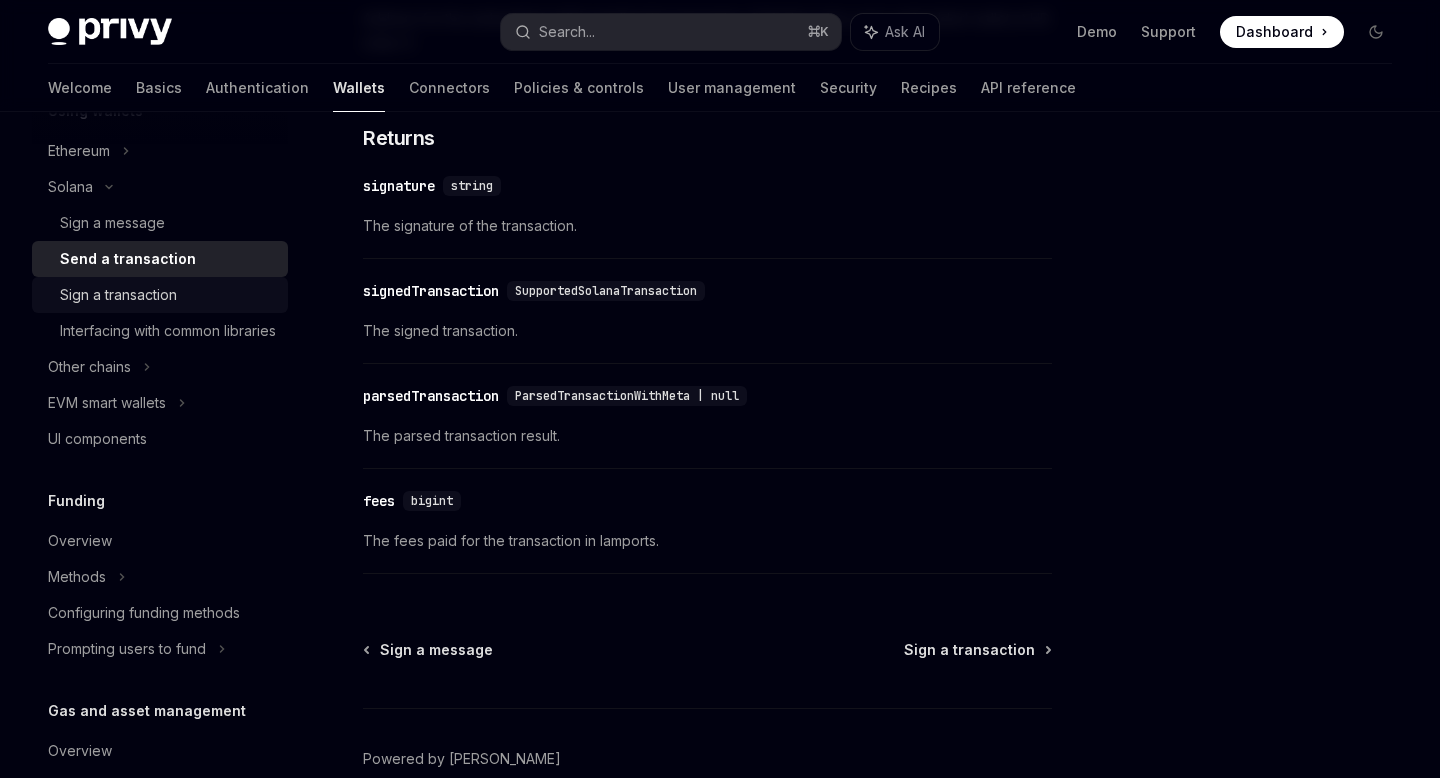 click on "Sign a transaction" at bounding box center (118, 295) 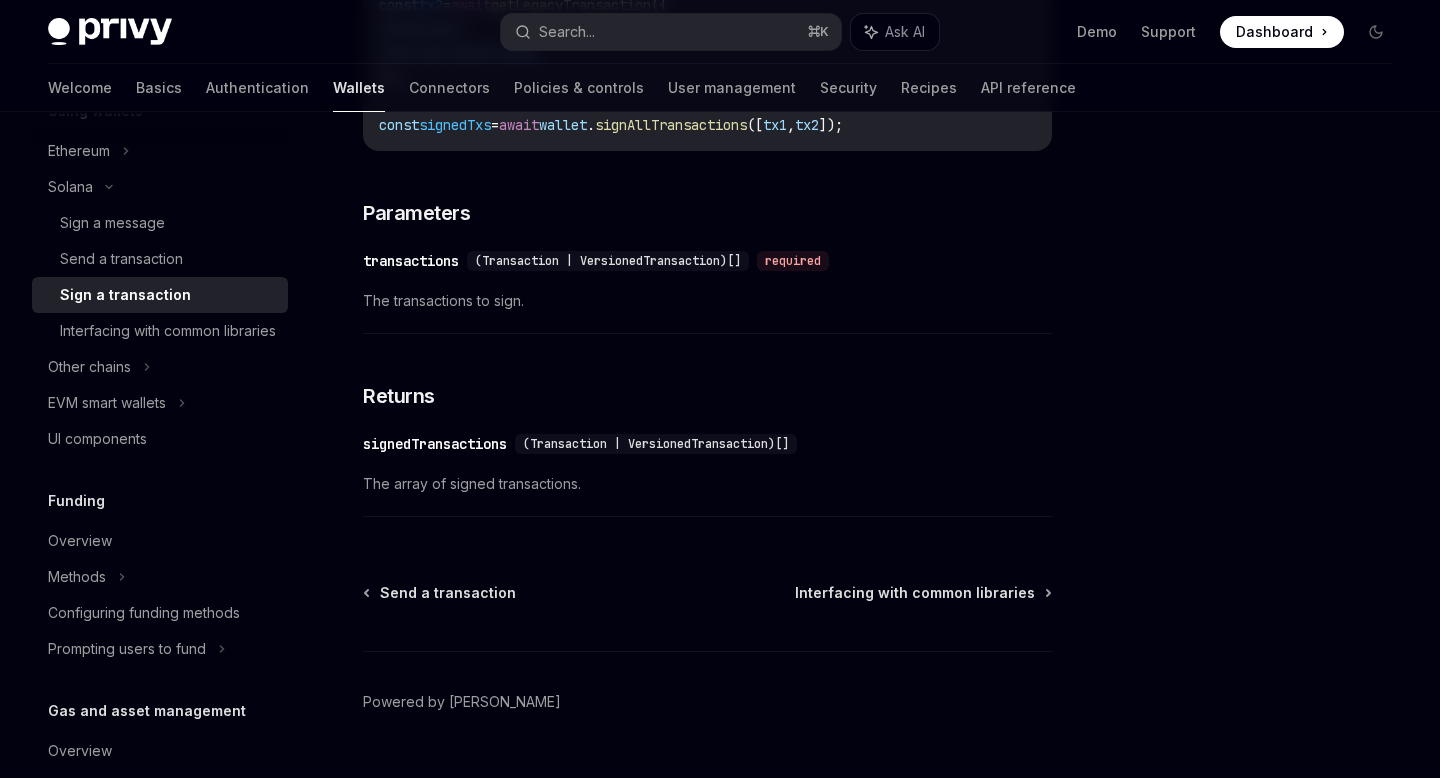 scroll, scrollTop: 3176, scrollLeft: 0, axis: vertical 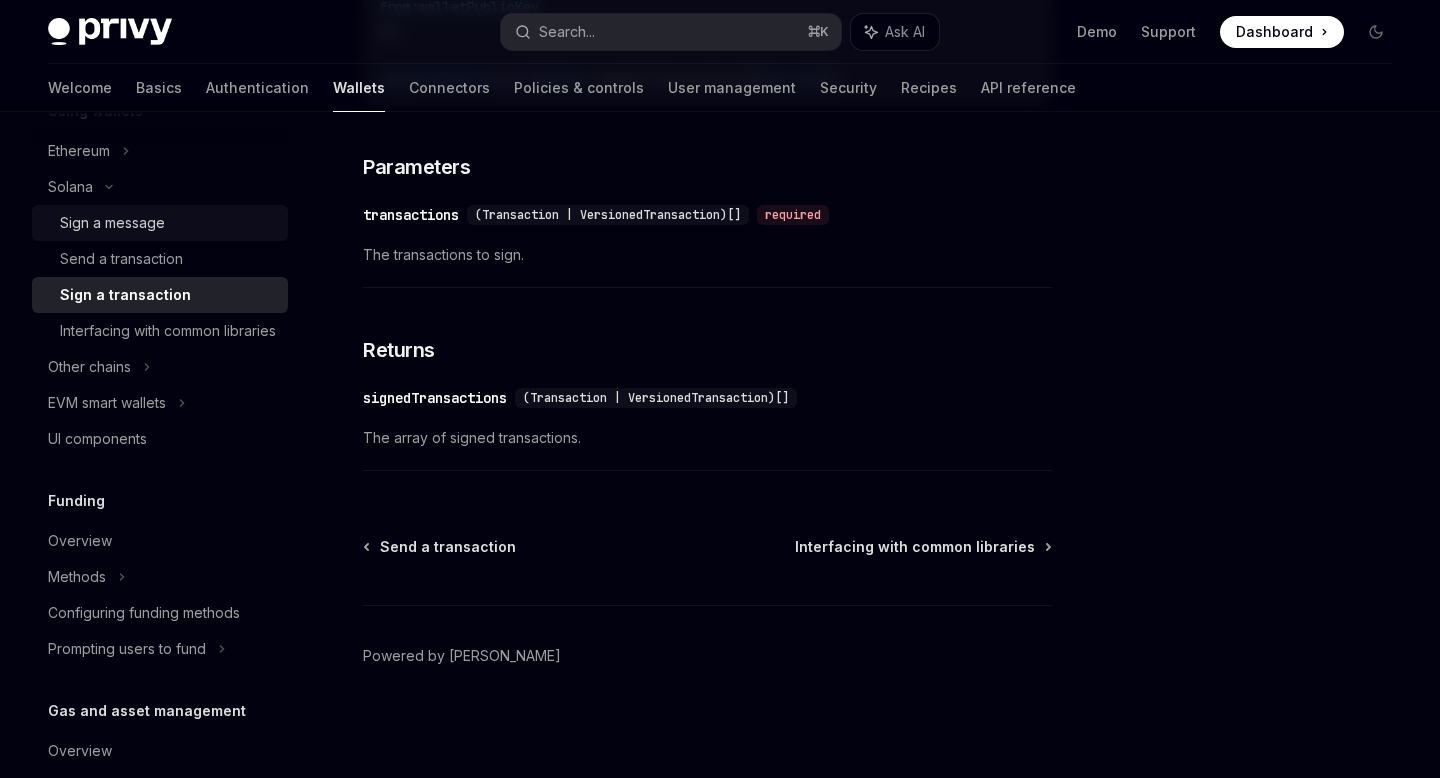 click on "Sign a message" at bounding box center (160, 223) 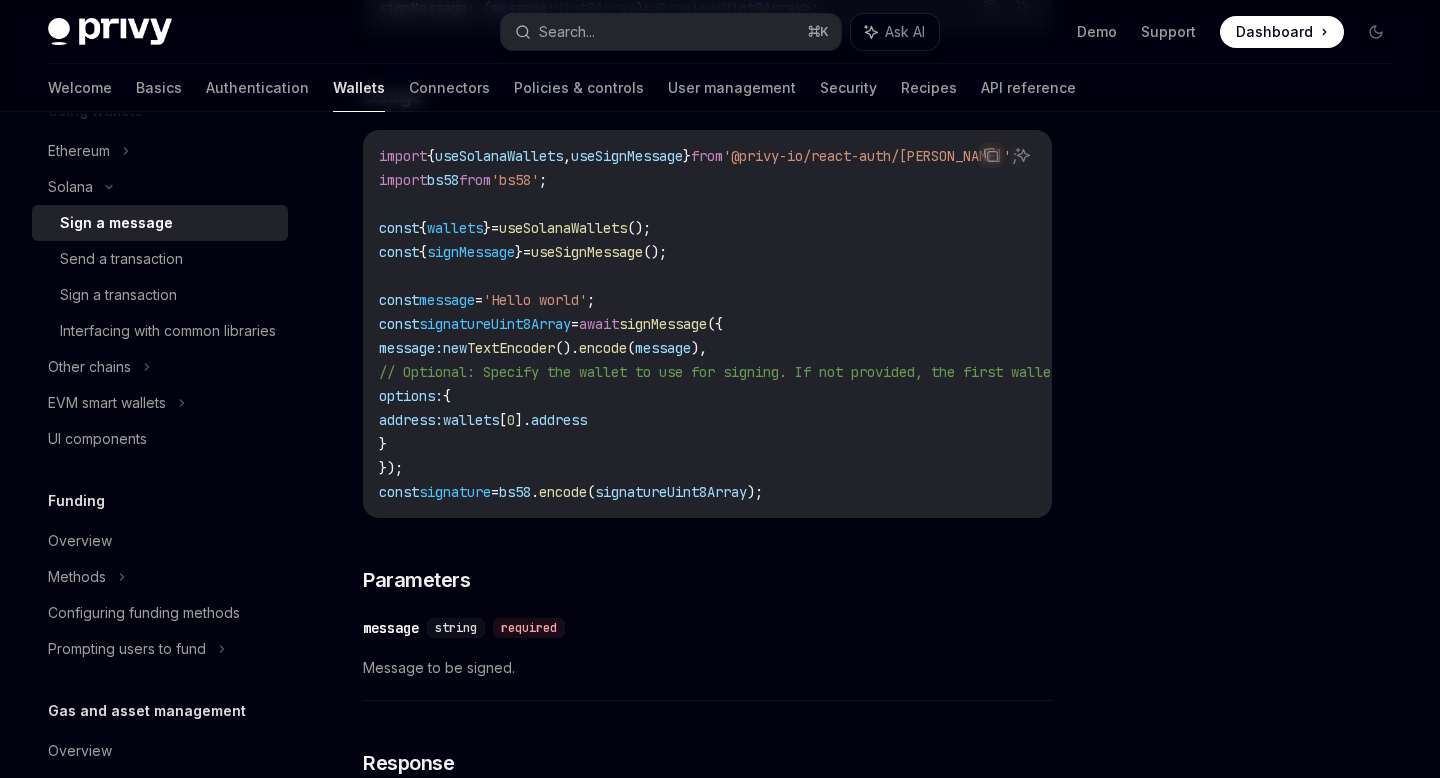 scroll, scrollTop: 0, scrollLeft: 0, axis: both 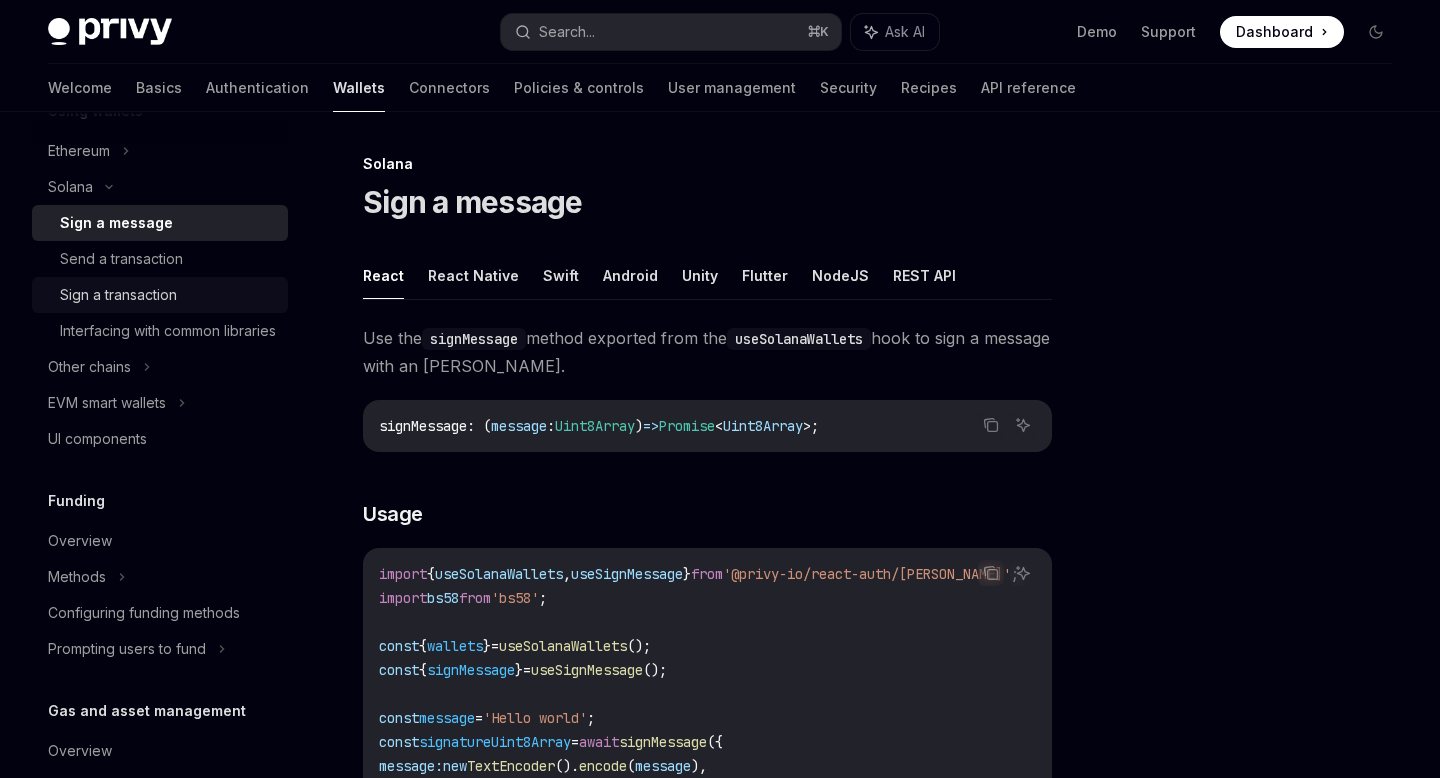 click on "Sign a transaction" at bounding box center [118, 295] 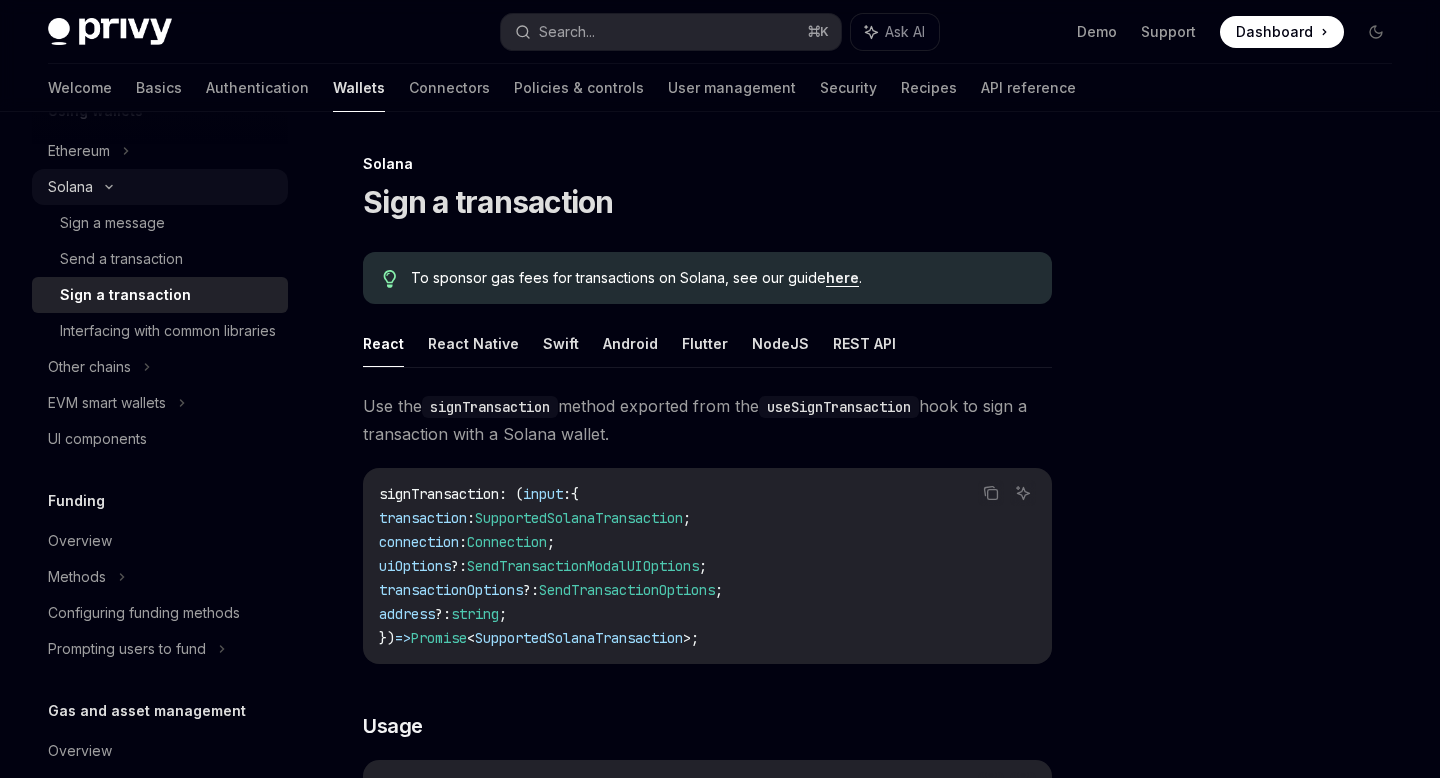 click on "Solana" at bounding box center (160, -59) 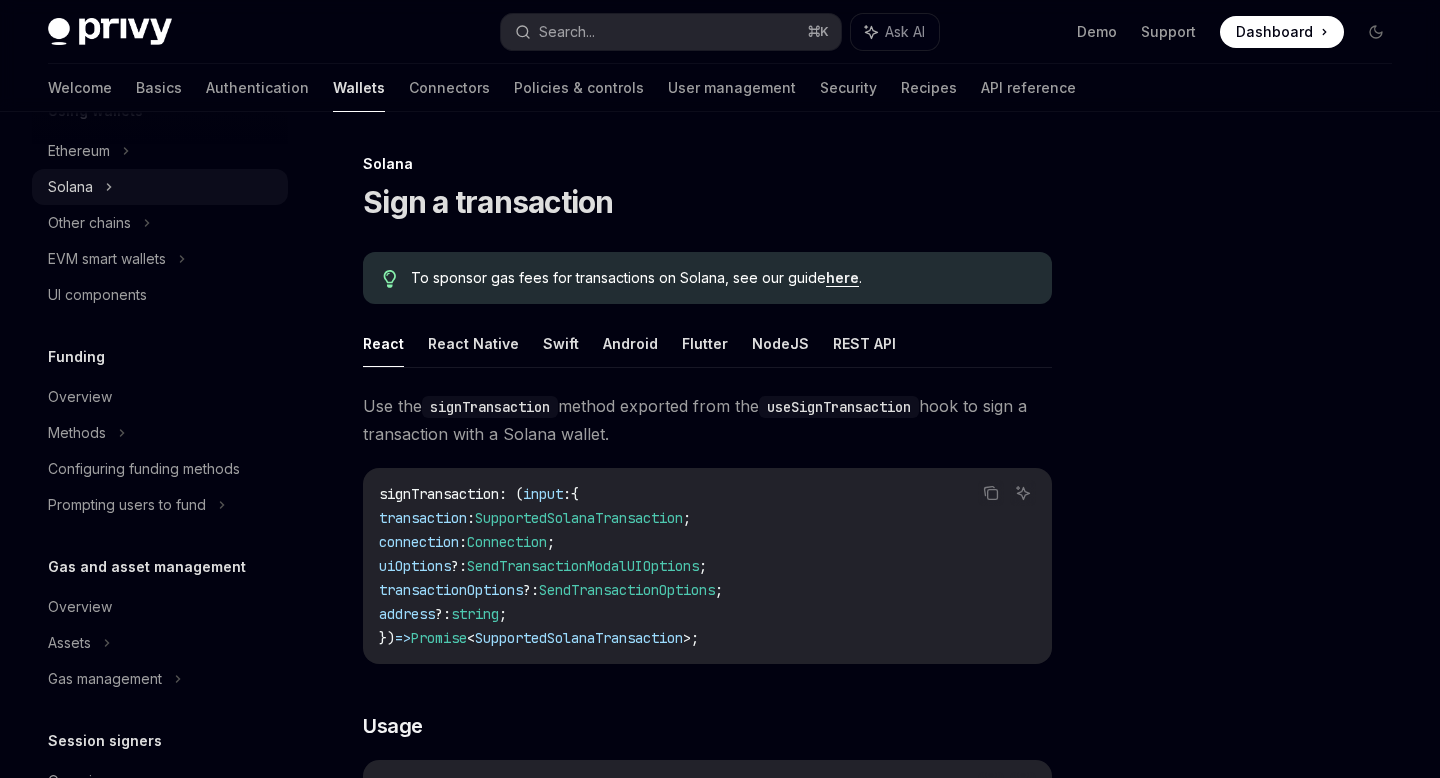 click on "Solana" at bounding box center [86, -59] 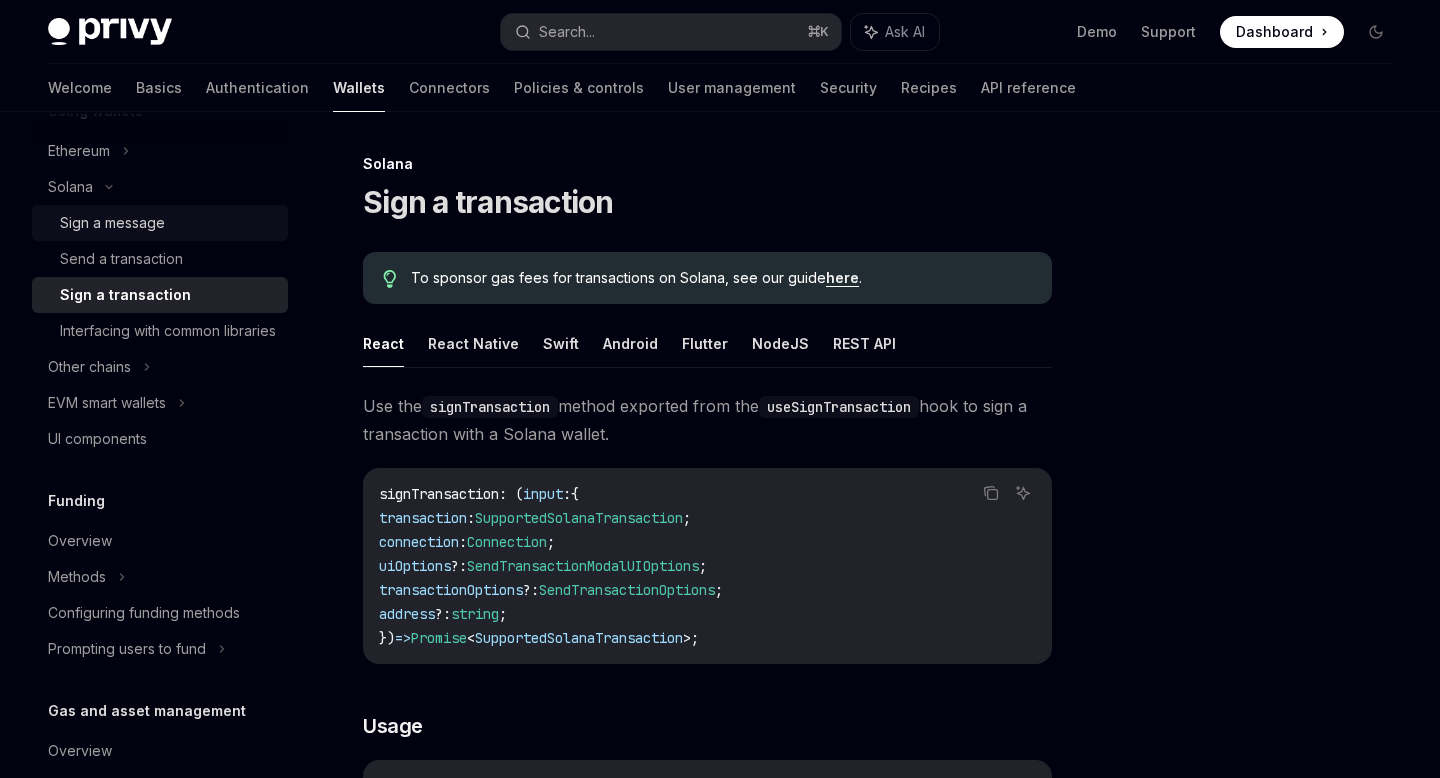 click on "Sign a message" at bounding box center (112, 223) 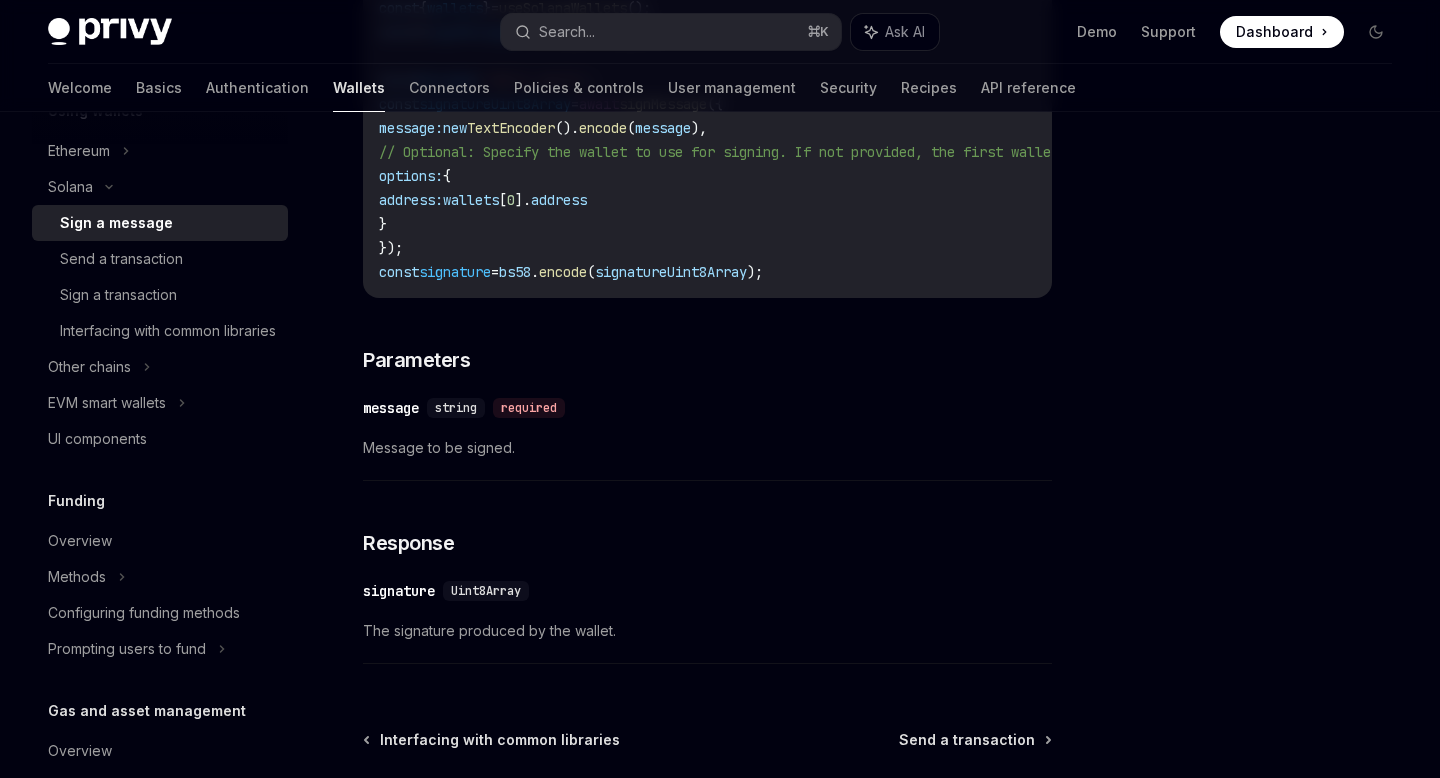 scroll, scrollTop: 839, scrollLeft: 0, axis: vertical 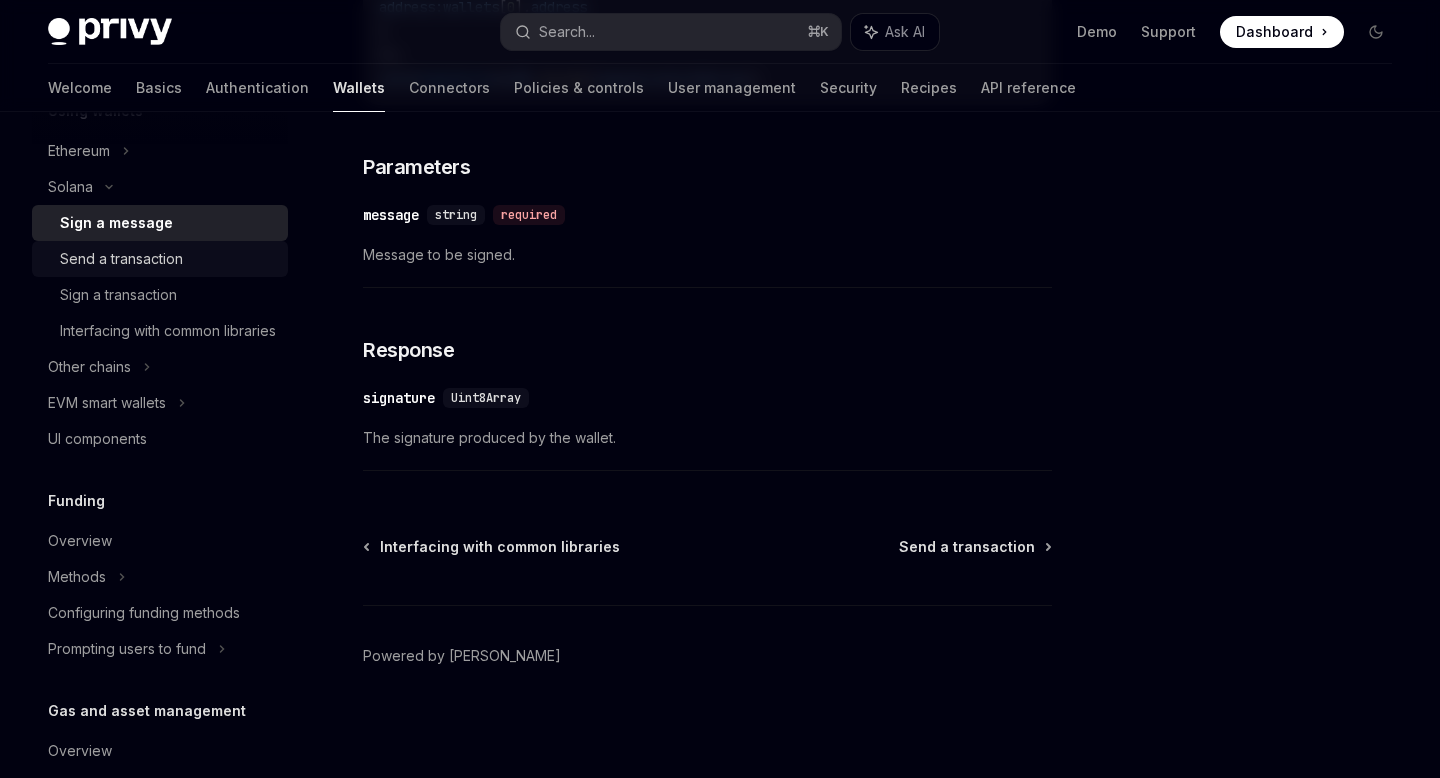 click on "Send a transaction" at bounding box center (121, 259) 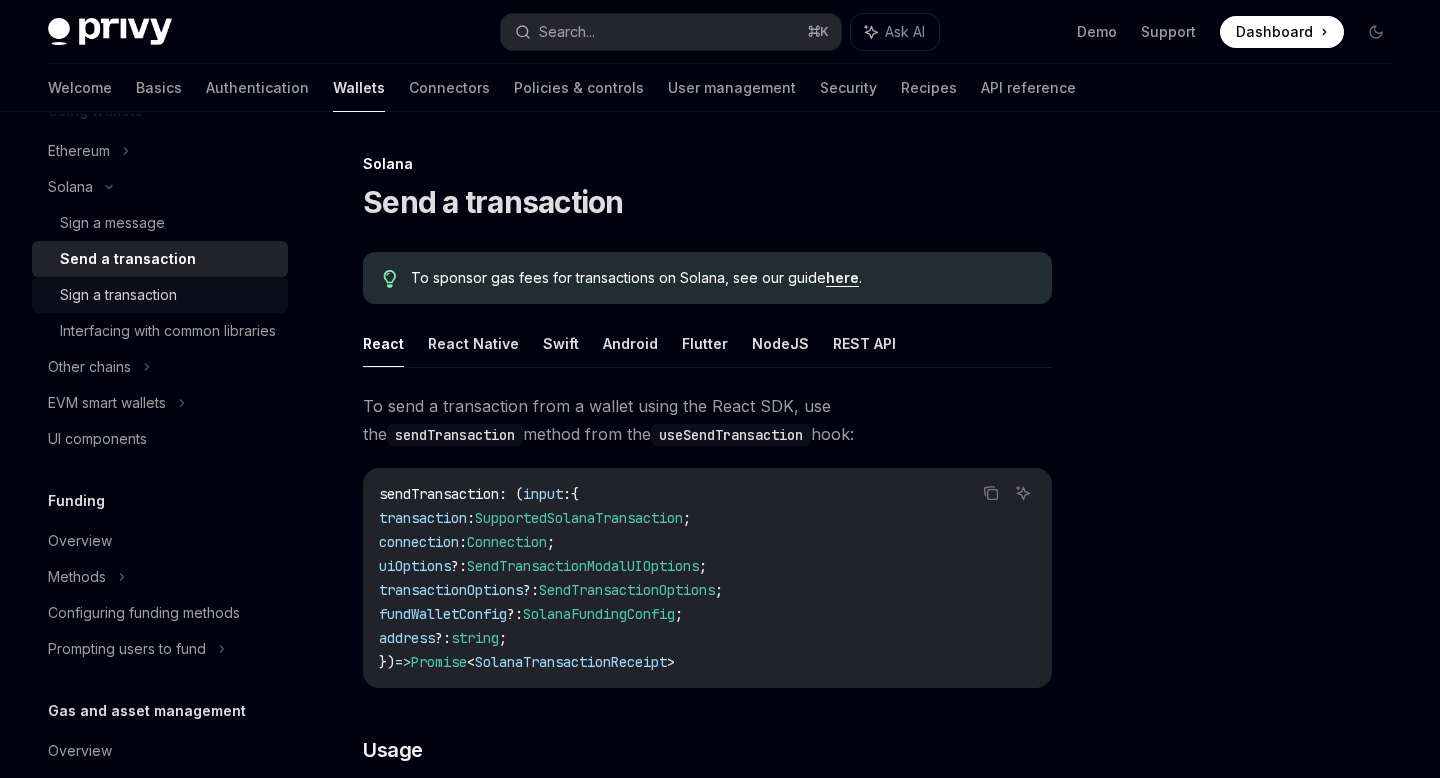 click on "Sign a transaction" at bounding box center [118, 295] 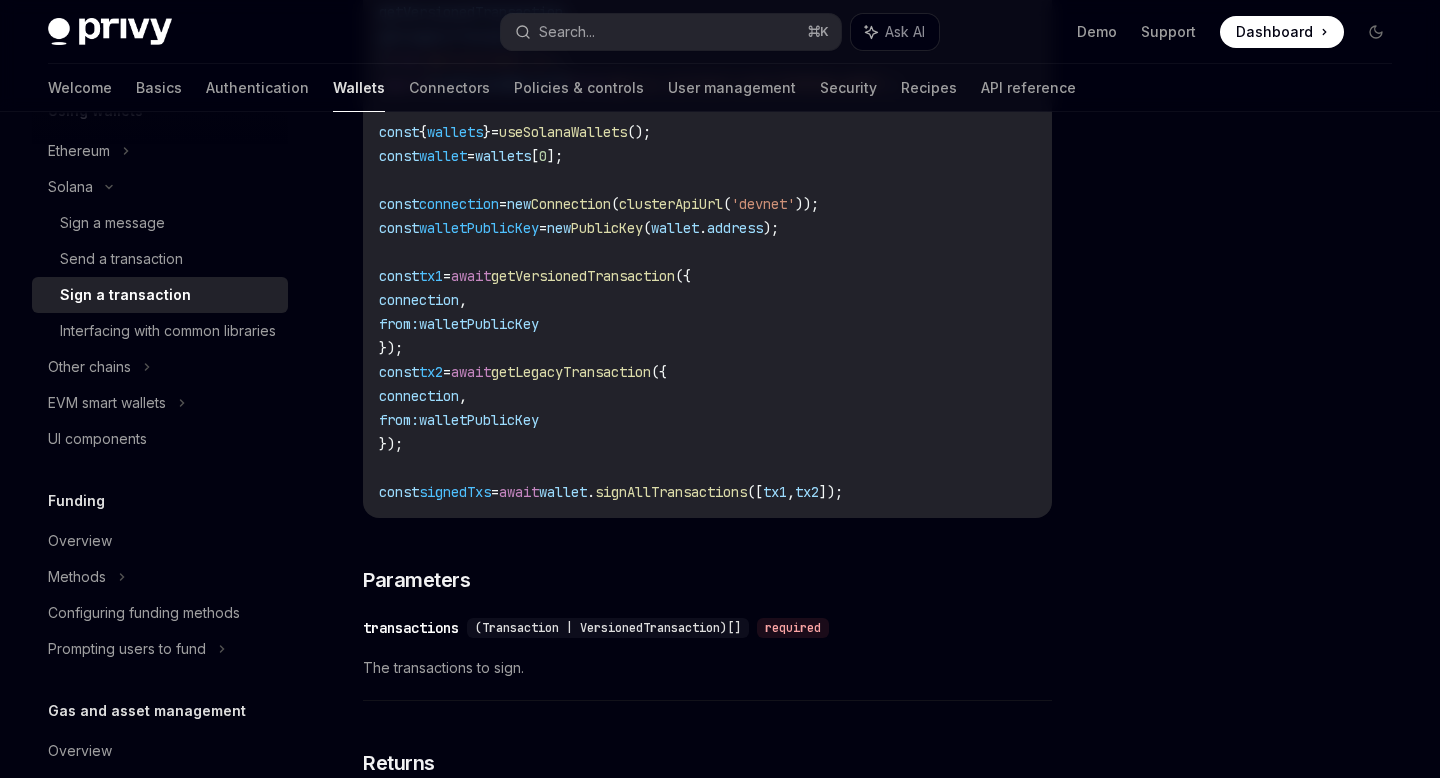 scroll, scrollTop: 3176, scrollLeft: 0, axis: vertical 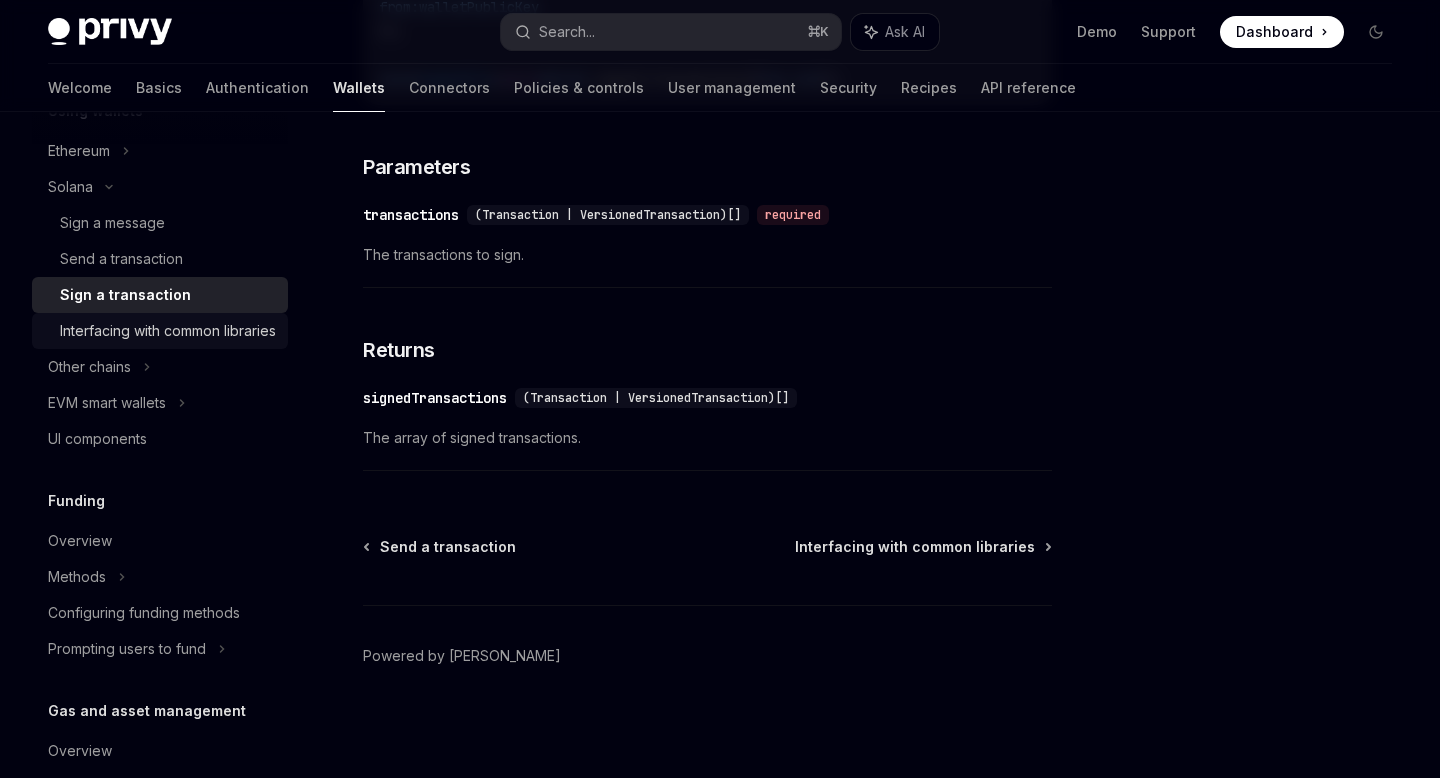 click on "Interfacing with common libraries" at bounding box center [168, 331] 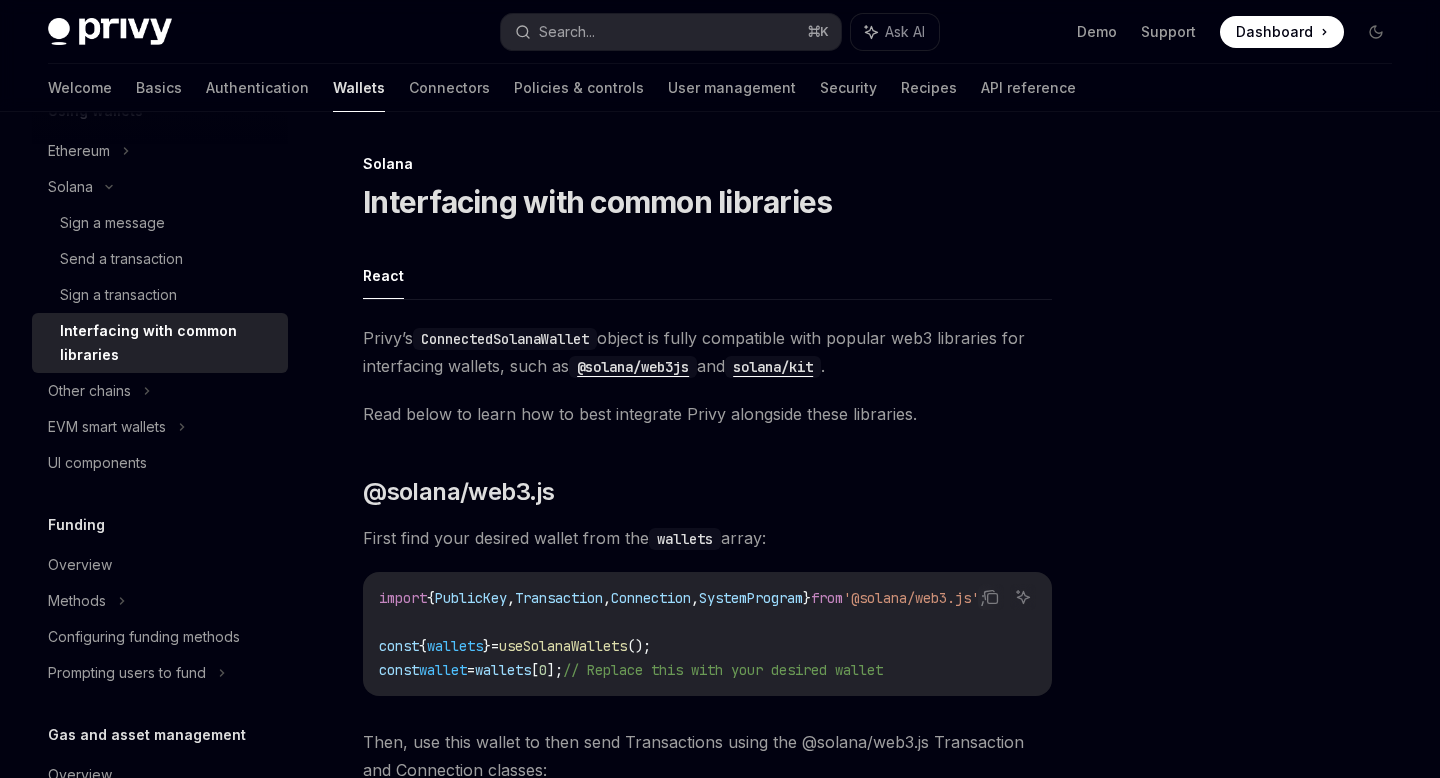 scroll, scrollTop: 615, scrollLeft: 0, axis: vertical 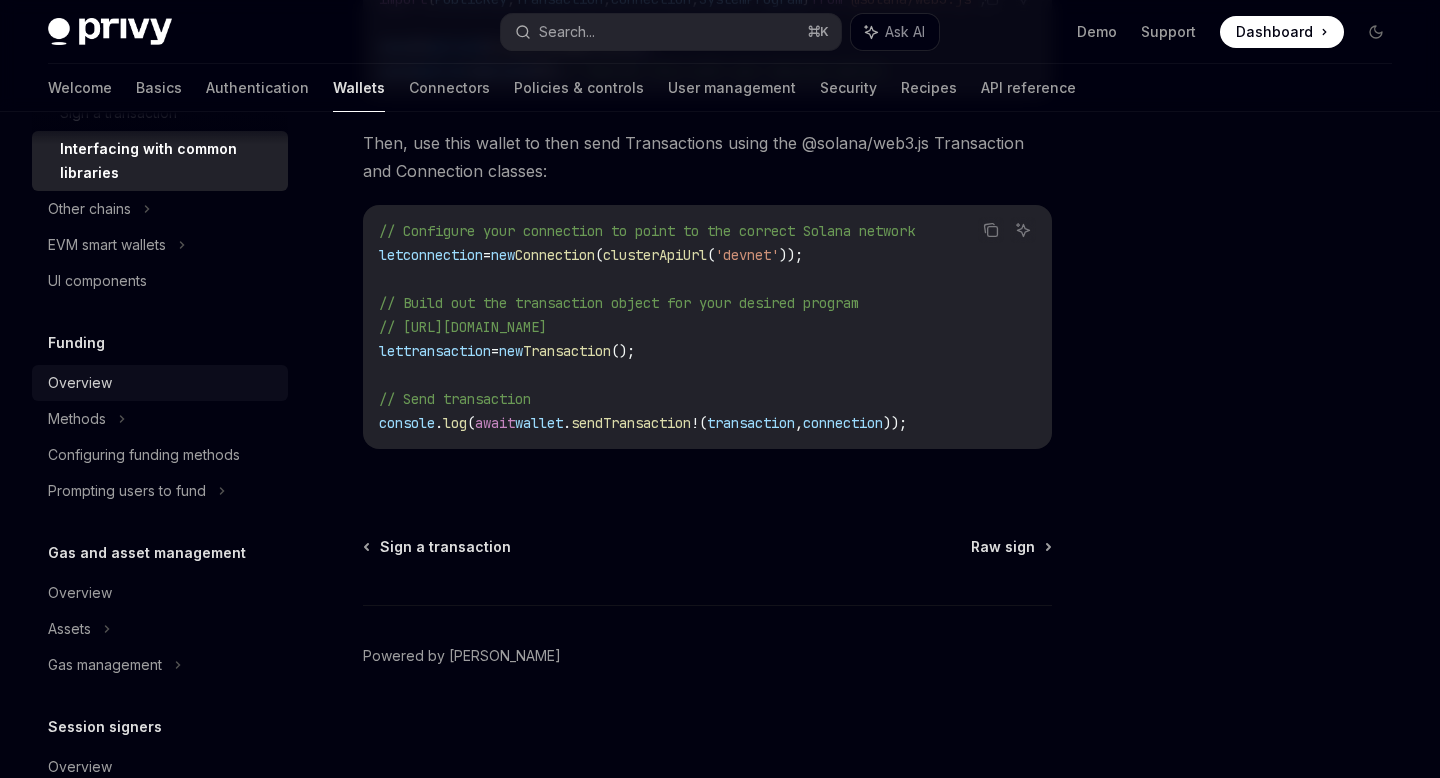 click on "Overview" at bounding box center [162, 383] 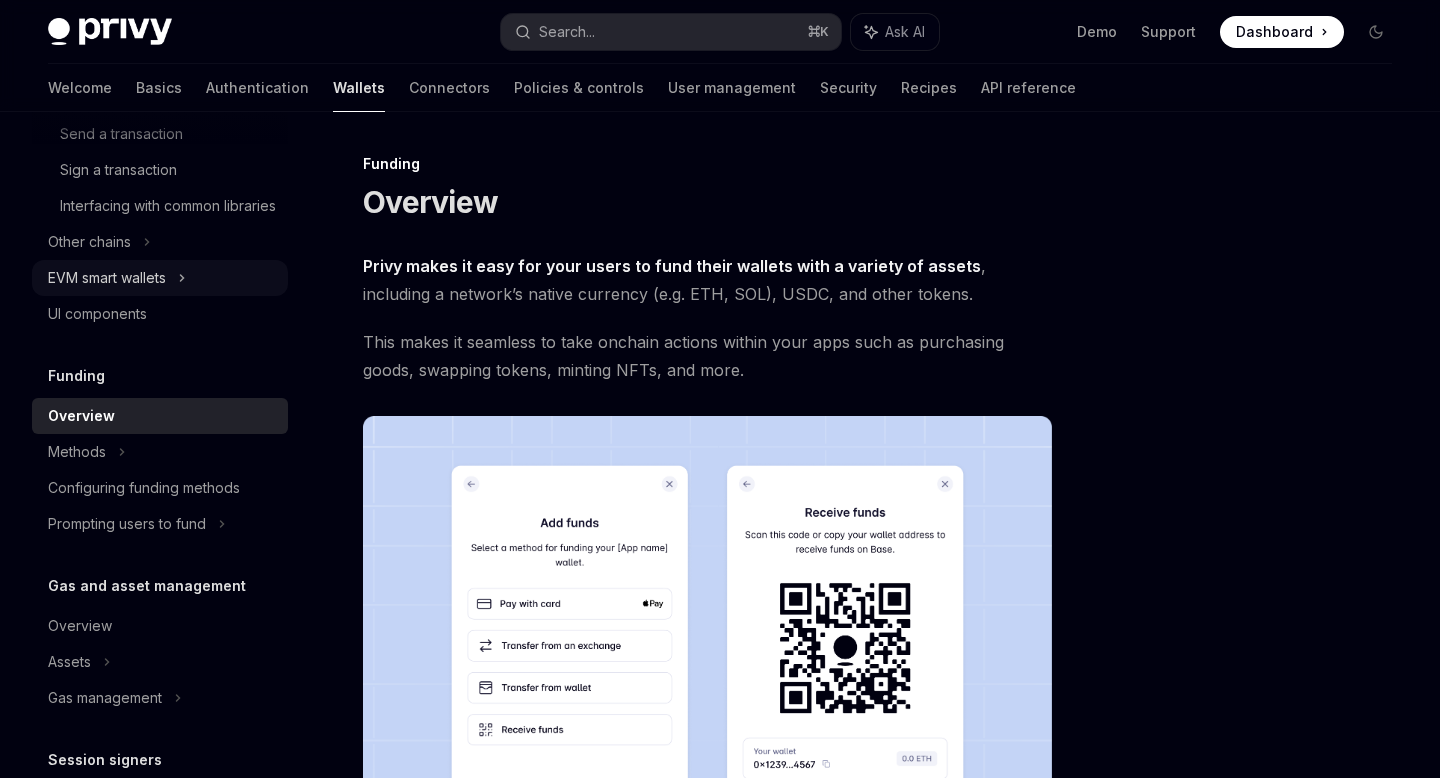 scroll, scrollTop: 528, scrollLeft: 0, axis: vertical 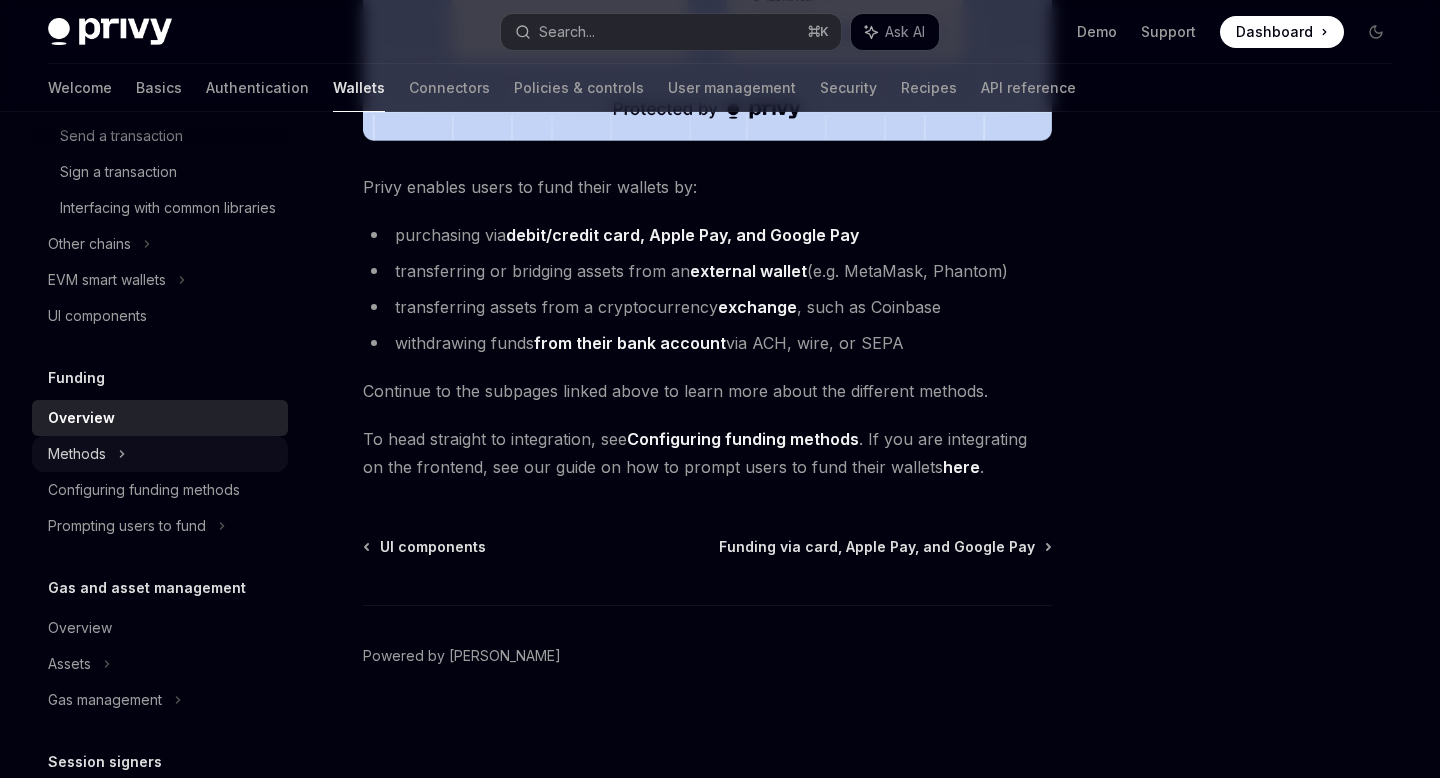 click on "Methods" at bounding box center [86, -182] 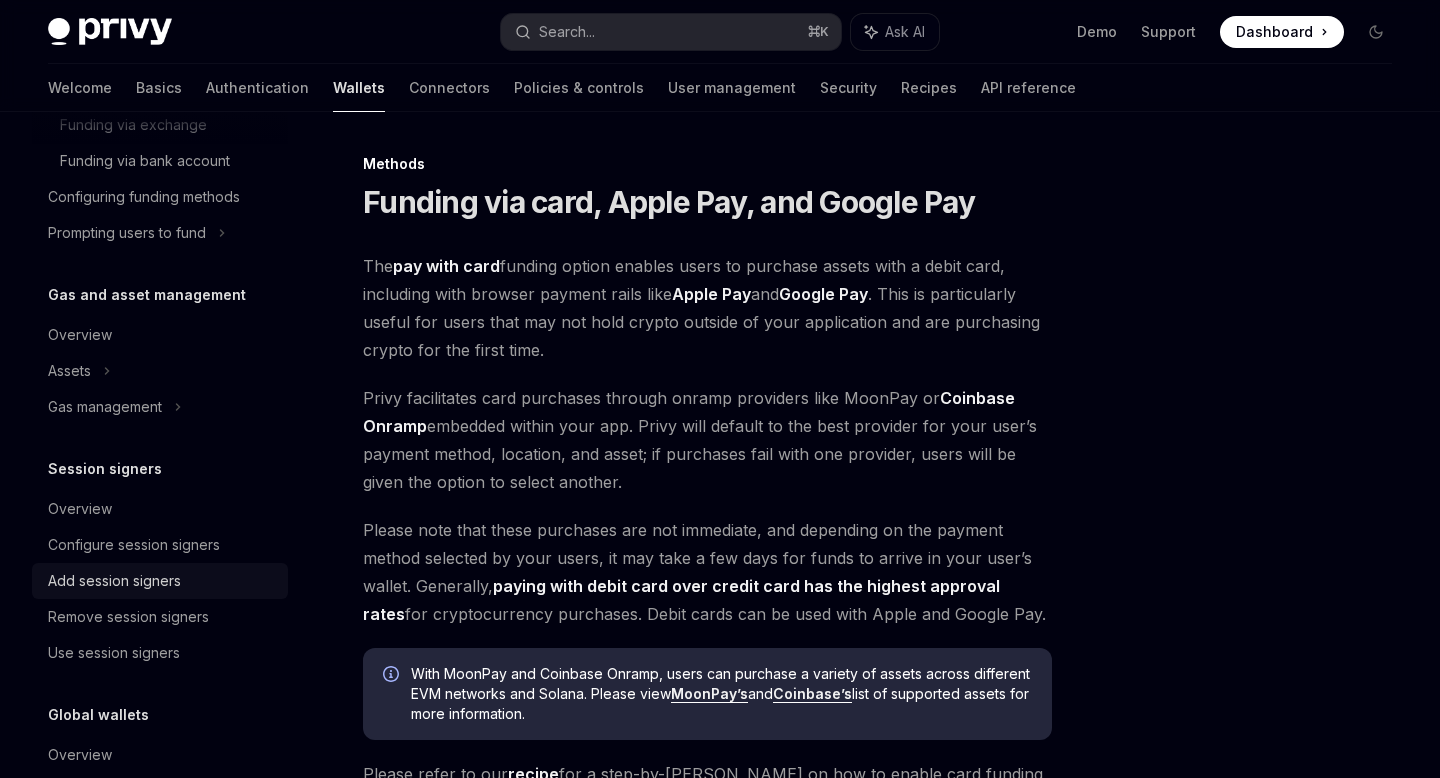 scroll, scrollTop: 1120, scrollLeft: 0, axis: vertical 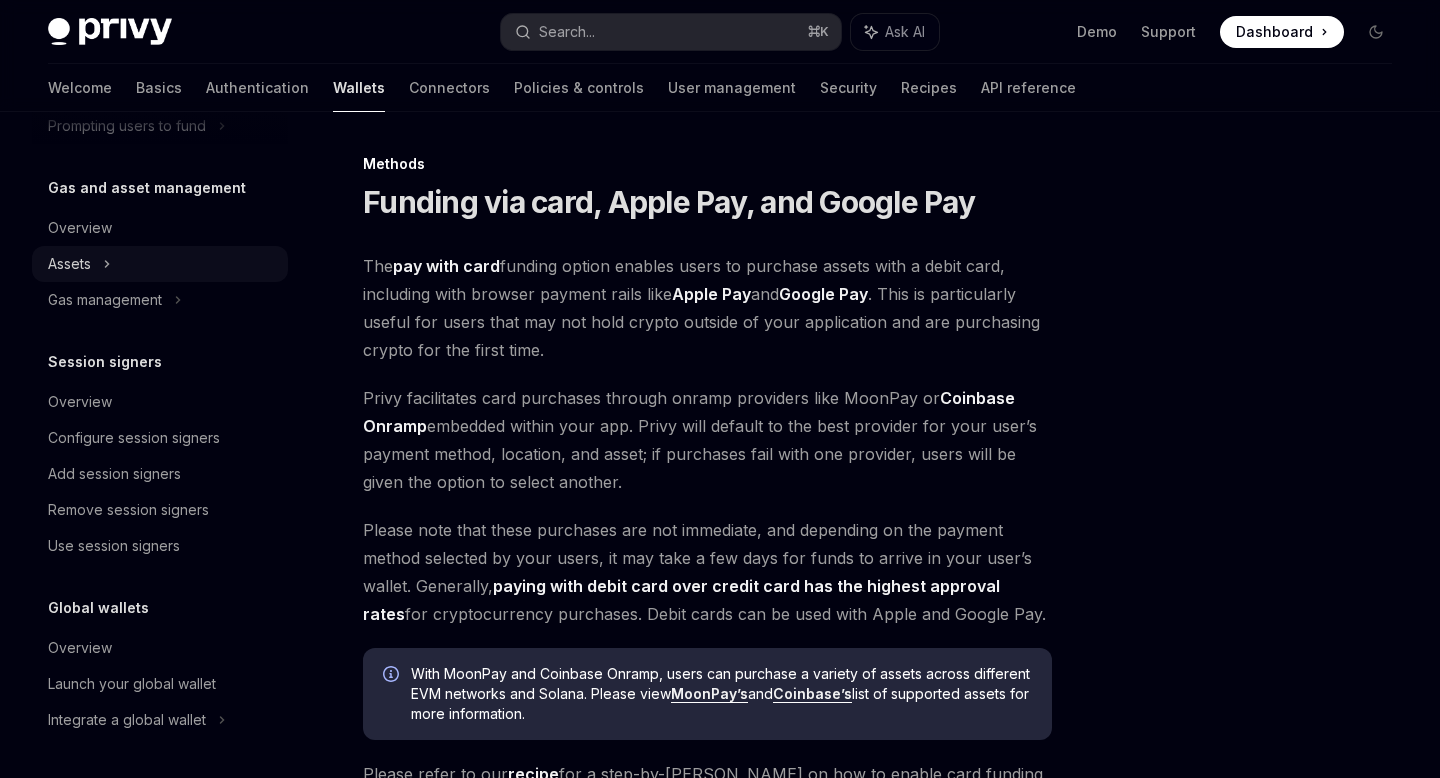 click on "Assets" at bounding box center (160, -750) 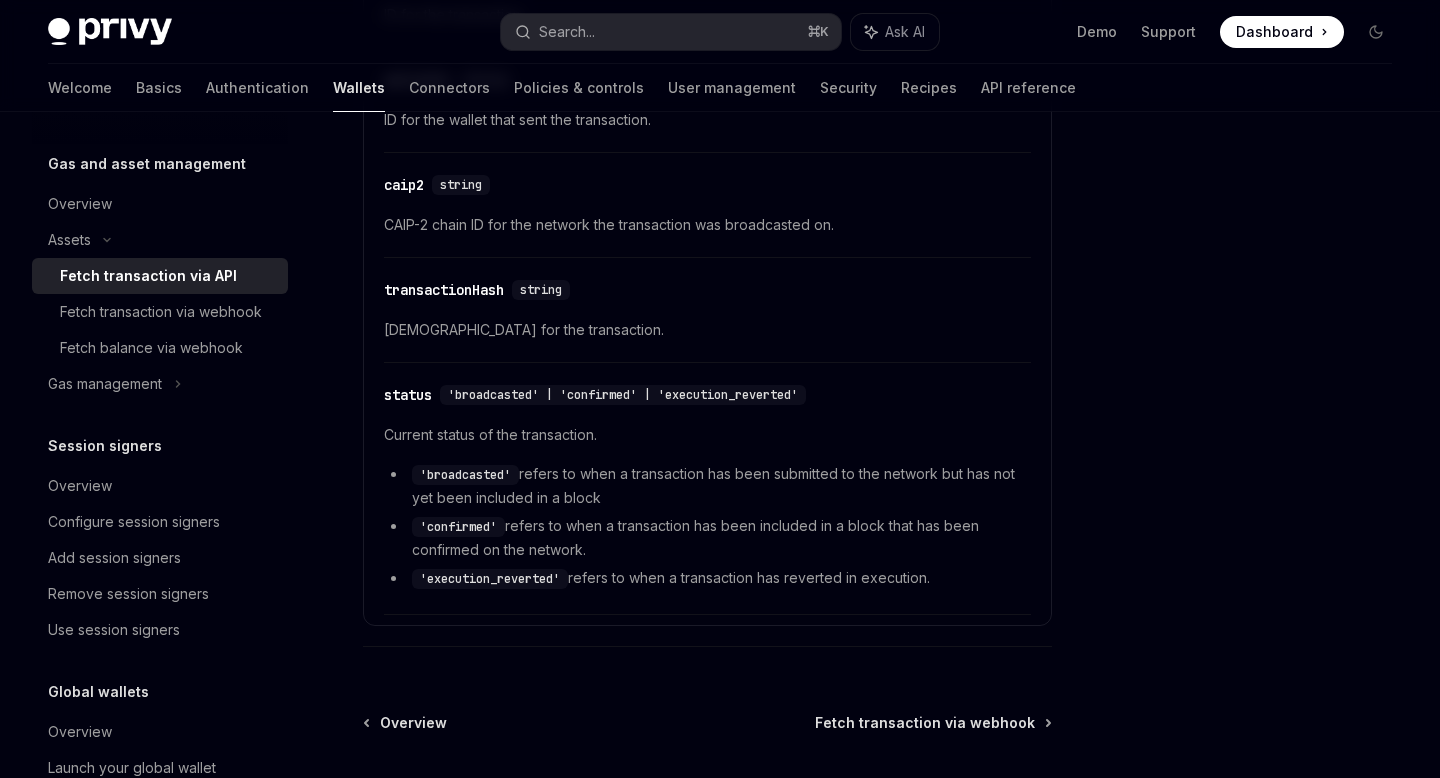 scroll, scrollTop: 1366, scrollLeft: 0, axis: vertical 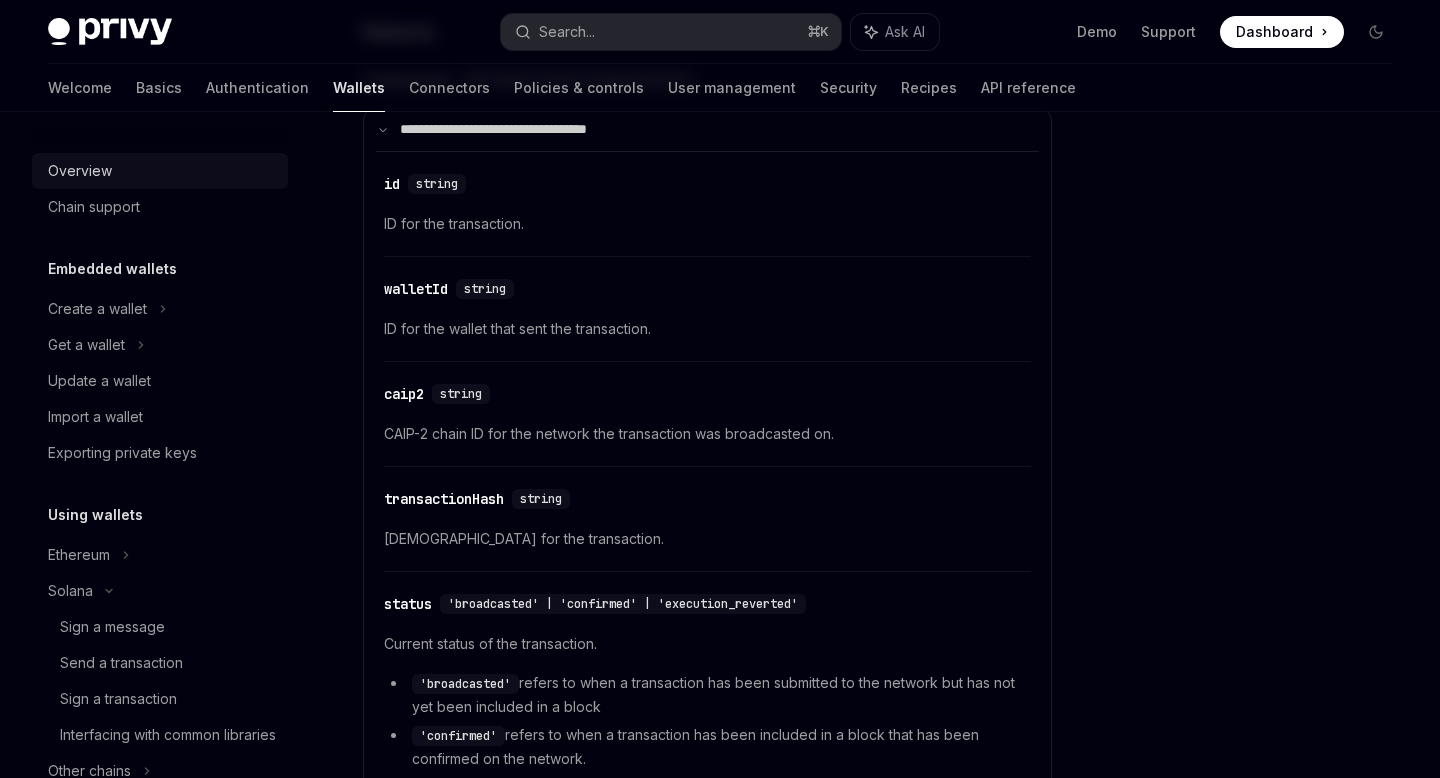 click on "Overview" at bounding box center (80, 171) 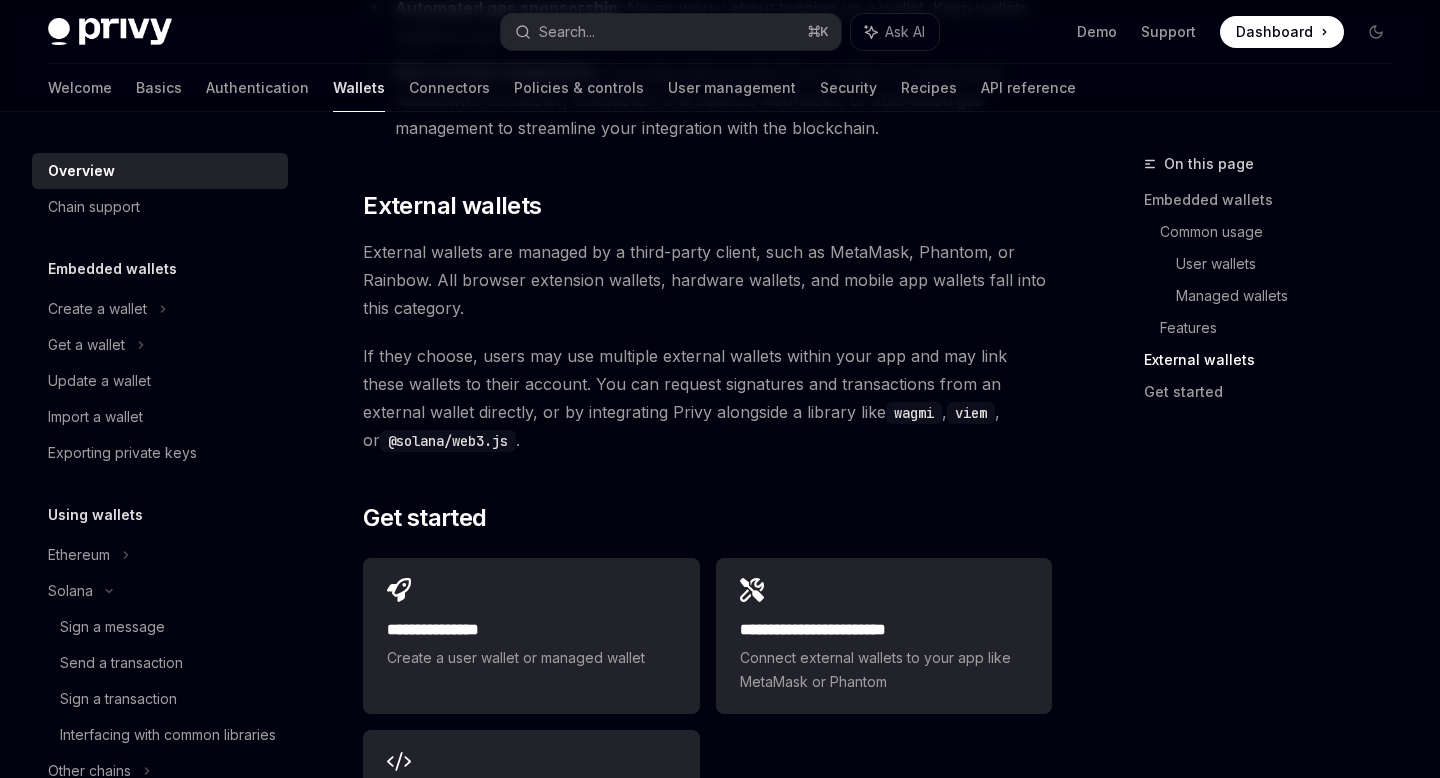 scroll, scrollTop: 3201, scrollLeft: 0, axis: vertical 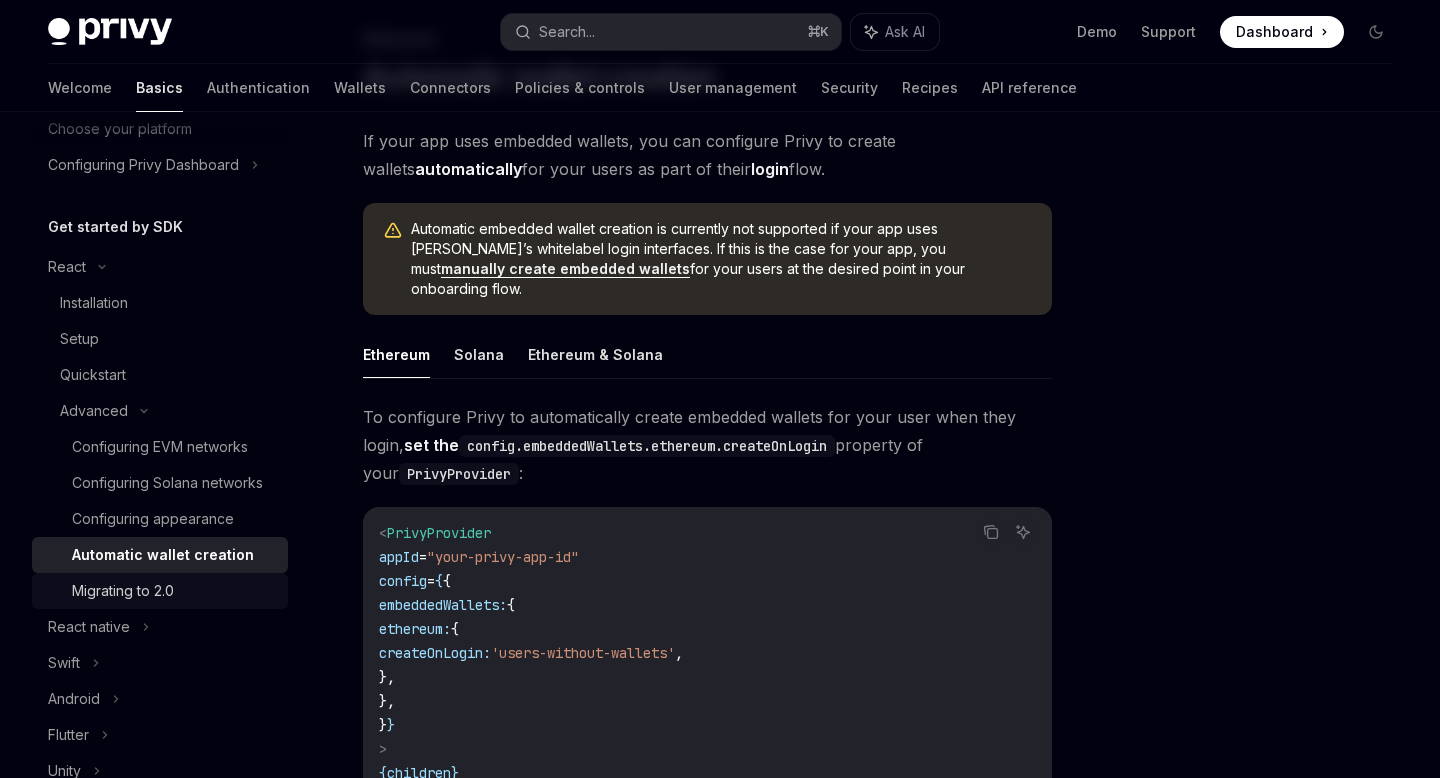 click on "Migrating to 2.0" at bounding box center [174, 591] 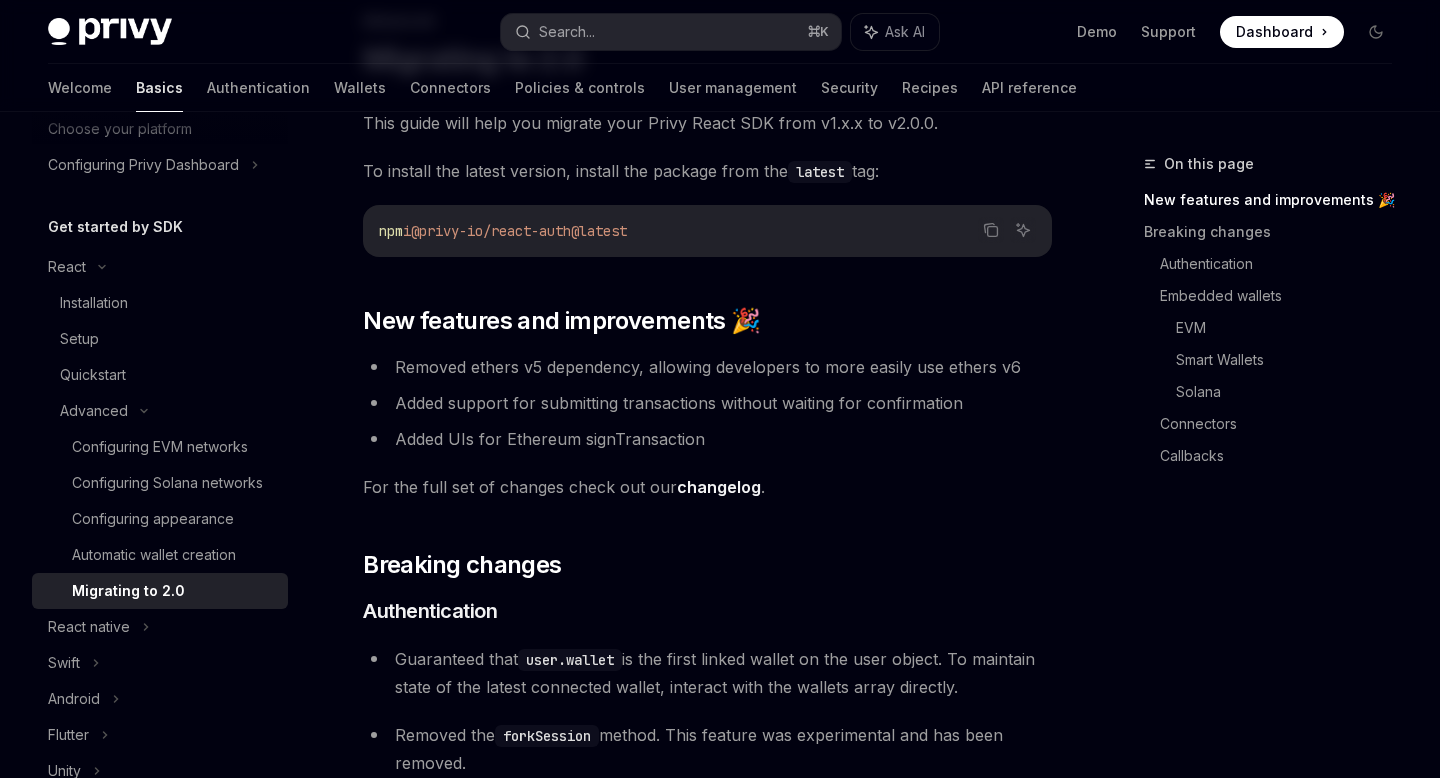 scroll, scrollTop: 0, scrollLeft: 0, axis: both 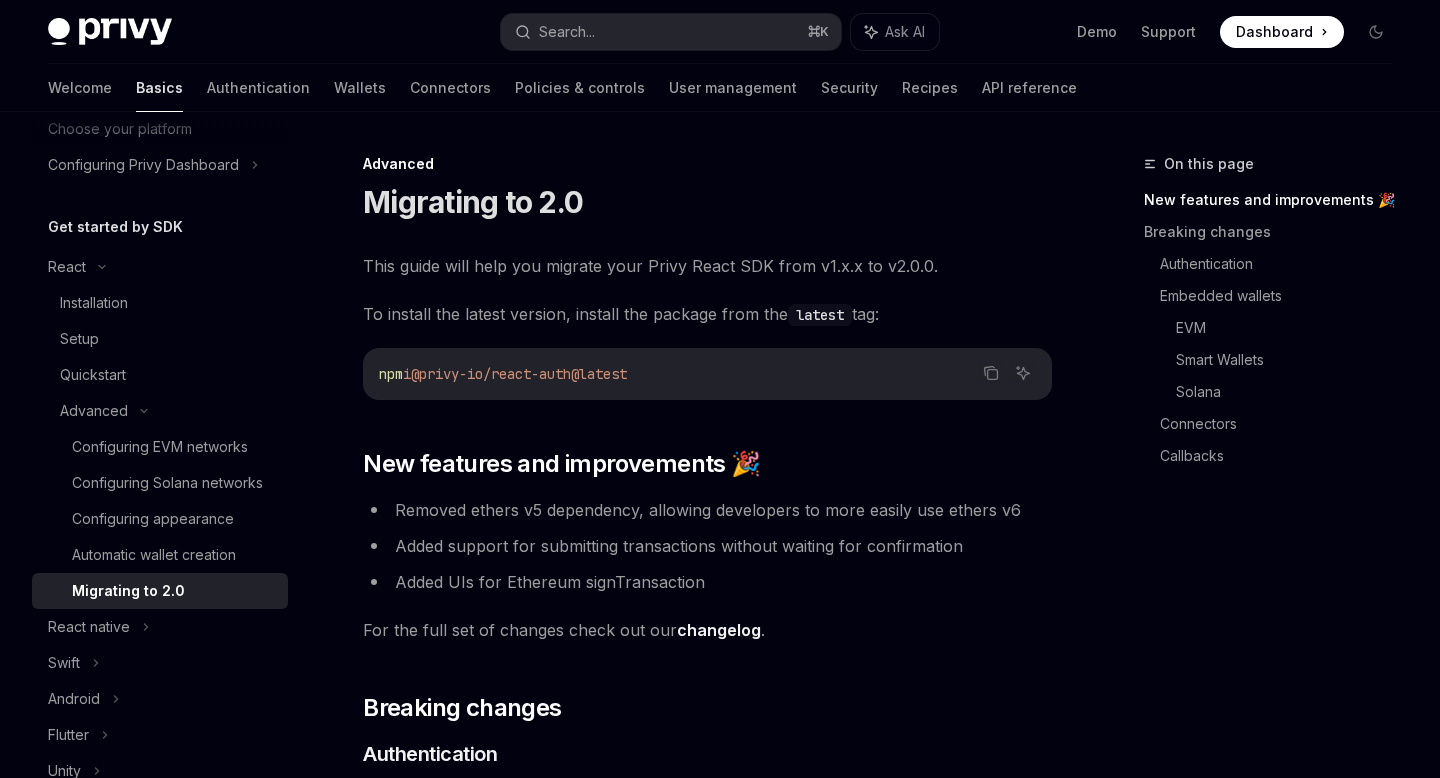 click on "Advanced Migrating to 2.0" at bounding box center [707, 187] 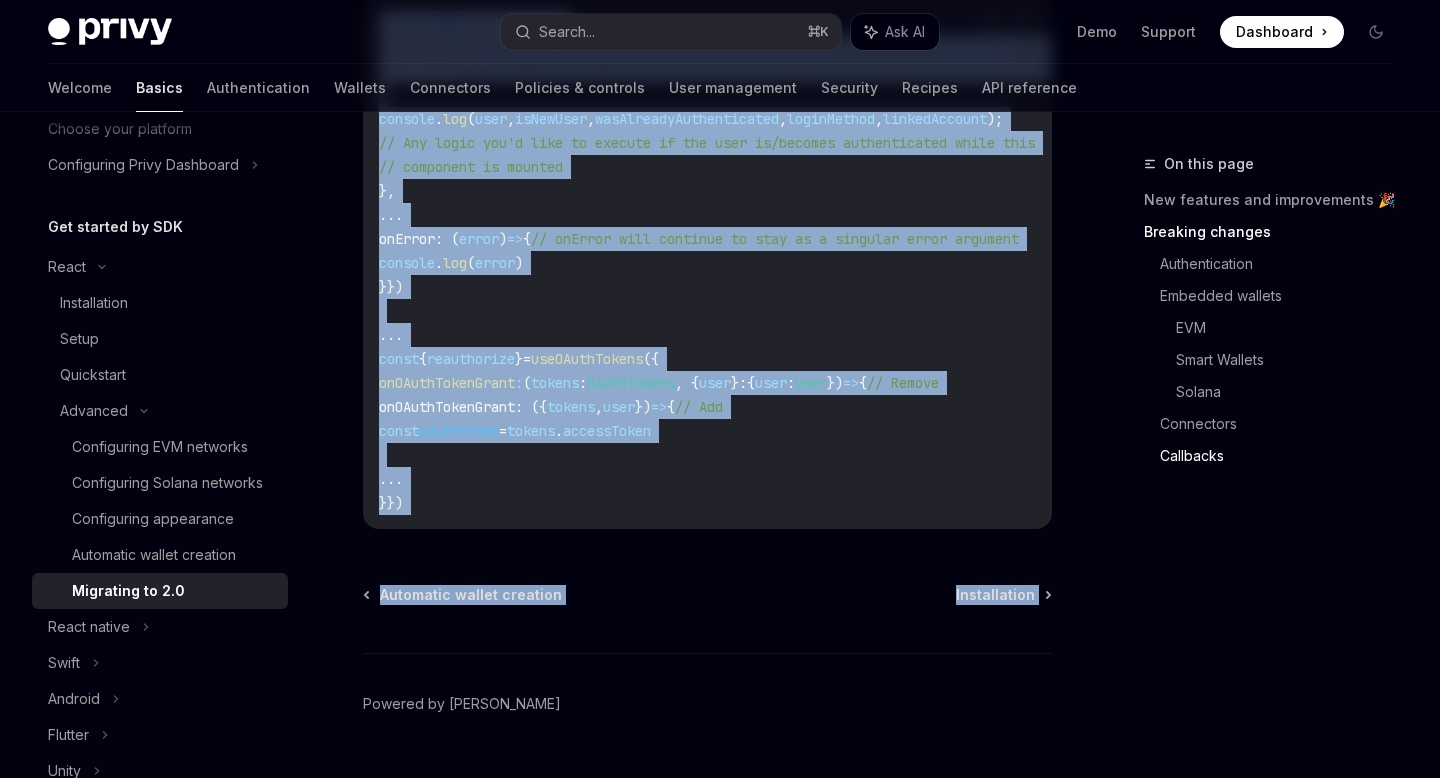 scroll, scrollTop: 6063, scrollLeft: 0, axis: vertical 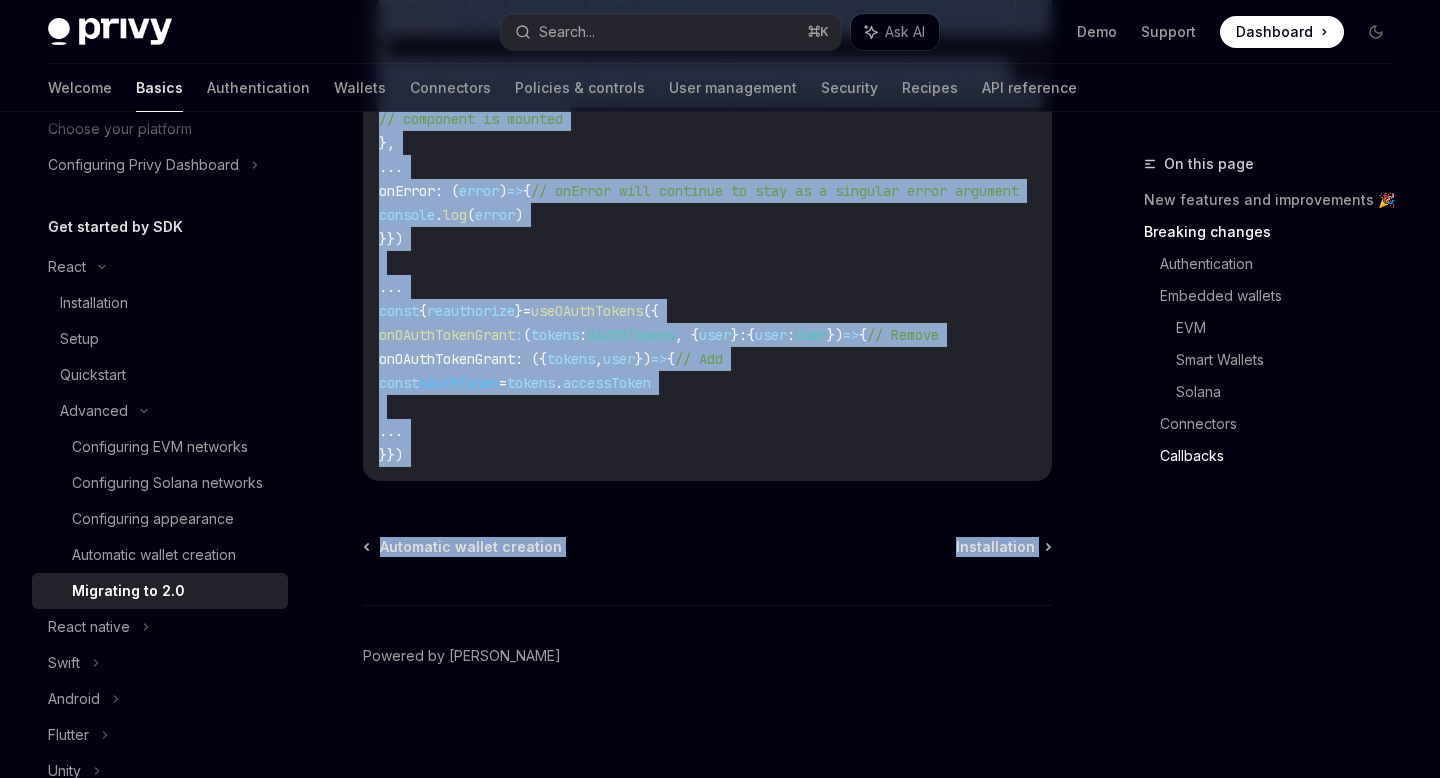 drag, startPoint x: 370, startPoint y: 169, endPoint x: 764, endPoint y: 624, distance: 601.8812 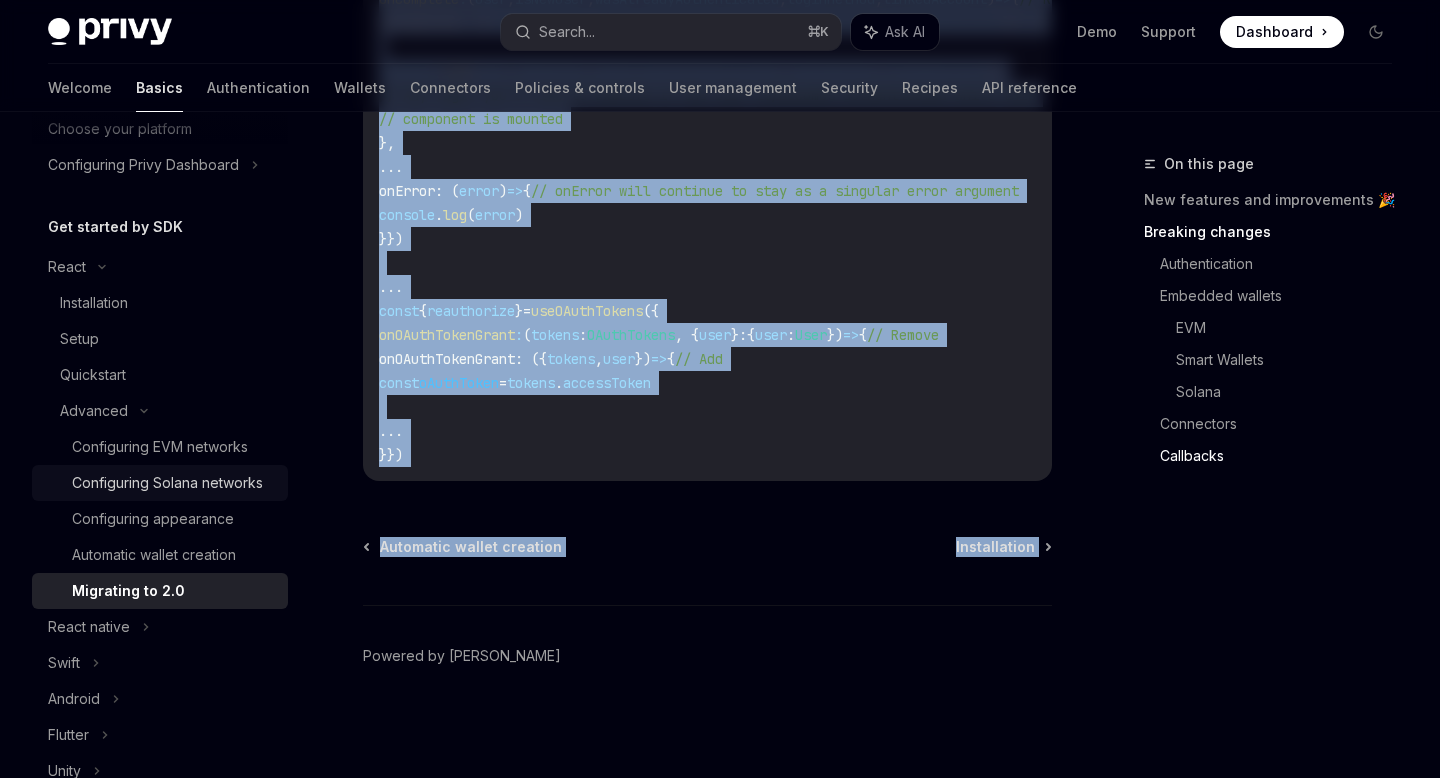 click on "Configuring Solana networks" at bounding box center [167, 483] 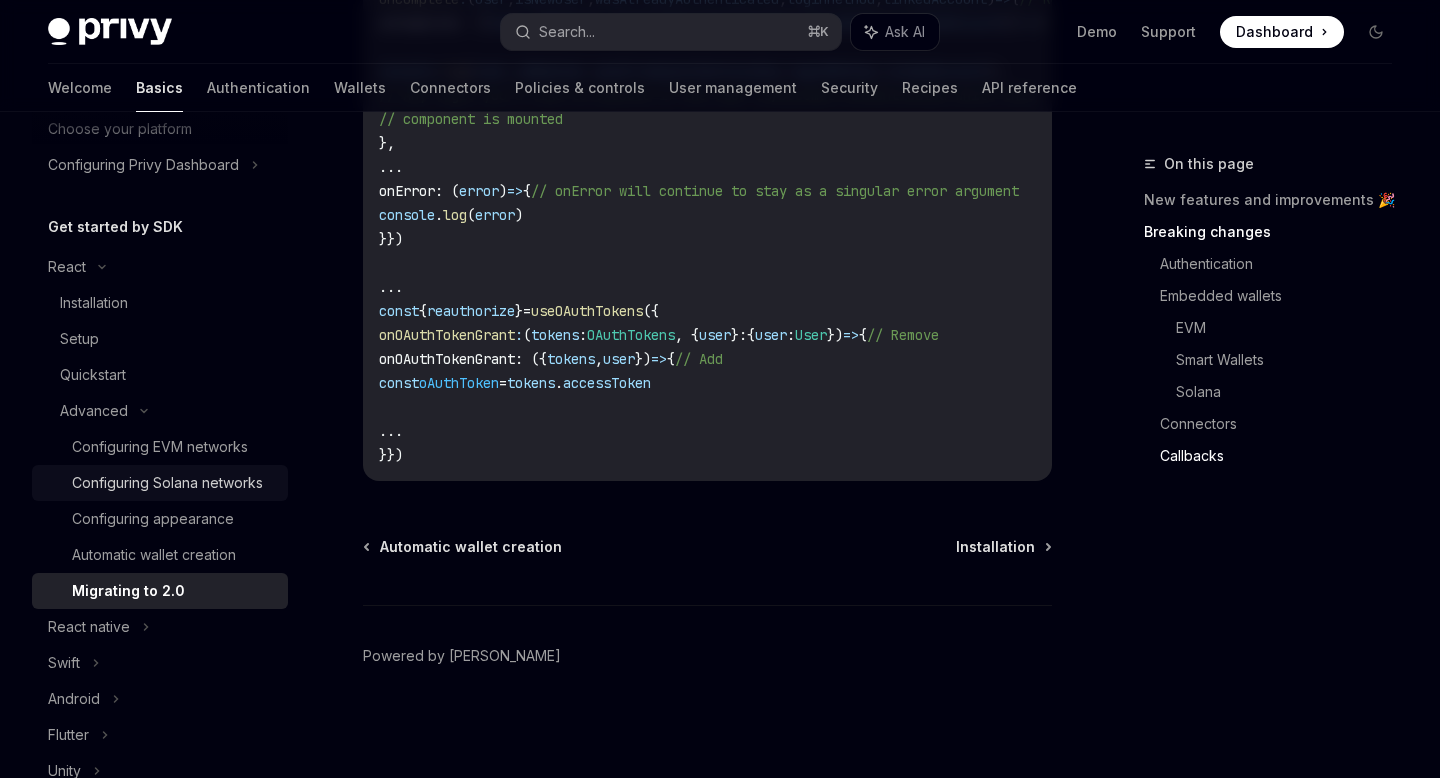 scroll, scrollTop: 0, scrollLeft: 0, axis: both 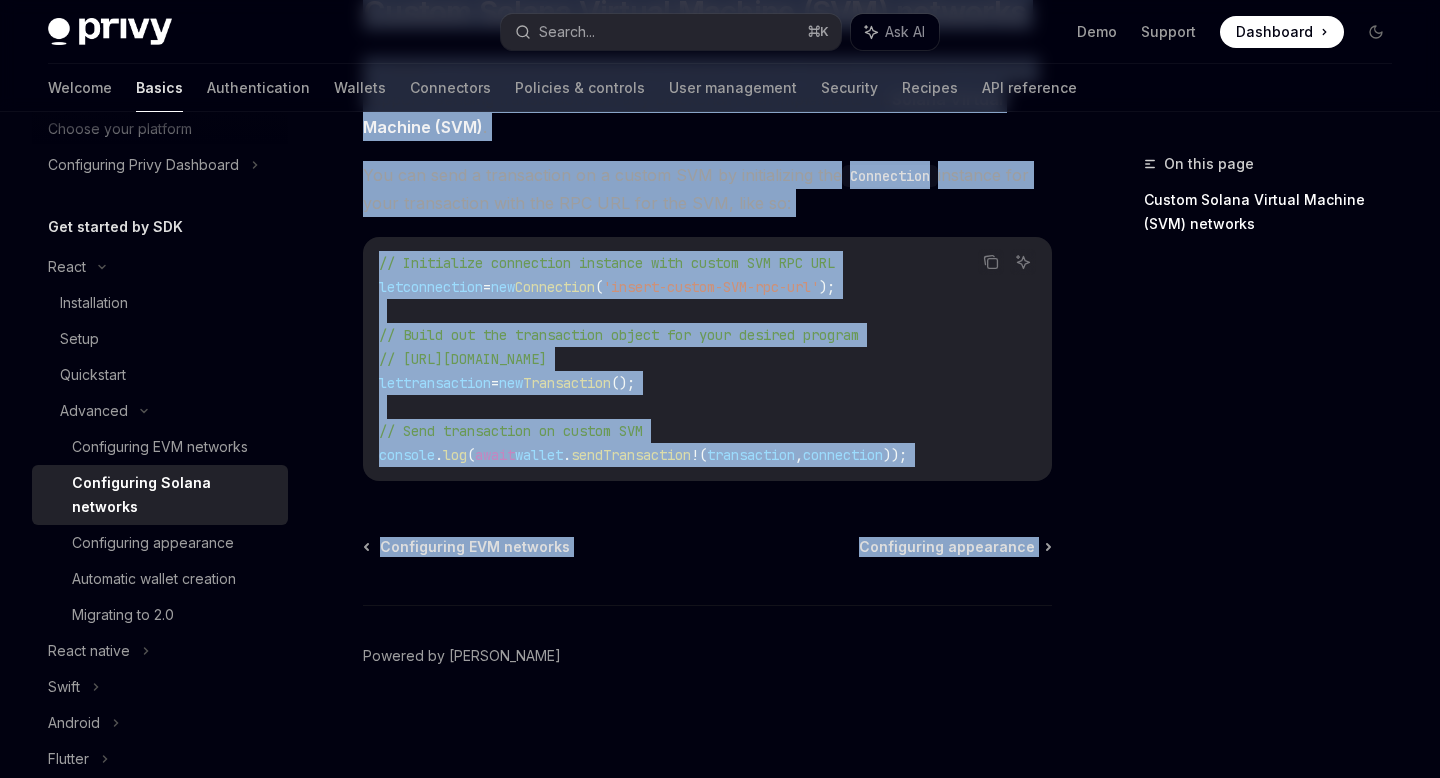 drag, startPoint x: 366, startPoint y: 200, endPoint x: 760, endPoint y: 608, distance: 567.18604 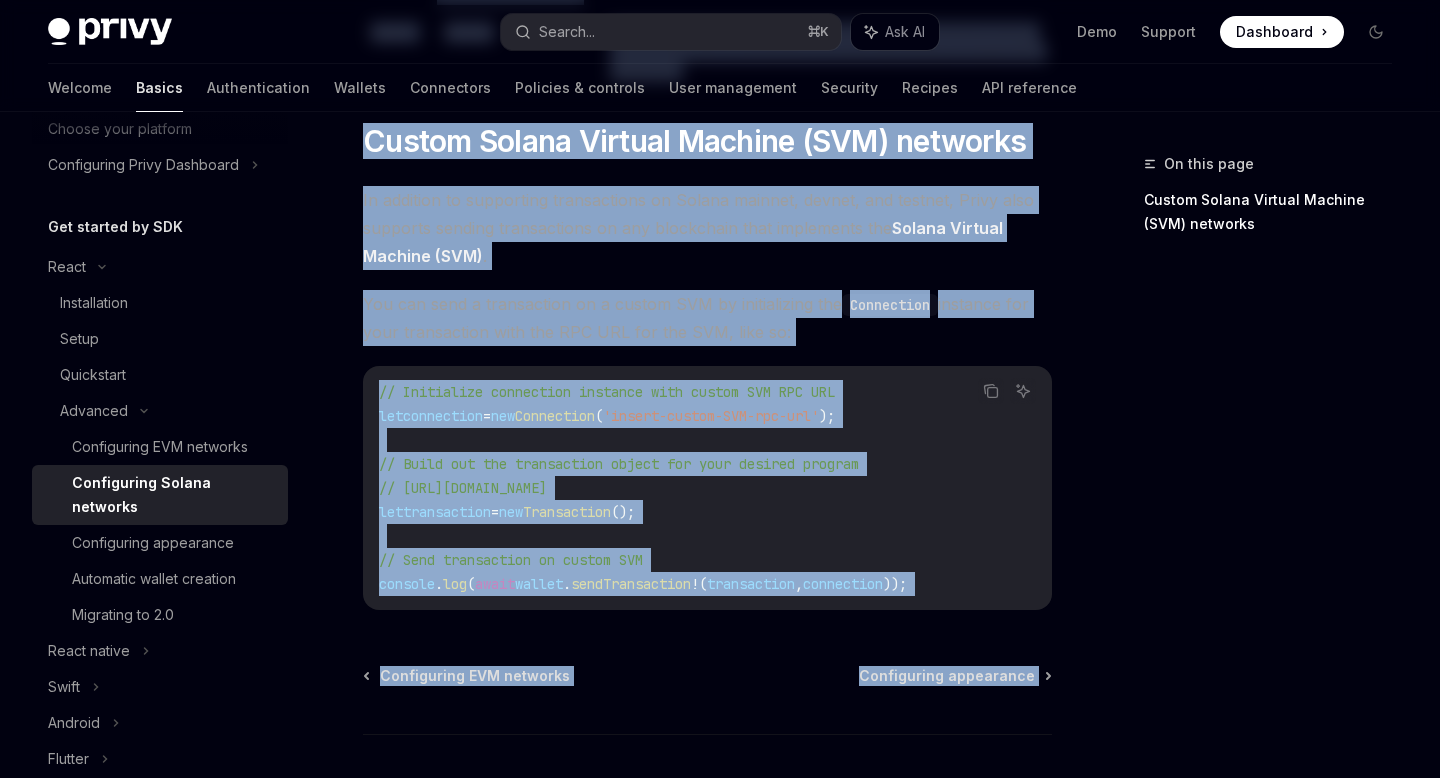 scroll, scrollTop: 0, scrollLeft: 0, axis: both 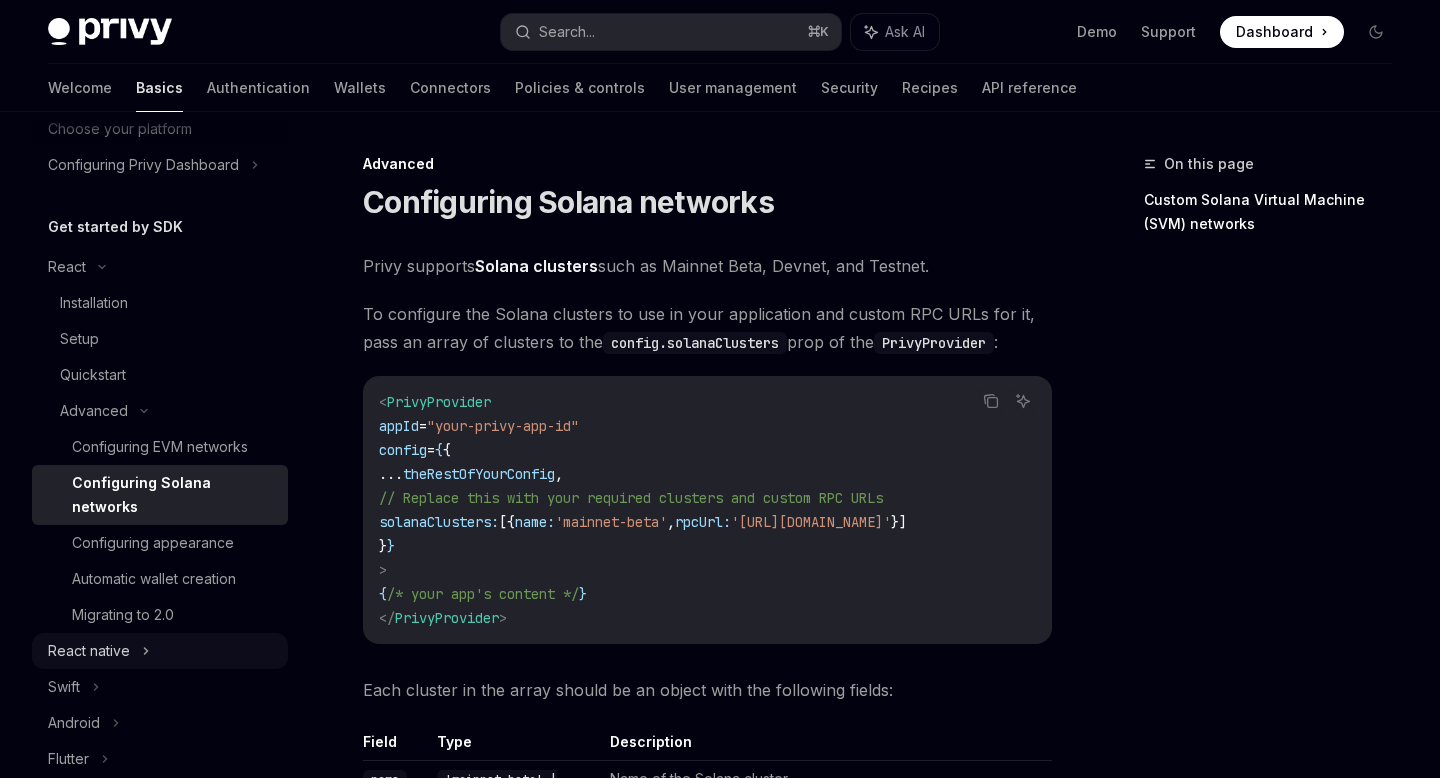 click on "React native" at bounding box center (160, 651) 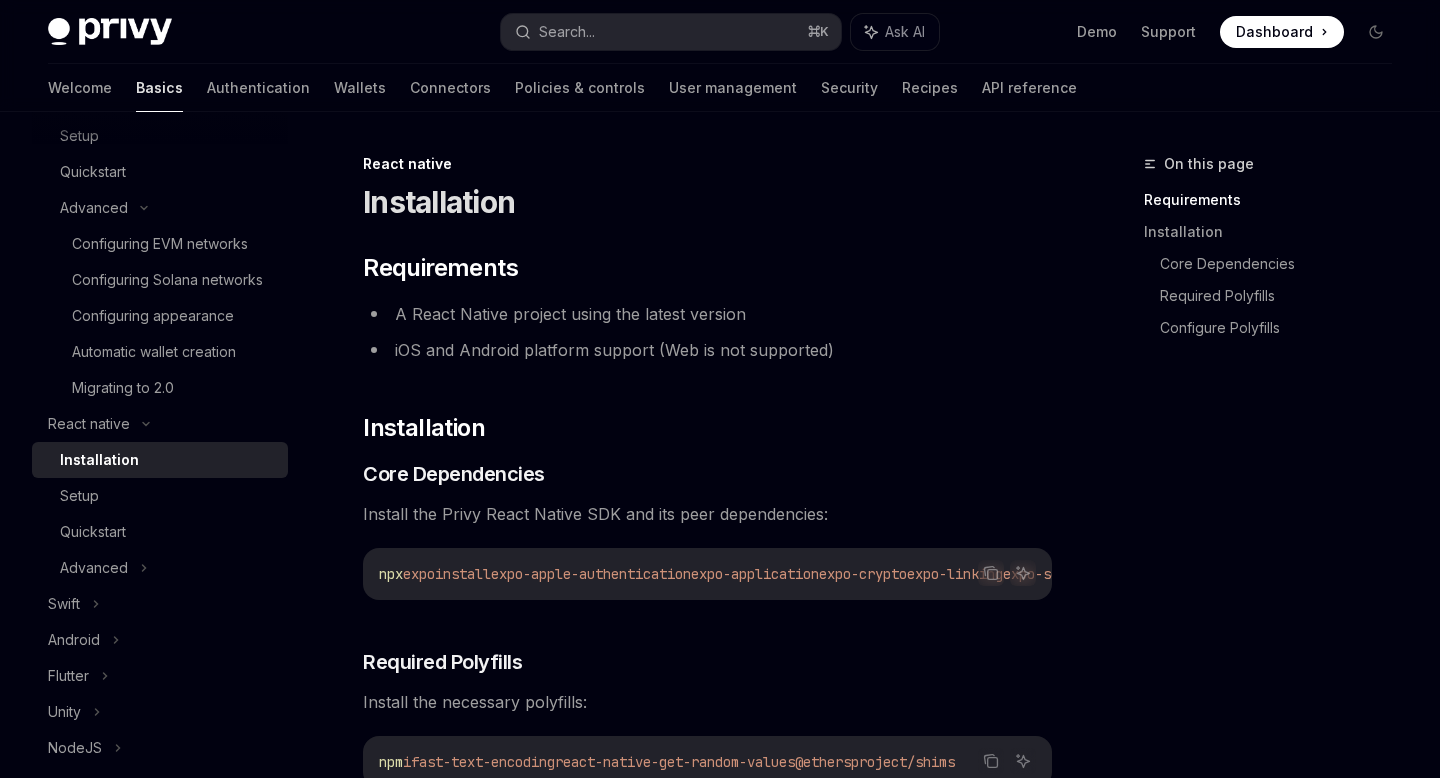 scroll, scrollTop: 343, scrollLeft: 0, axis: vertical 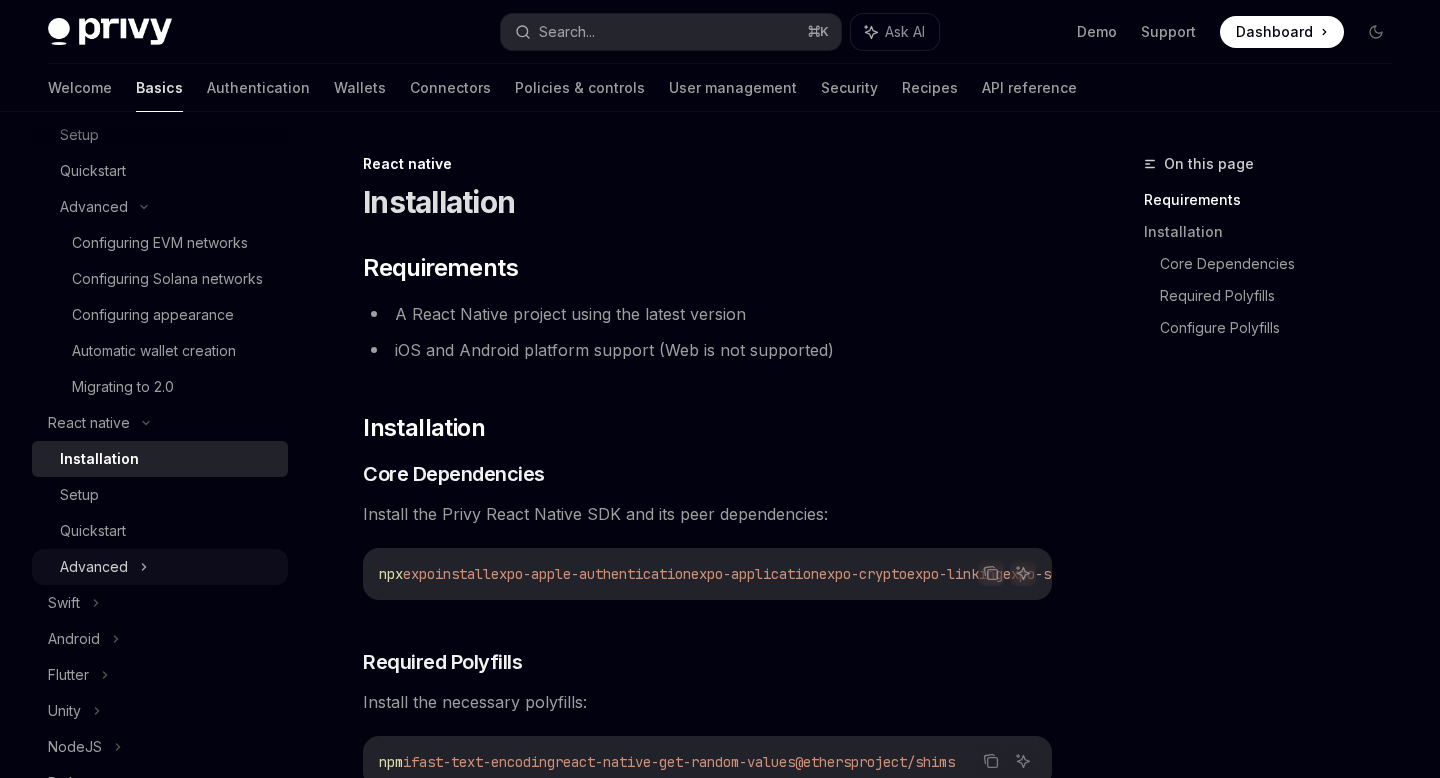 click on "Advanced" at bounding box center (160, 567) 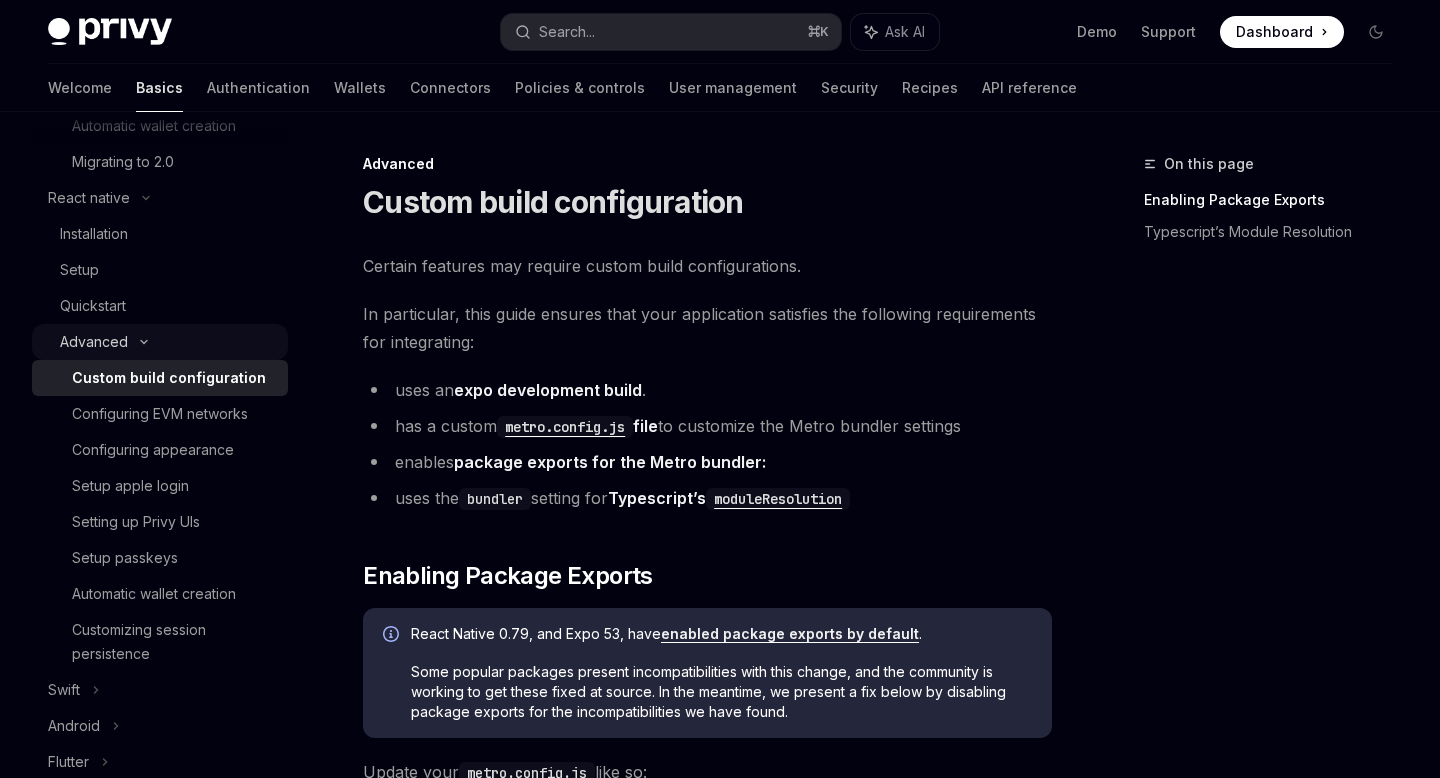 scroll, scrollTop: 571, scrollLeft: 0, axis: vertical 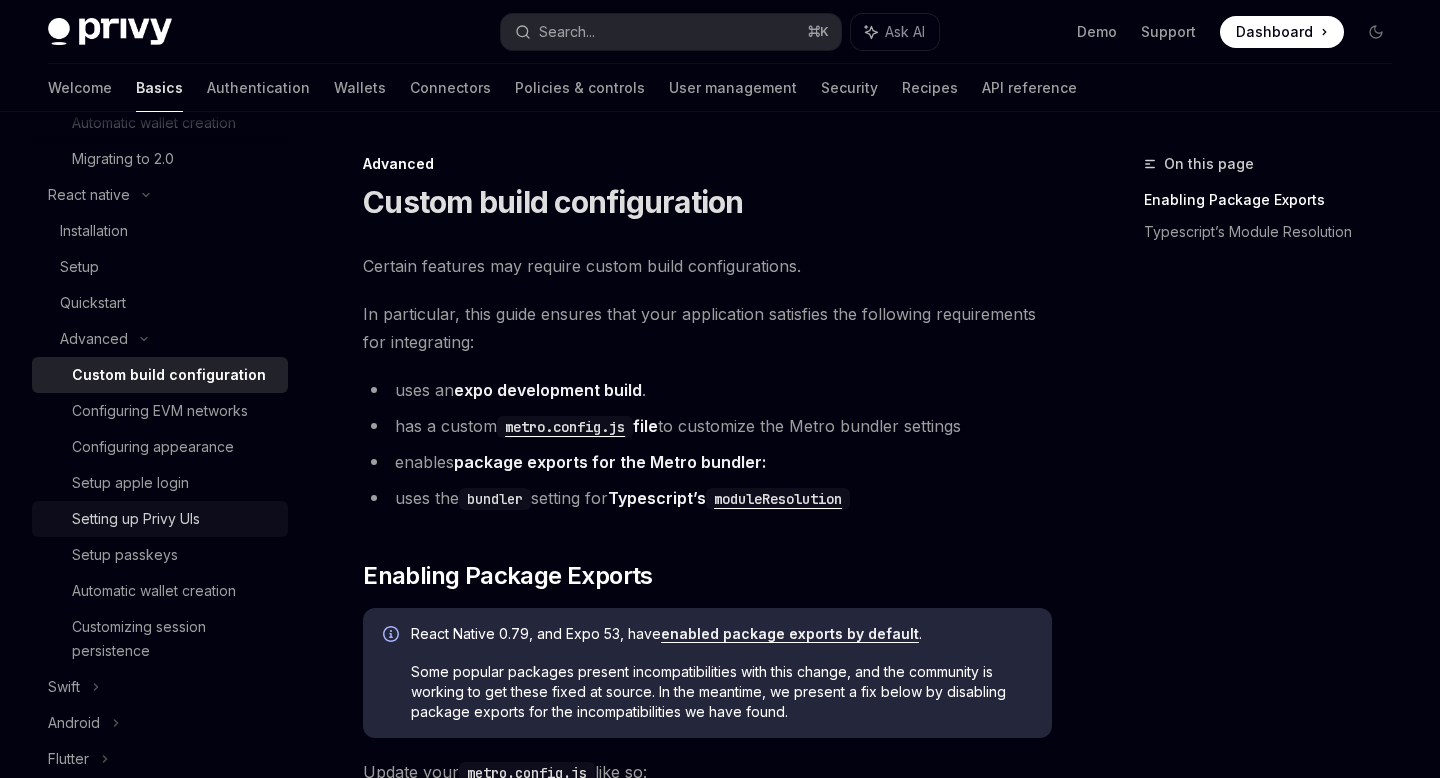 click on "Setting up Privy UIs" at bounding box center [136, 519] 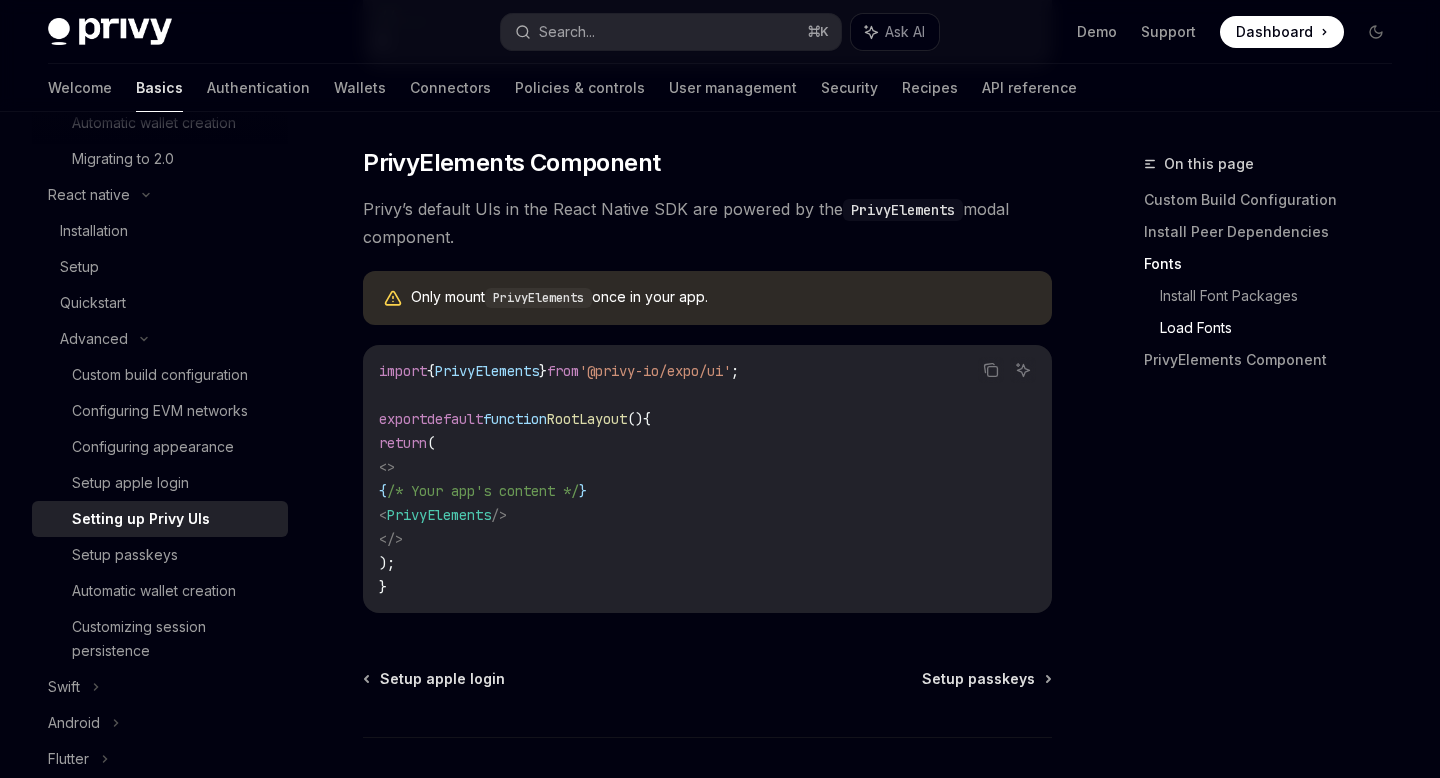 scroll, scrollTop: 1573, scrollLeft: 0, axis: vertical 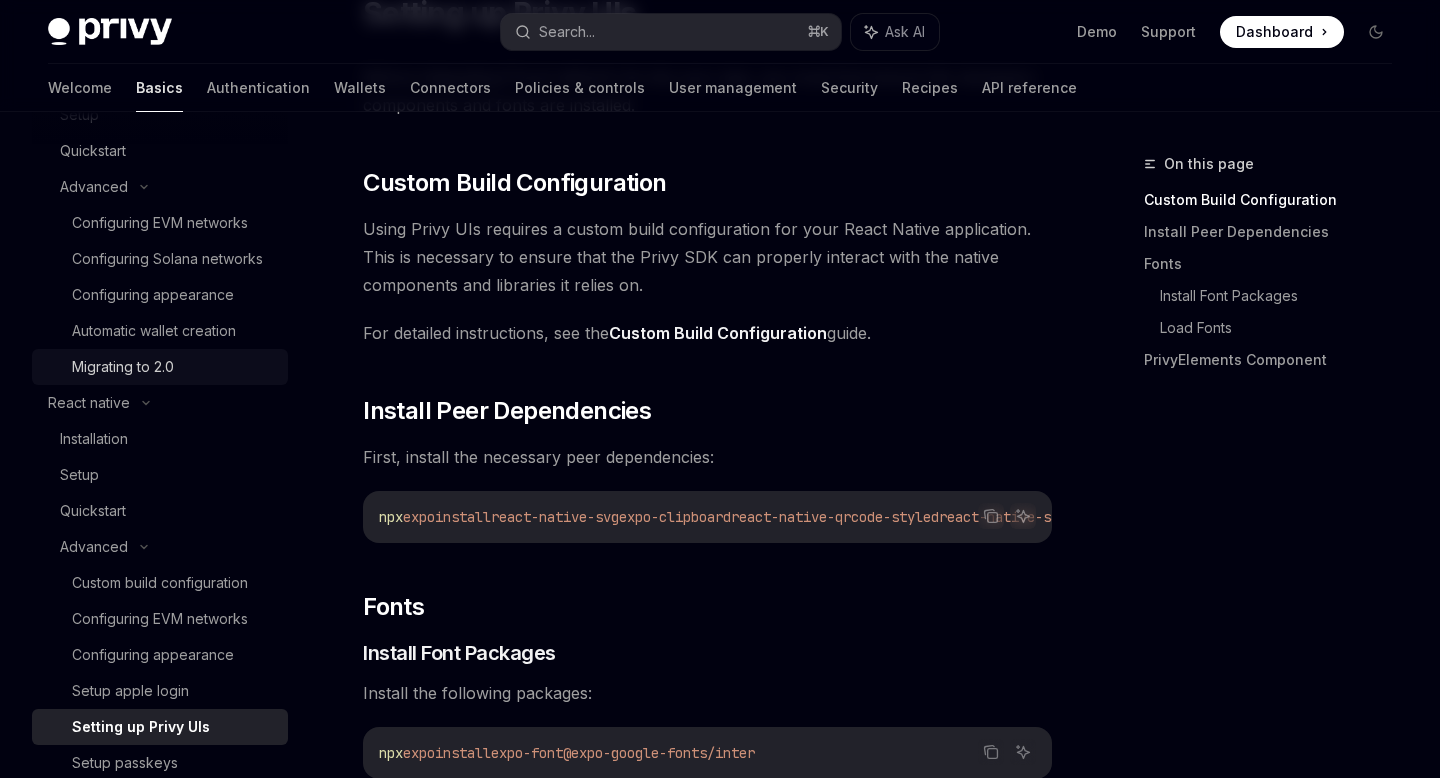 click on "Migrating to 2.0" at bounding box center [174, 367] 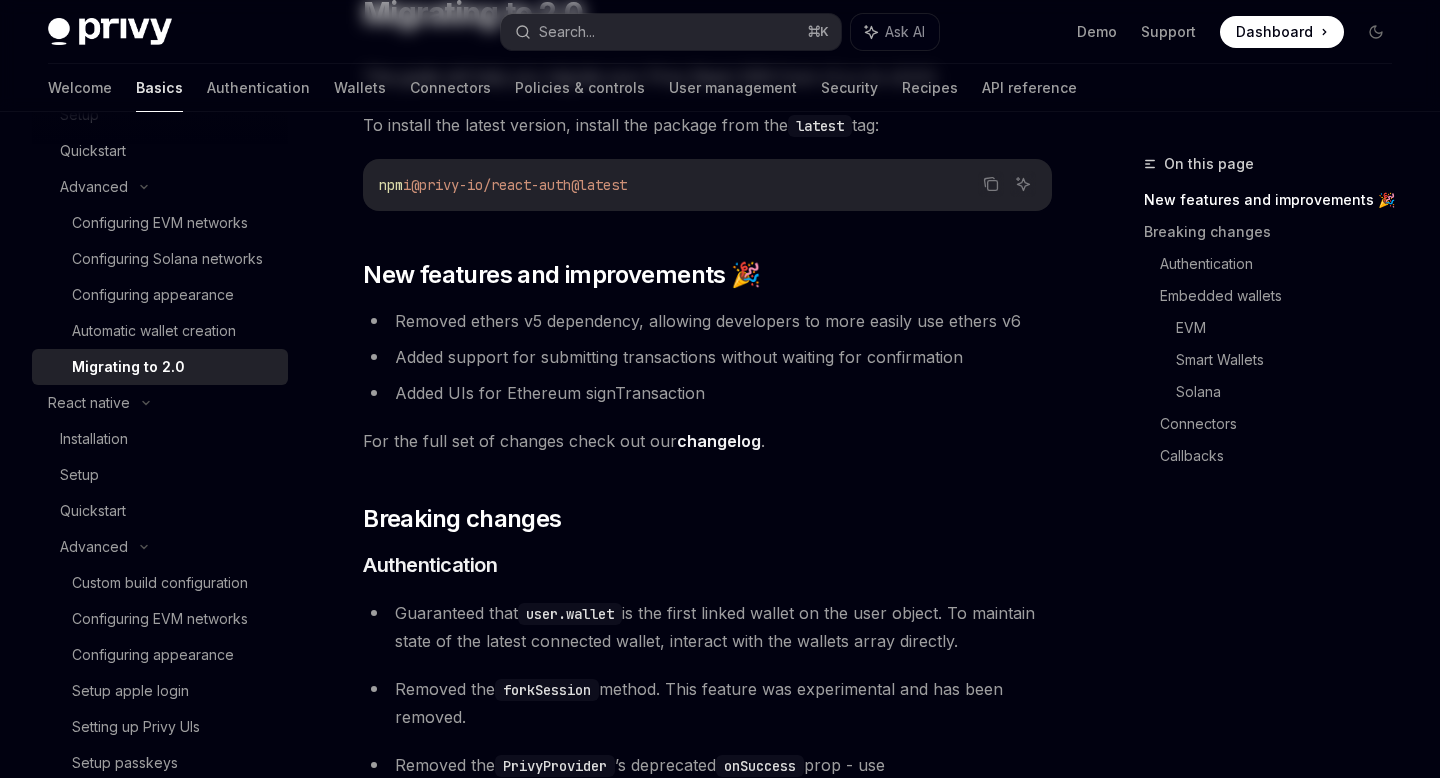 scroll, scrollTop: 0, scrollLeft: 0, axis: both 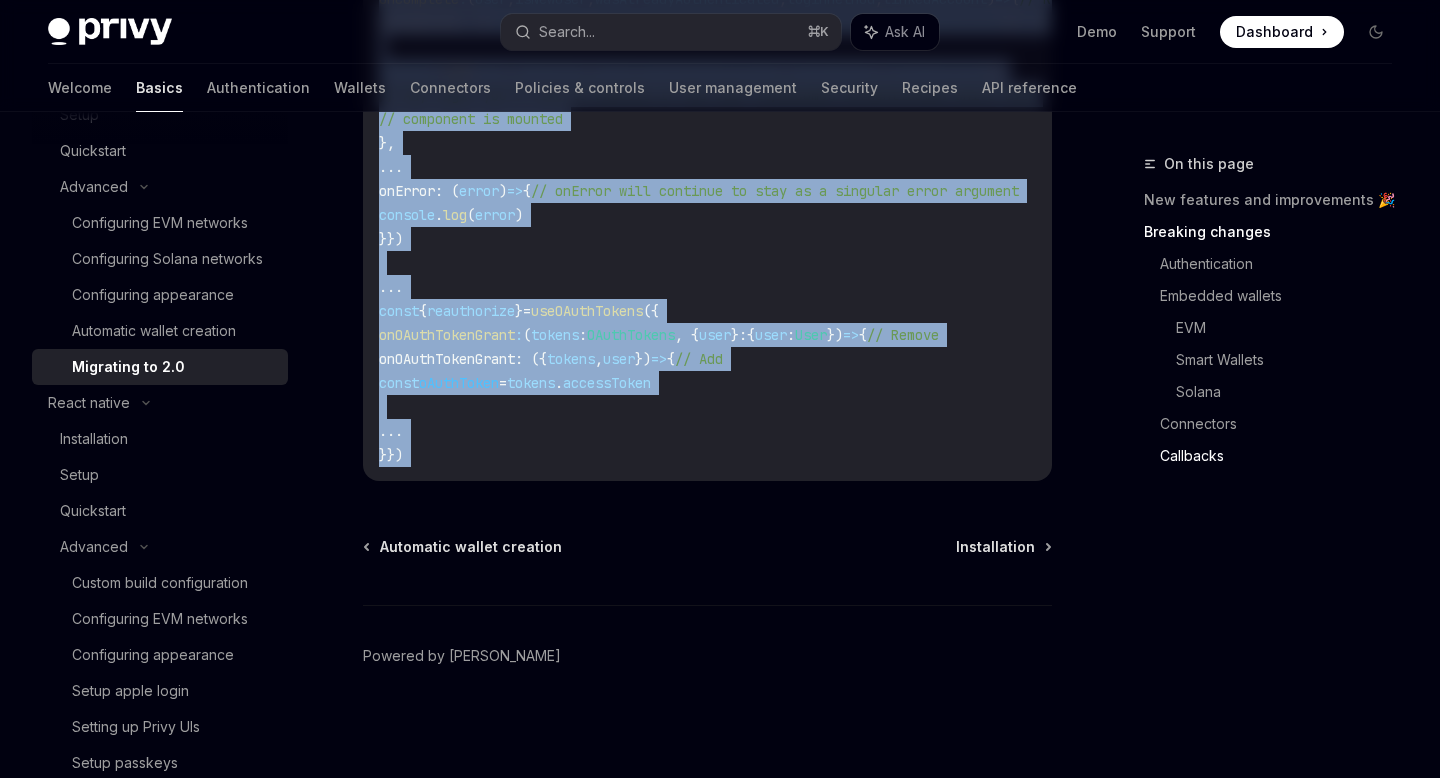 drag, startPoint x: 367, startPoint y: 162, endPoint x: 643, endPoint y: 481, distance: 421.8258 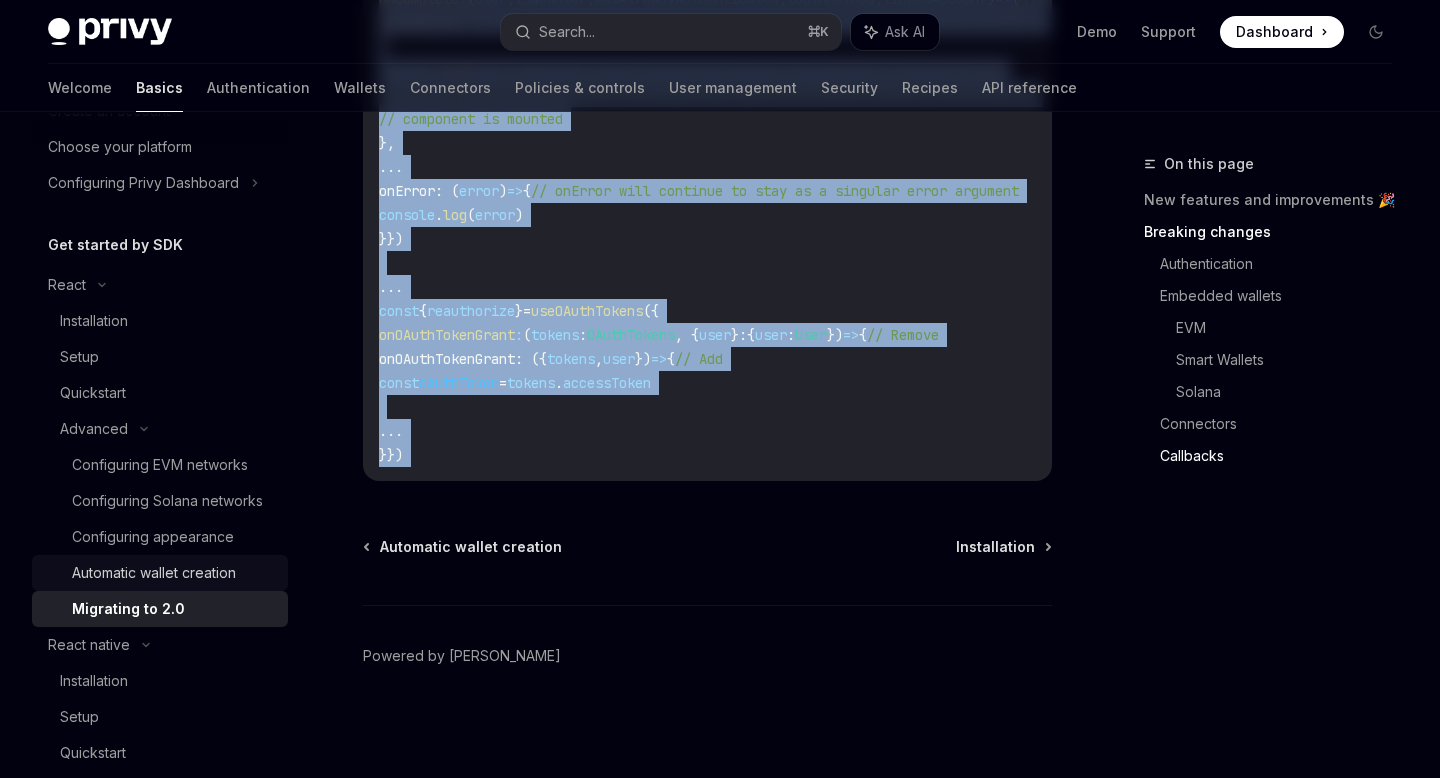 scroll, scrollTop: 124, scrollLeft: 0, axis: vertical 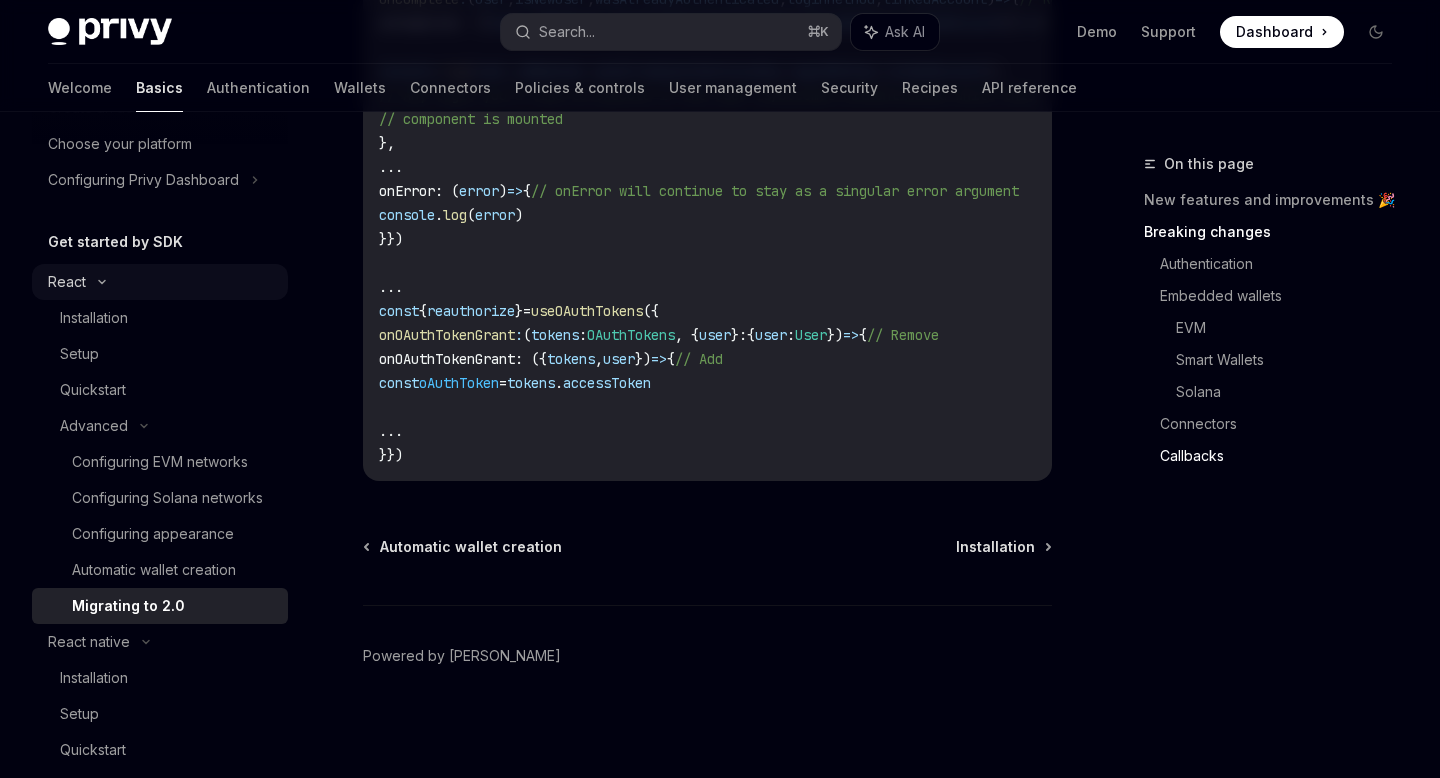 click on "React" at bounding box center [160, 282] 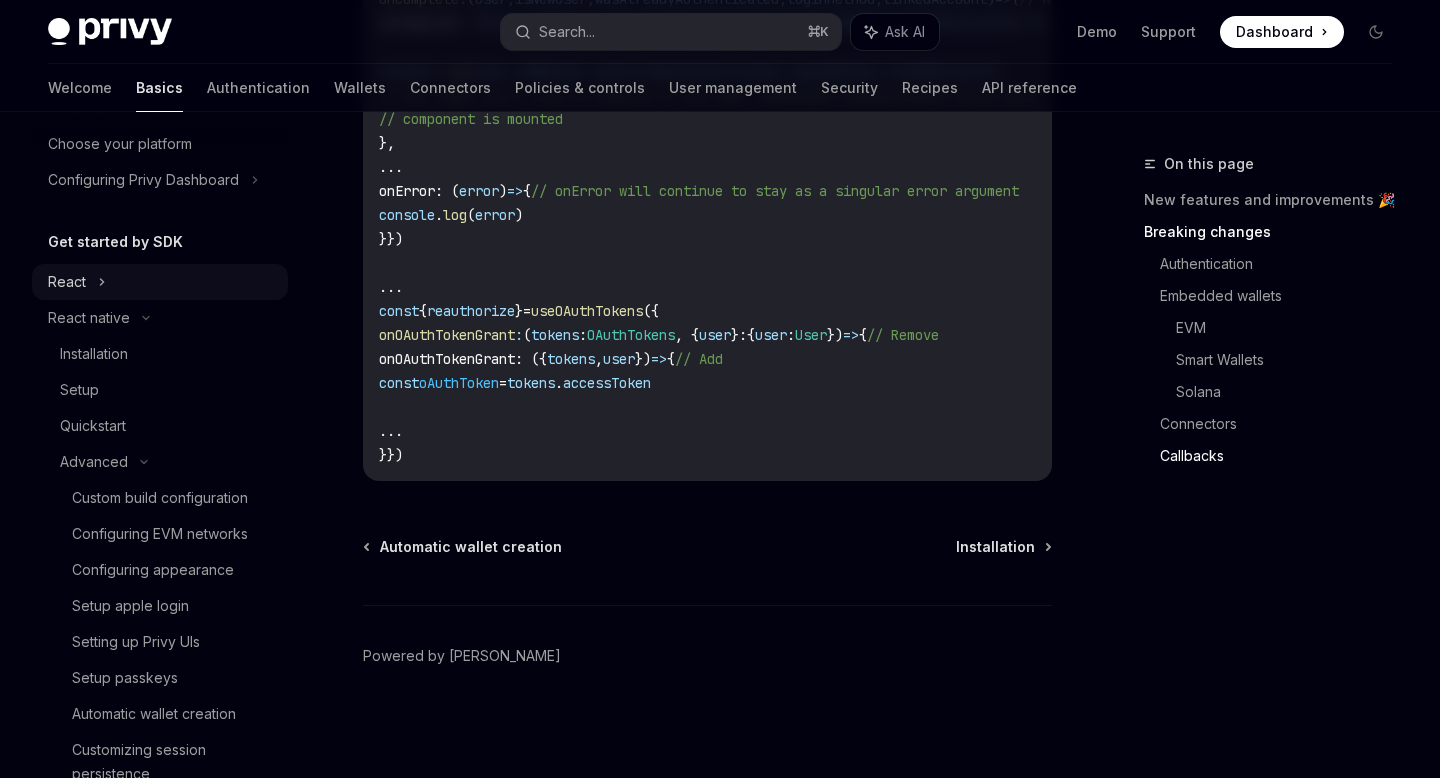 click on "React" at bounding box center [160, 282] 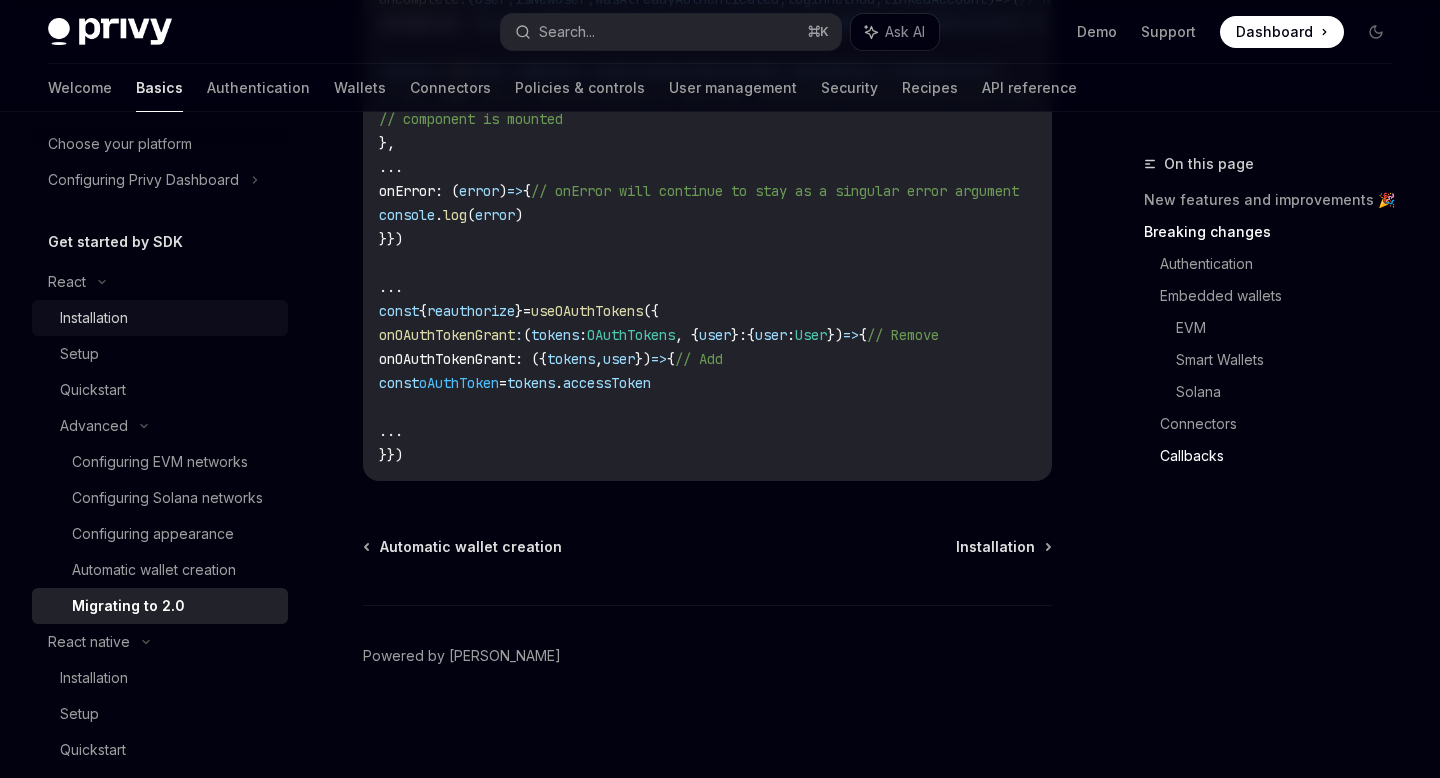 click on "Installation" at bounding box center [168, 318] 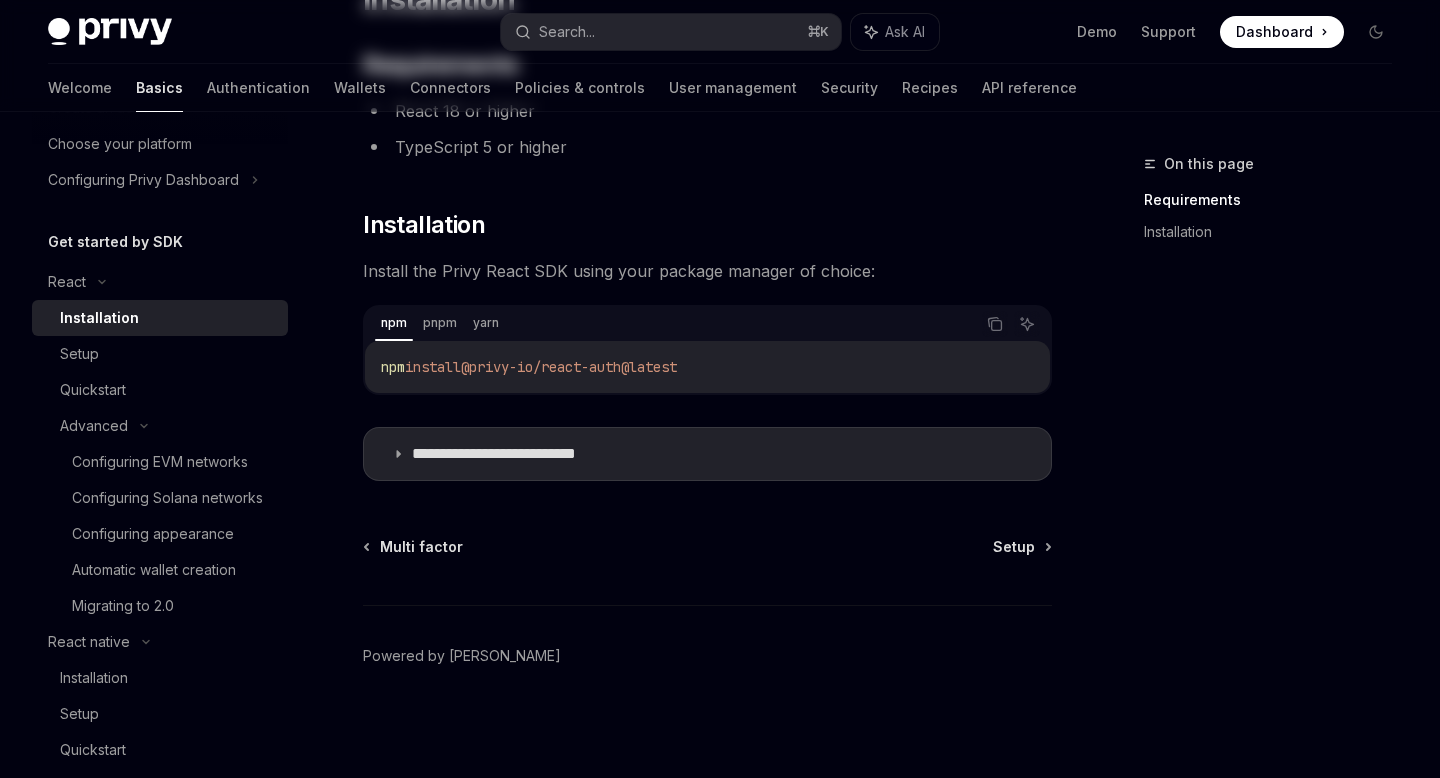 scroll, scrollTop: 0, scrollLeft: 0, axis: both 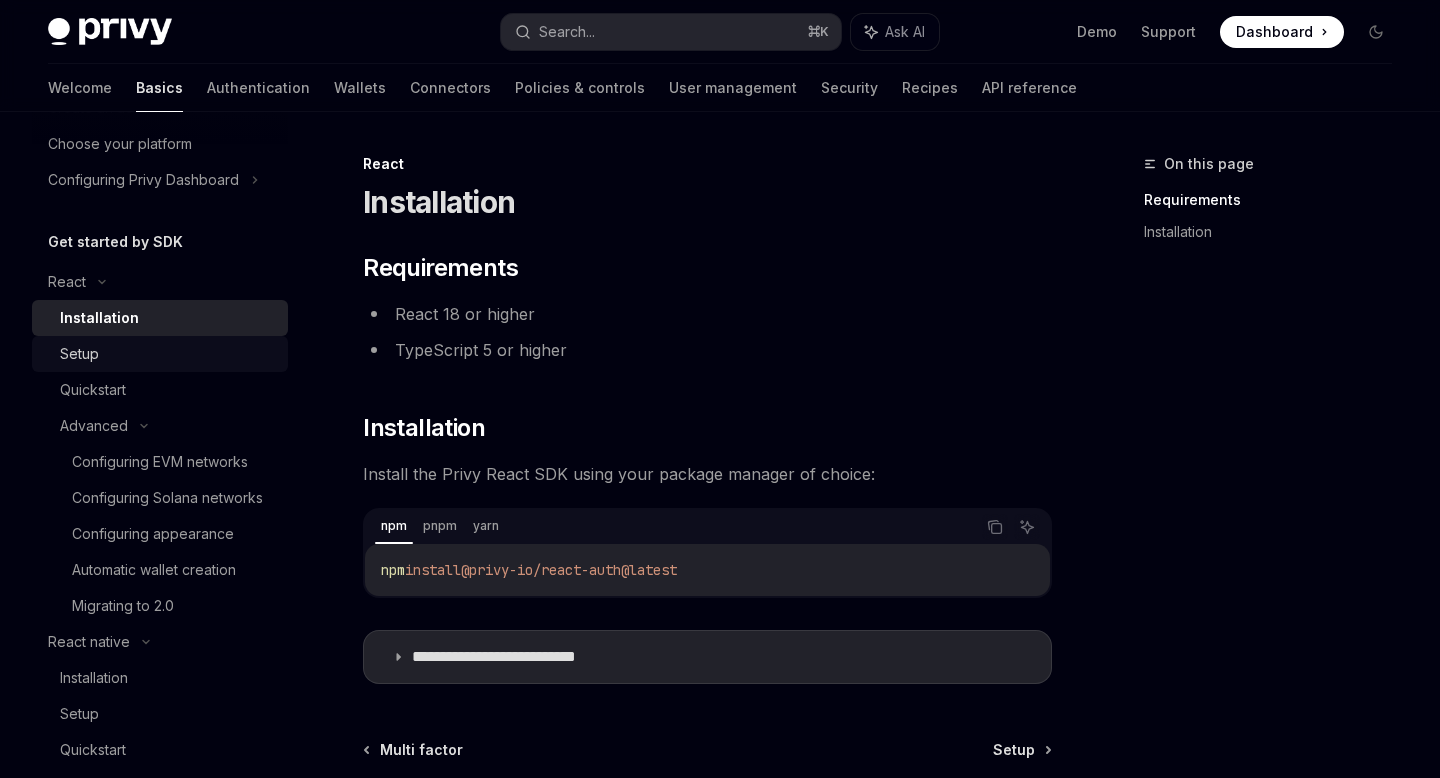 click on "Setup" at bounding box center [168, 354] 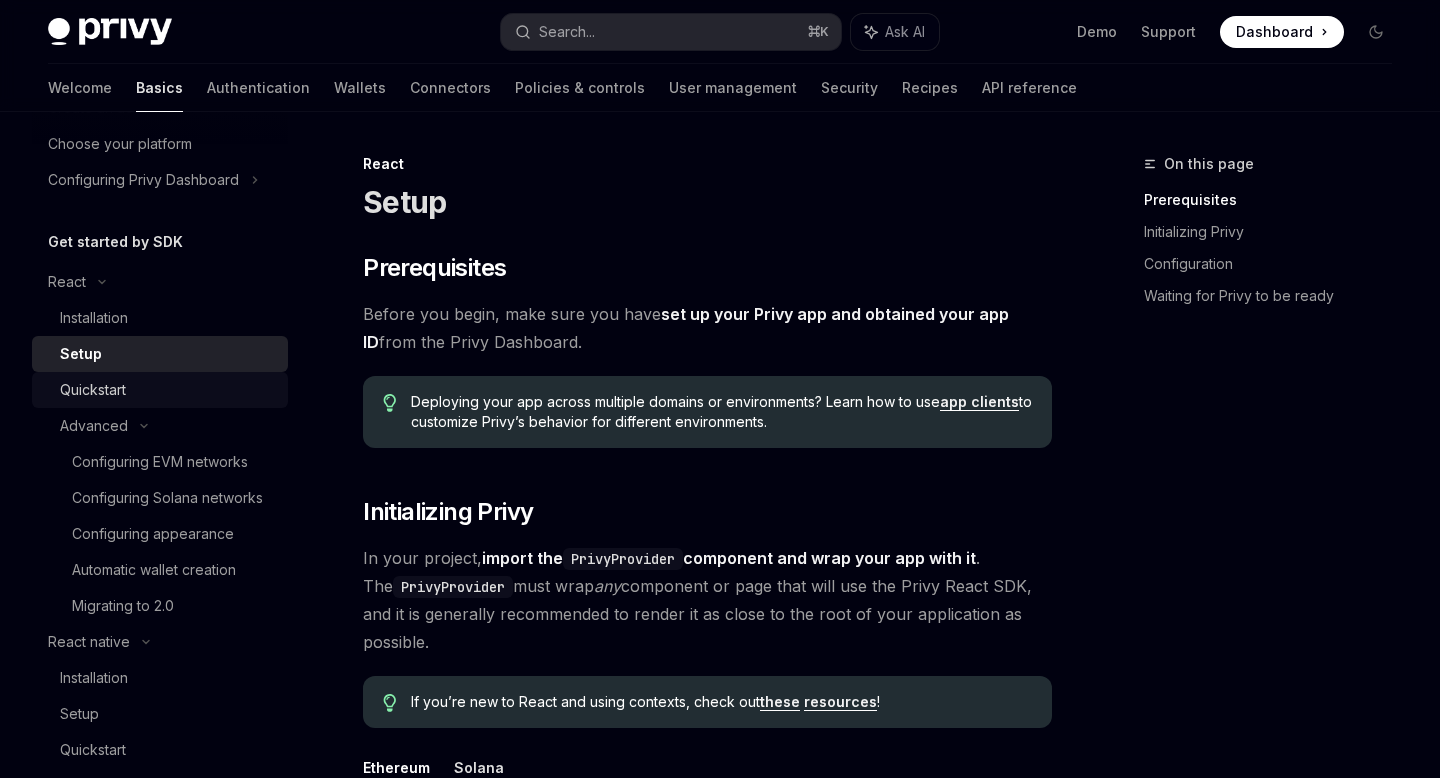 click on "Quickstart" at bounding box center [168, 390] 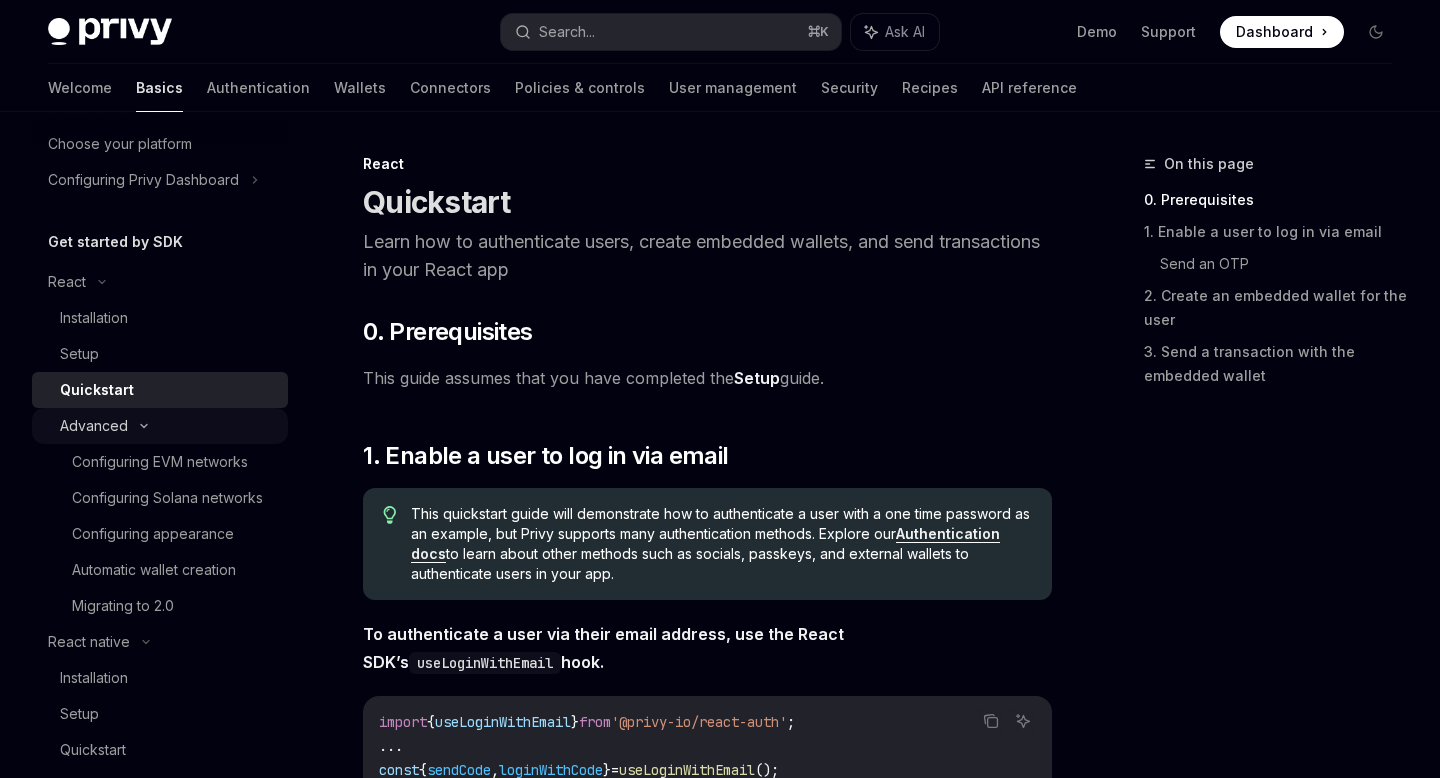 click on "Advanced" at bounding box center (160, 426) 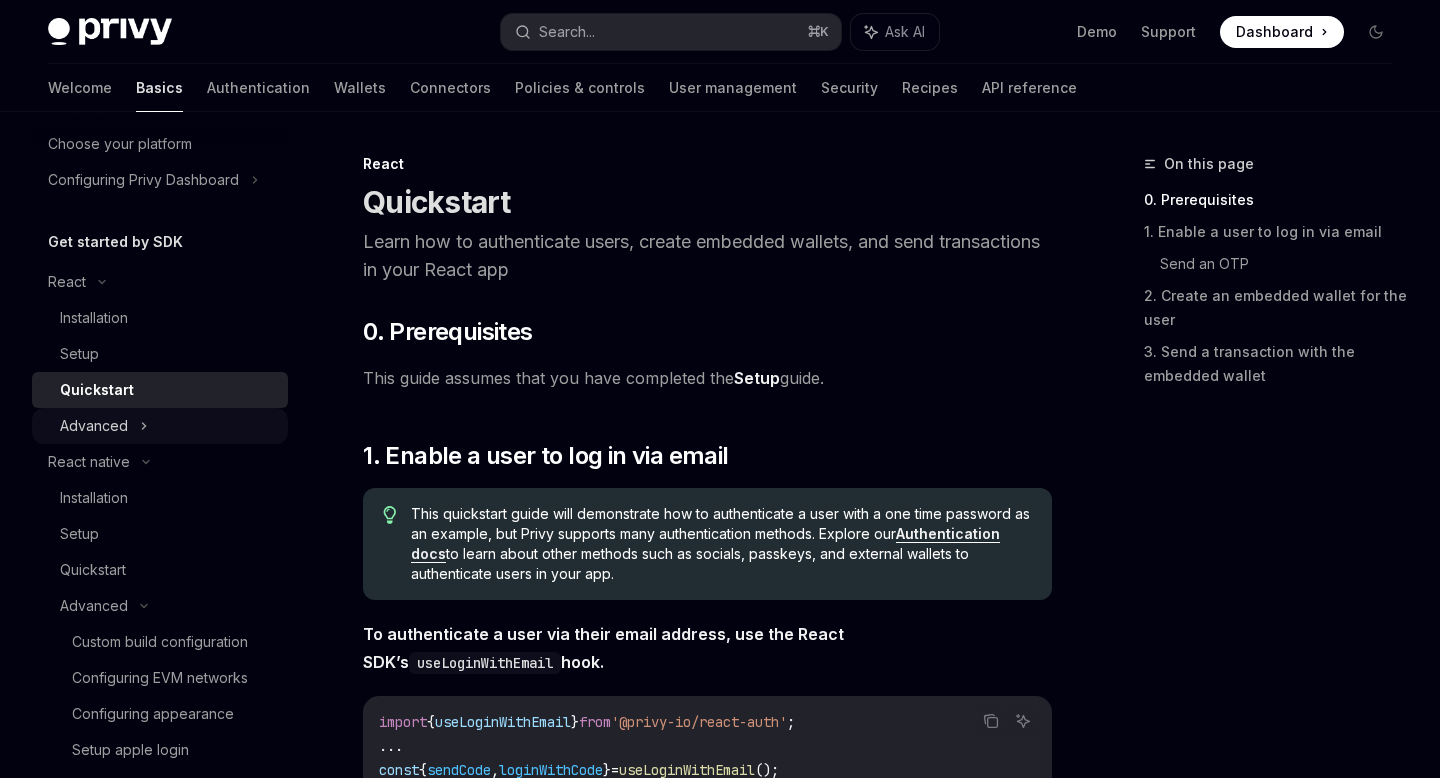 click on "Advanced" at bounding box center [160, 426] 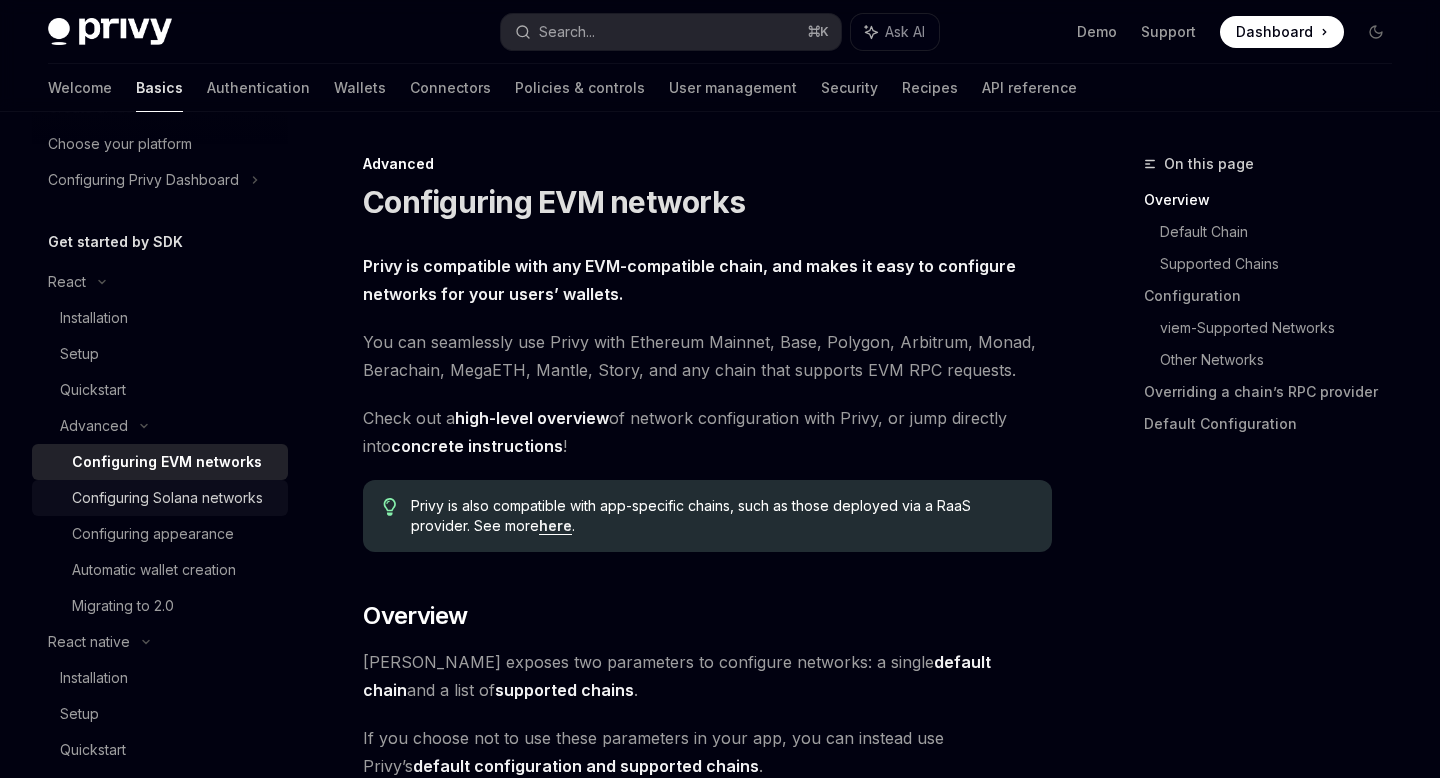 click on "Configuring Solana networks" at bounding box center [167, 498] 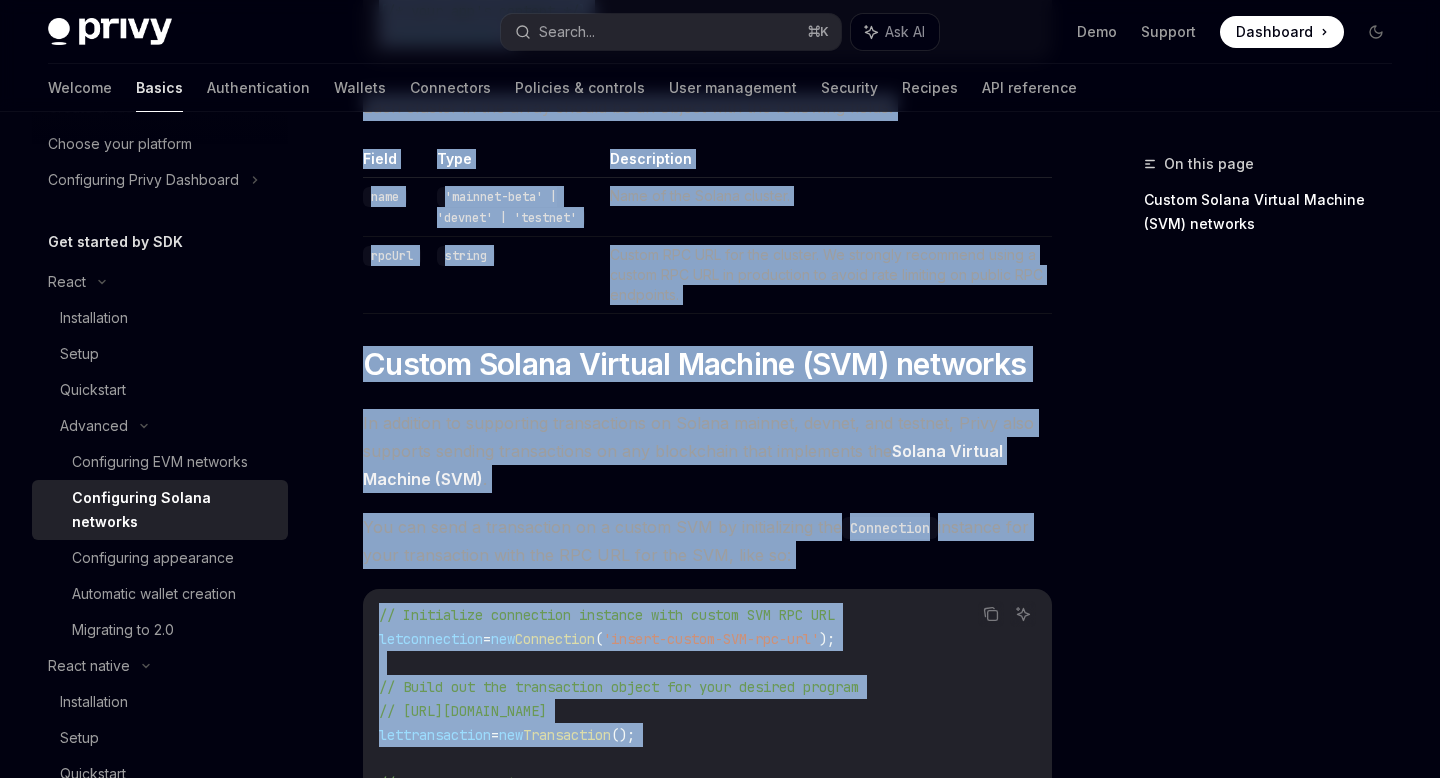 scroll, scrollTop: 950, scrollLeft: 0, axis: vertical 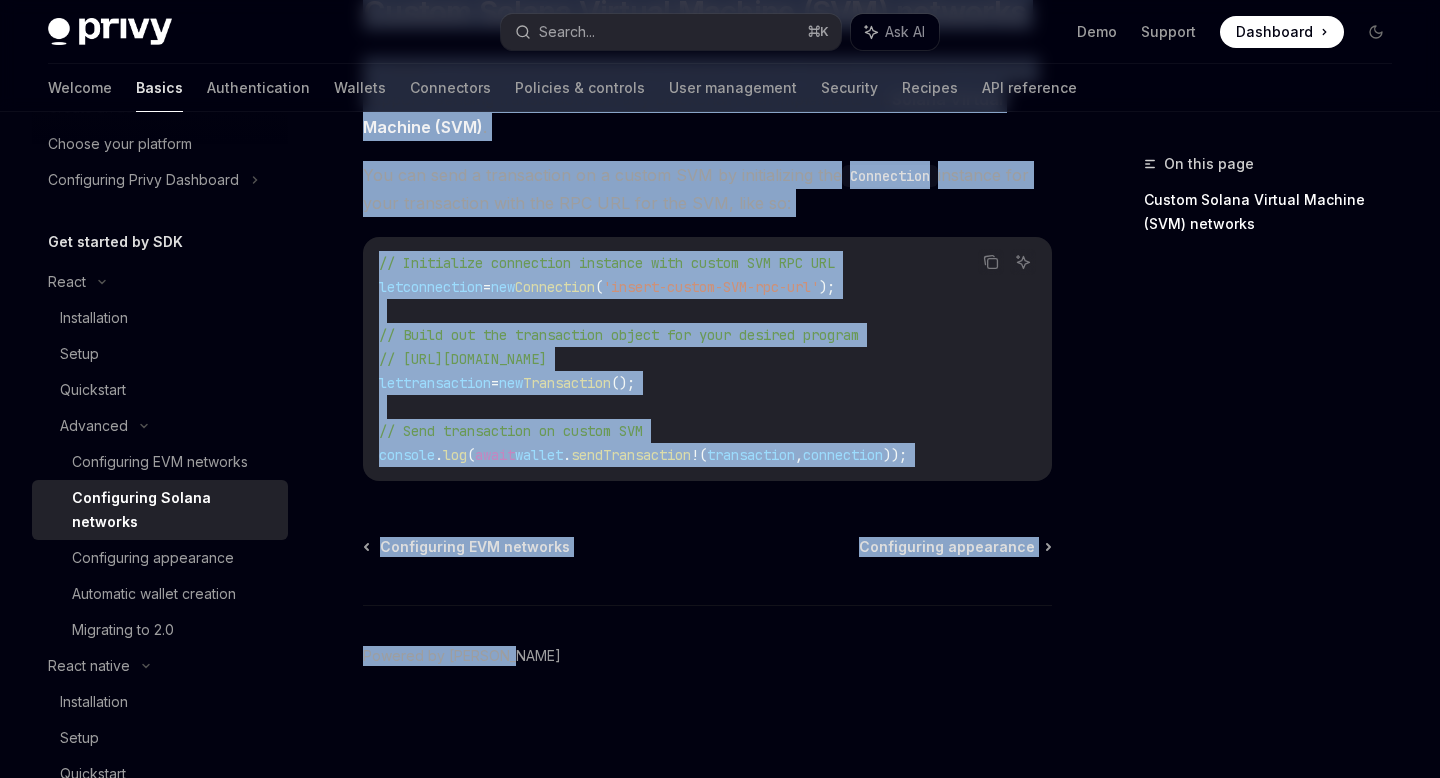 drag, startPoint x: 372, startPoint y: 197, endPoint x: 656, endPoint y: 752, distance: 623.4429 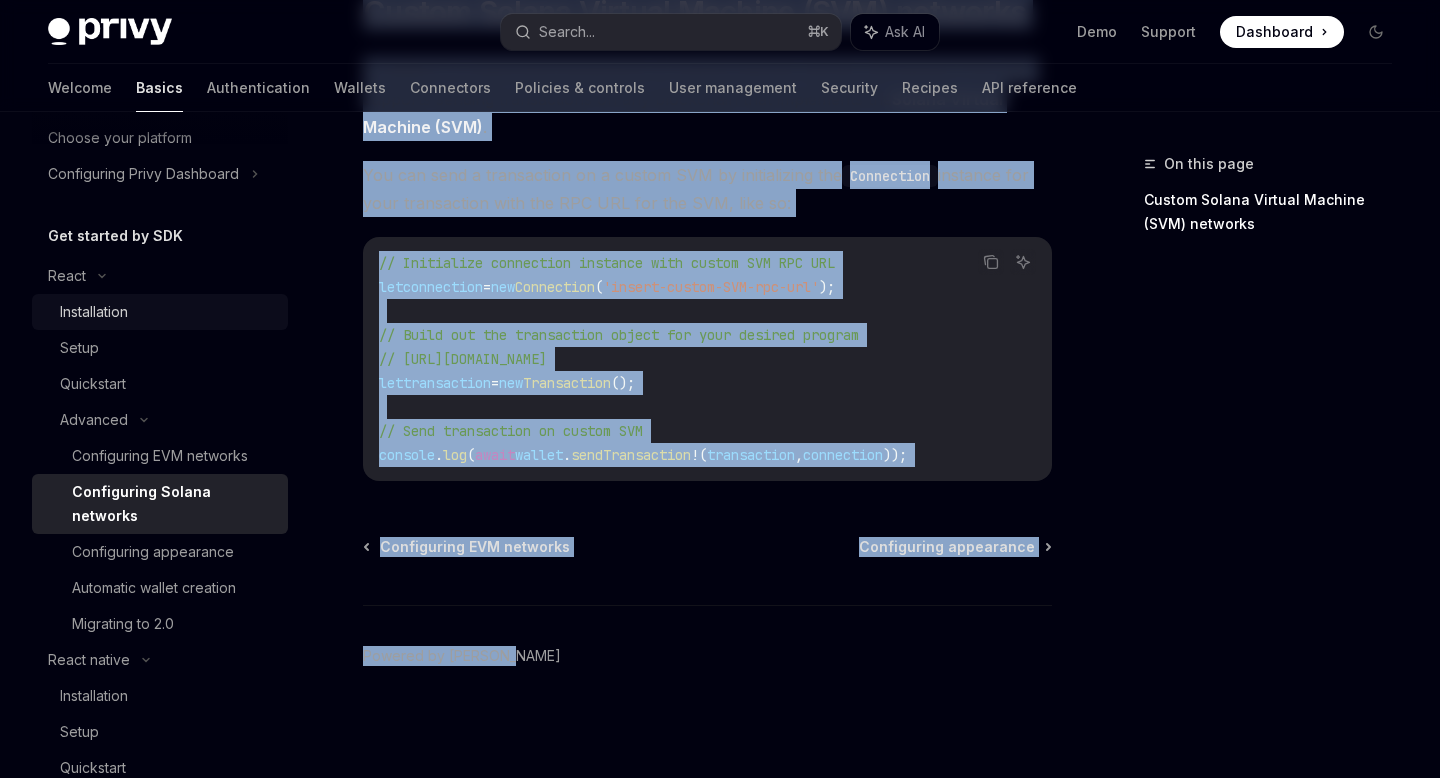 scroll, scrollTop: 129, scrollLeft: 0, axis: vertical 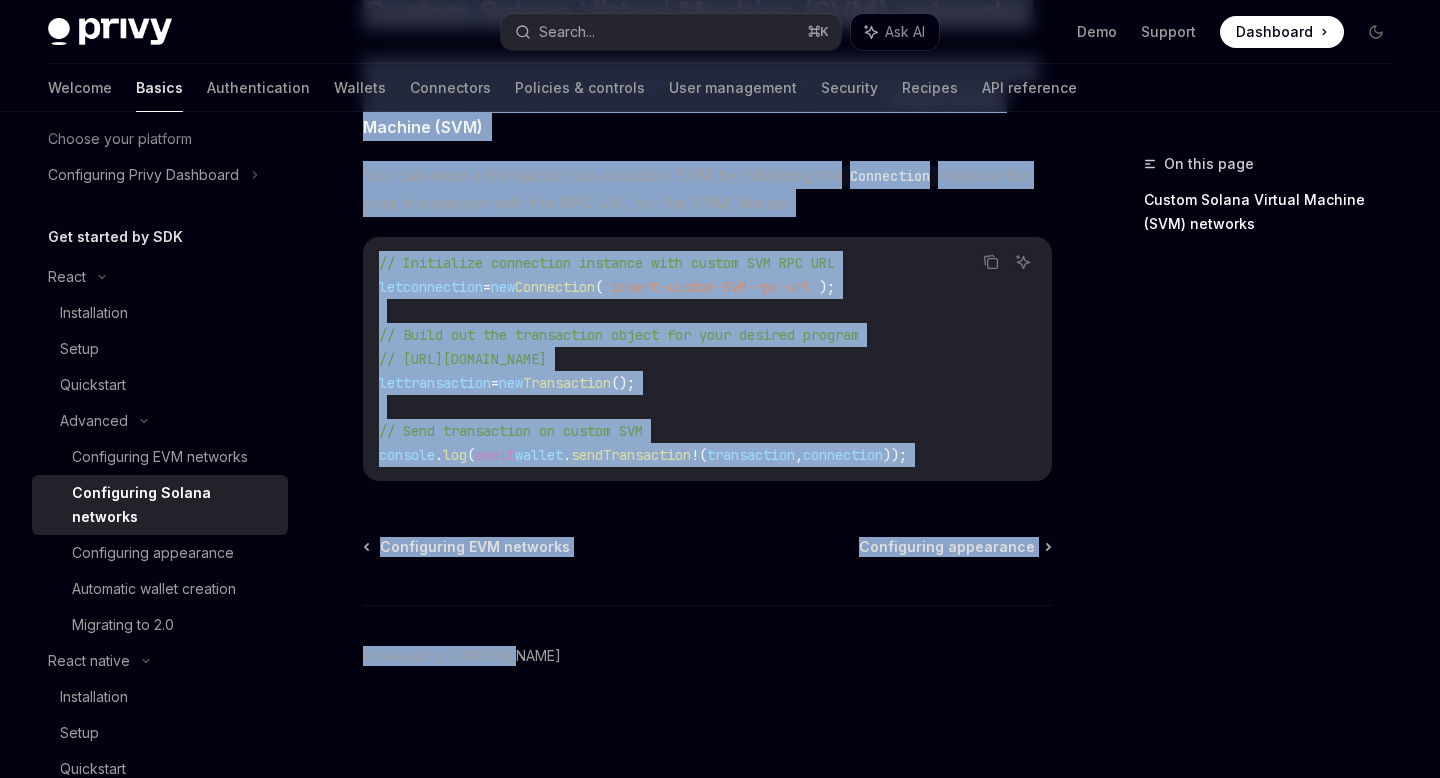 click on "Configuring Solana networks" at bounding box center [174, 505] 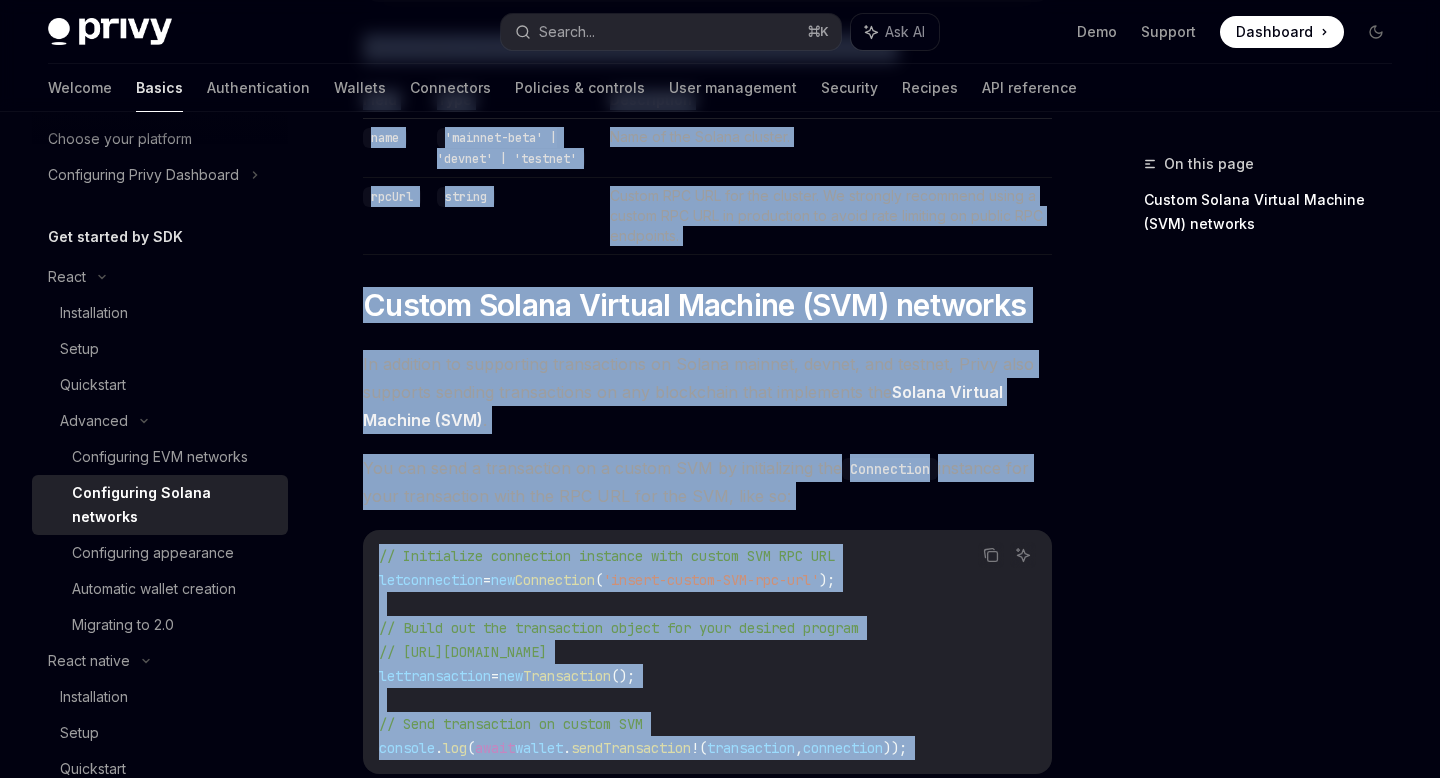 scroll, scrollTop: 639, scrollLeft: 0, axis: vertical 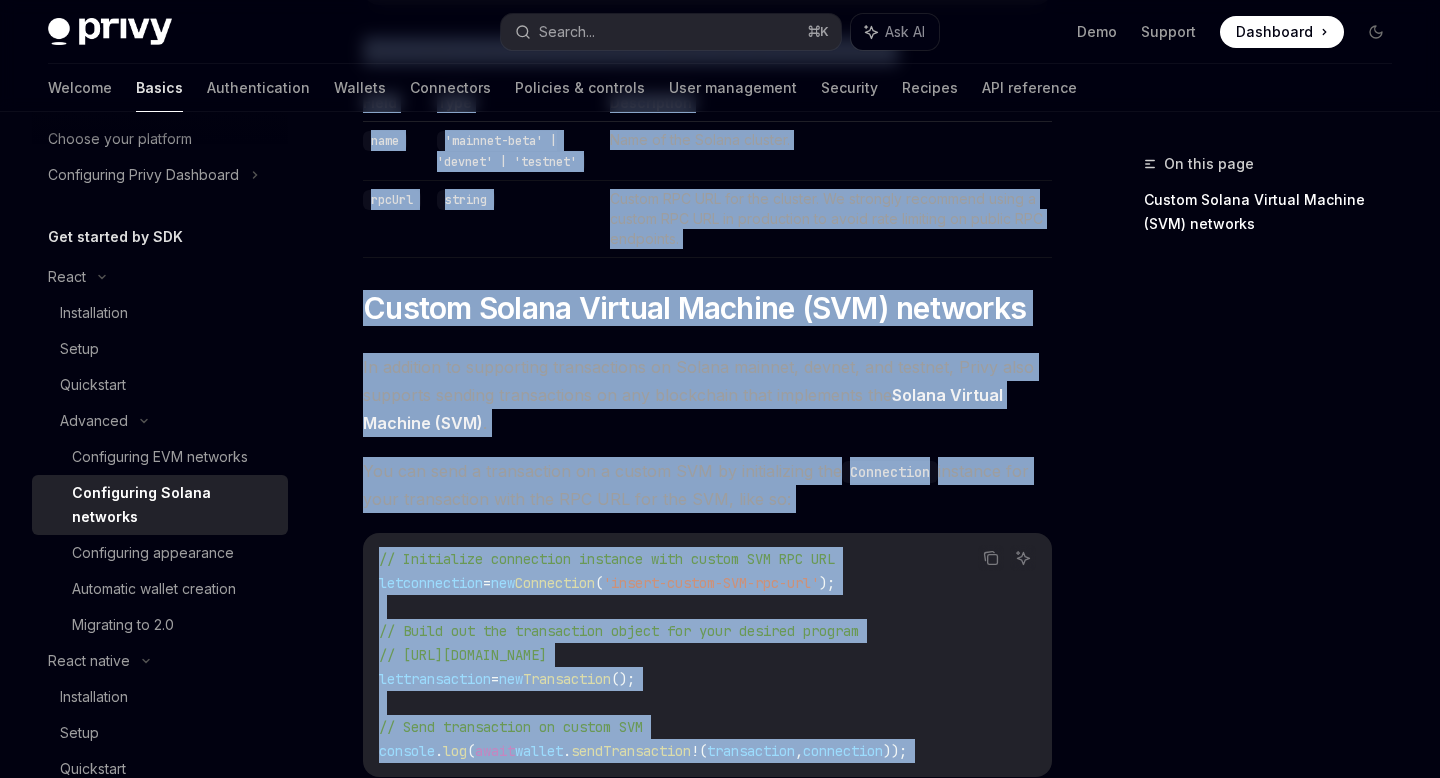 click on "Privy supports  Solana clusters  such as Mainnet Beta, Devnet, and Testnet.
To configure the Solana clusters to use in your application and custom RPC URLs for it, pass an array of clusters to the  config.solanaClusters  prop of the  PrivyProvider :
Copy Ask AI < PrivyProvider
appId = "your-privy-app-id"
config = { {
... theRestOfYourConfig ,
// Replace this with your required clusters and custom RPC URLs
solanaClusters:  [{ name:  'mainnet-beta' ,  rpcUrl:  '[URL][DOMAIN_NAME]' }]
} }
>
{ /* your app's content */ }
</ PrivyProvider >
Each cluster in the array should be an object with the following fields:
Field Type Description name 'mainnet-beta' | 'devnet' | 'testnet' Name of the Solana cluster. rpcUrl string Custom RPC URL for the cluster. We strongly recommend using a custom RPC URL in production to avoid rate limiting on public RPC endpoints.
​ Custom Solana Virtual Machine (SVM) networks
Solana Virtual Machine (SVM) .
Connection" at bounding box center (707, 195) 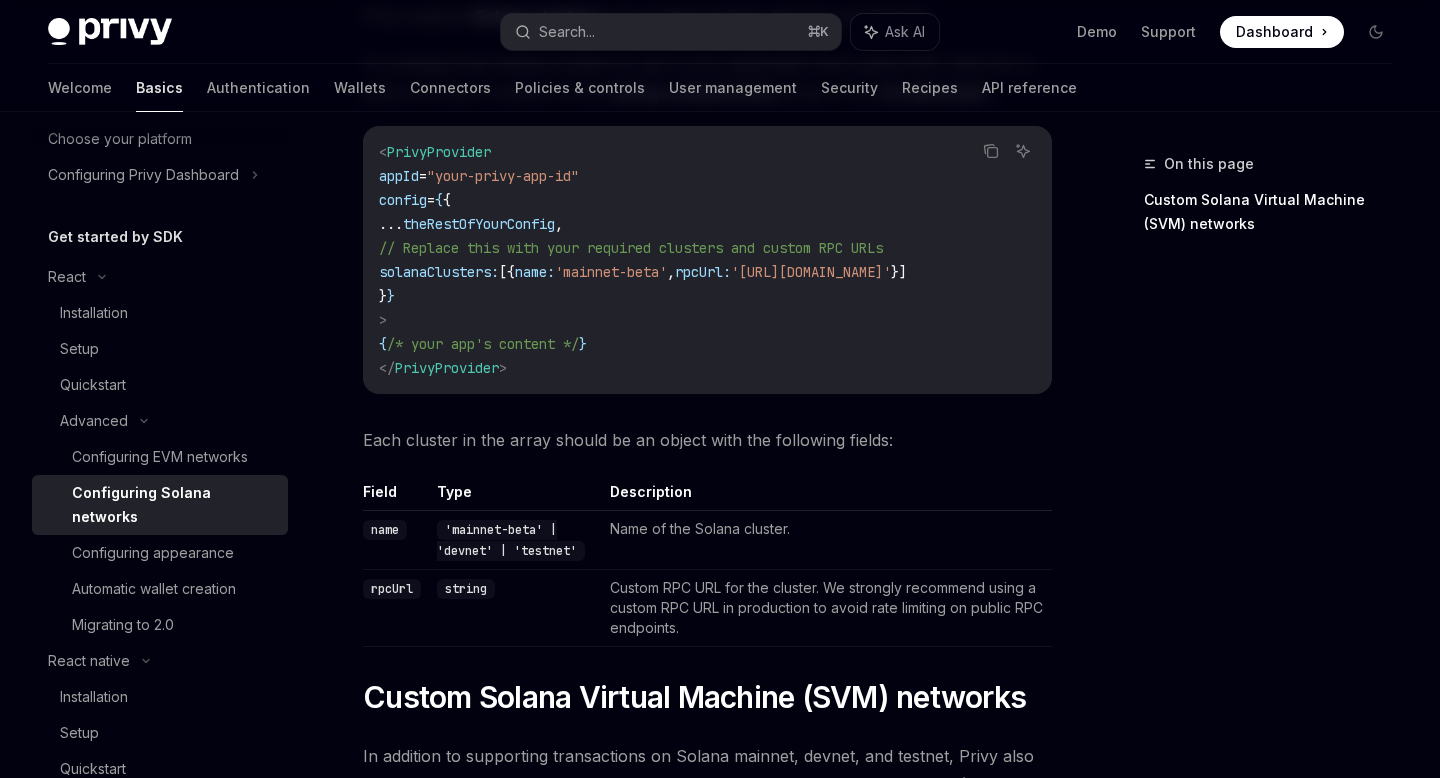 scroll, scrollTop: 0, scrollLeft: 0, axis: both 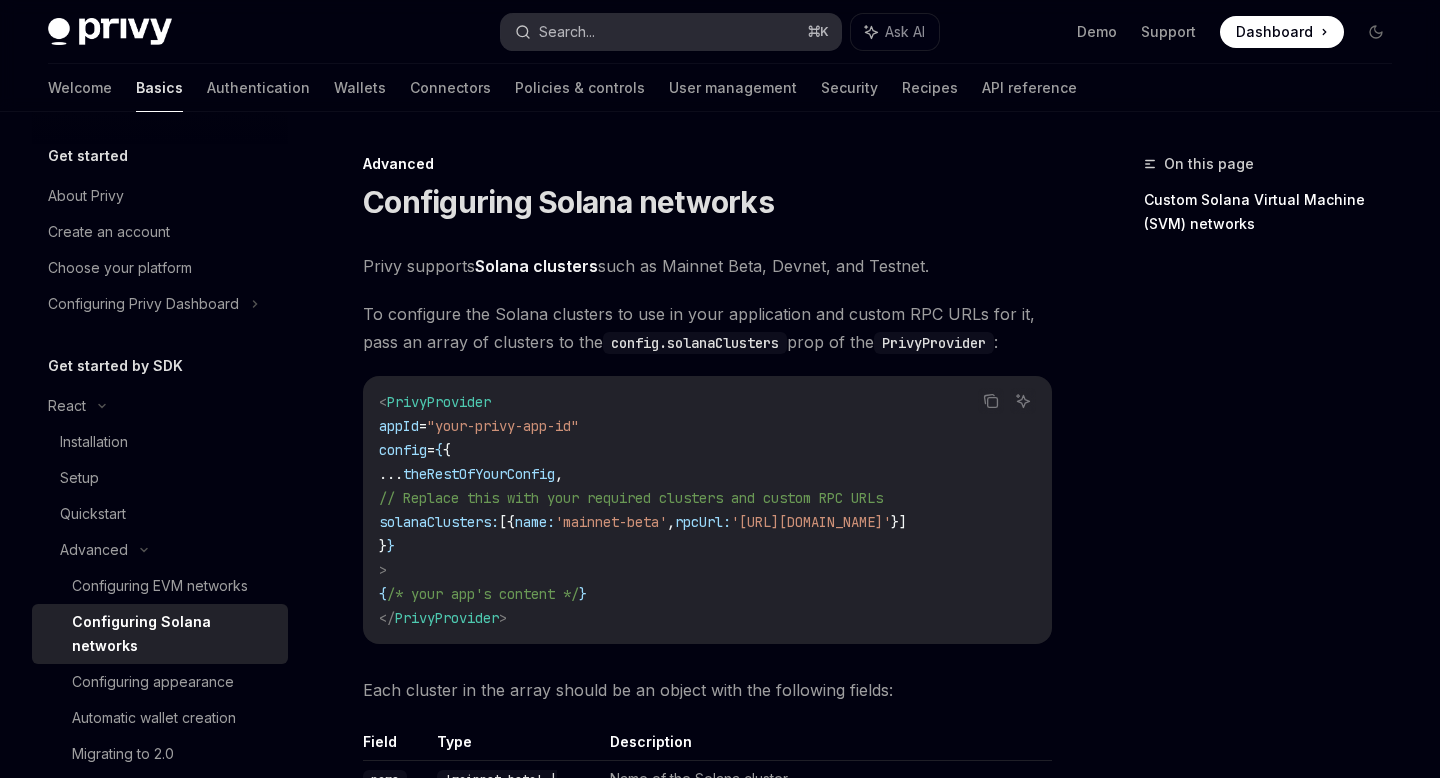 click on "Search..." at bounding box center [567, 32] 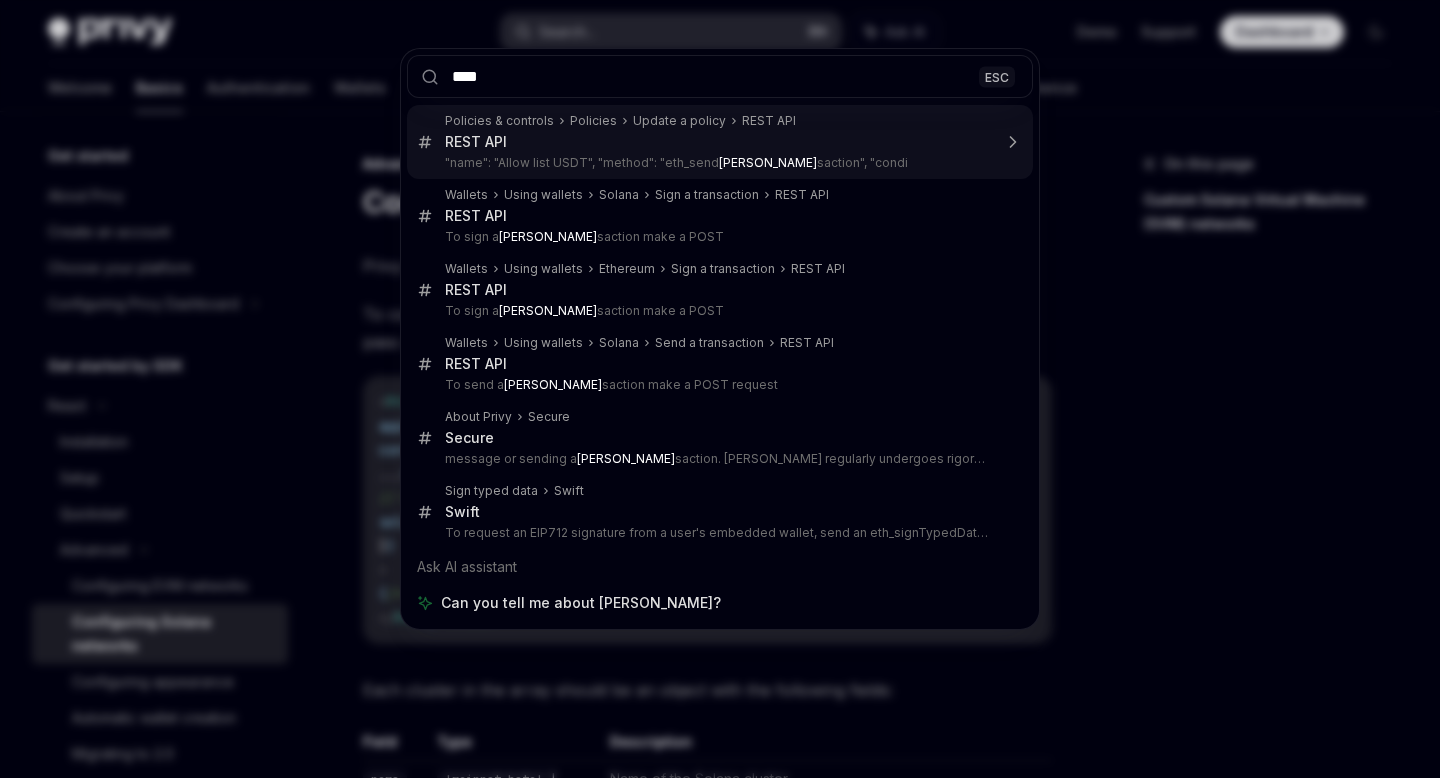 type on "*****" 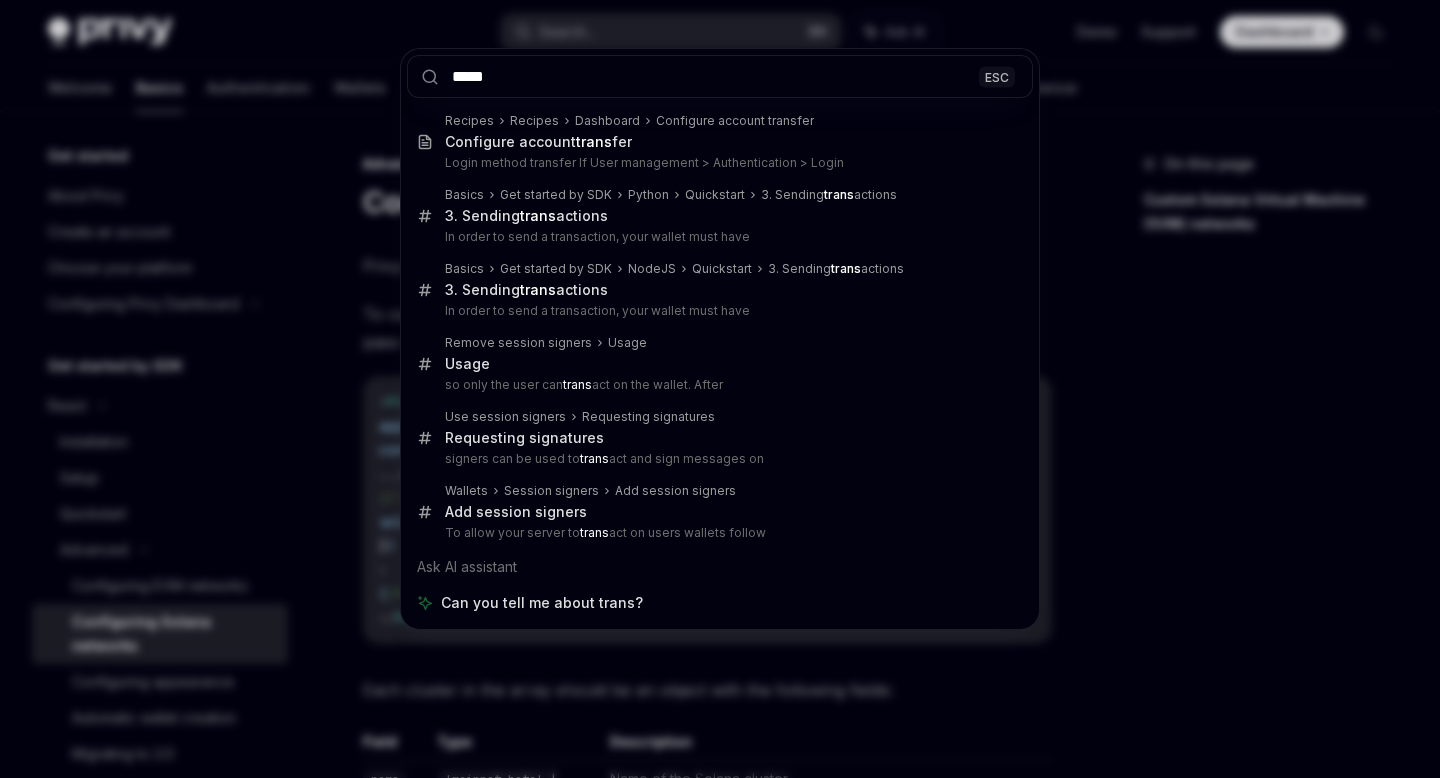click on "3. Sending  trans actions" at bounding box center (526, 216) 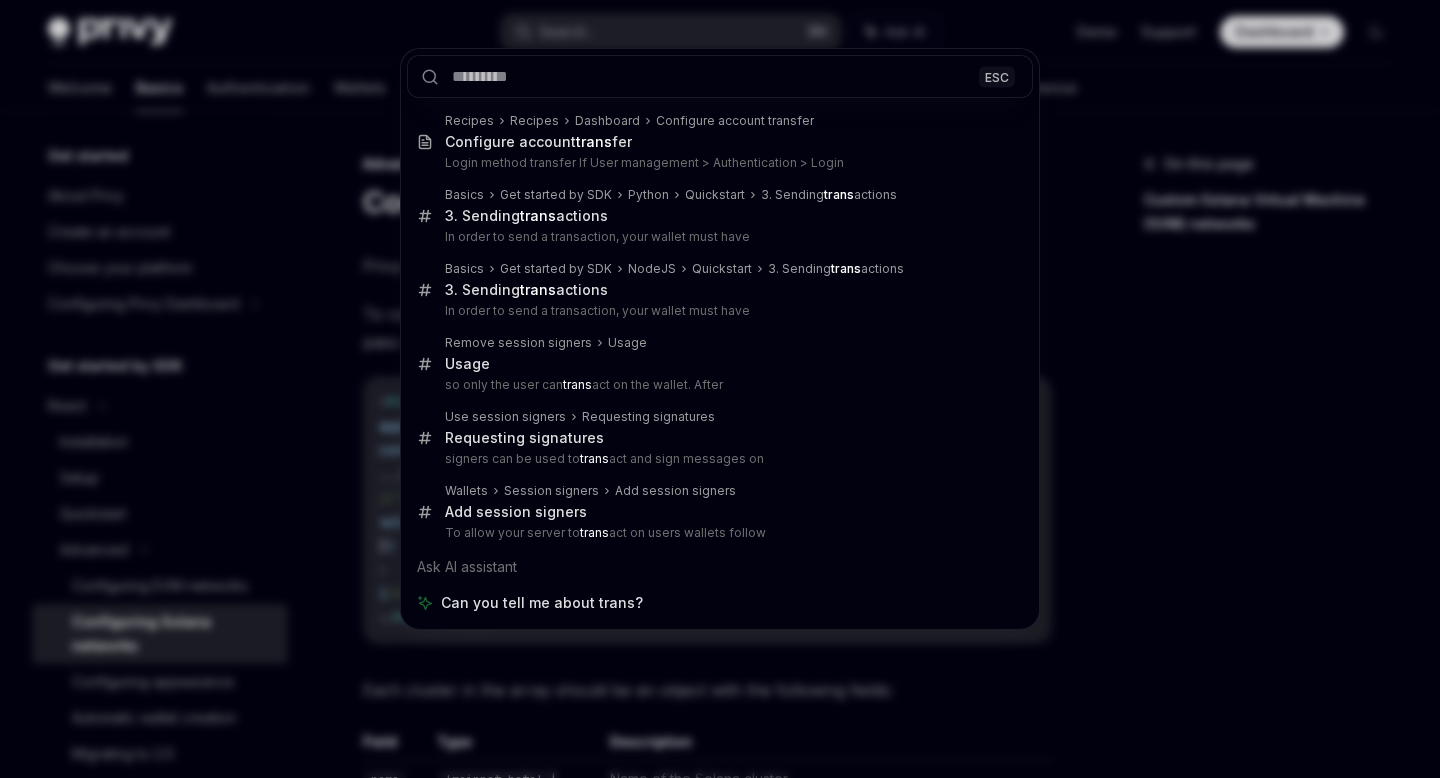 scroll, scrollTop: 1101, scrollLeft: 0, axis: vertical 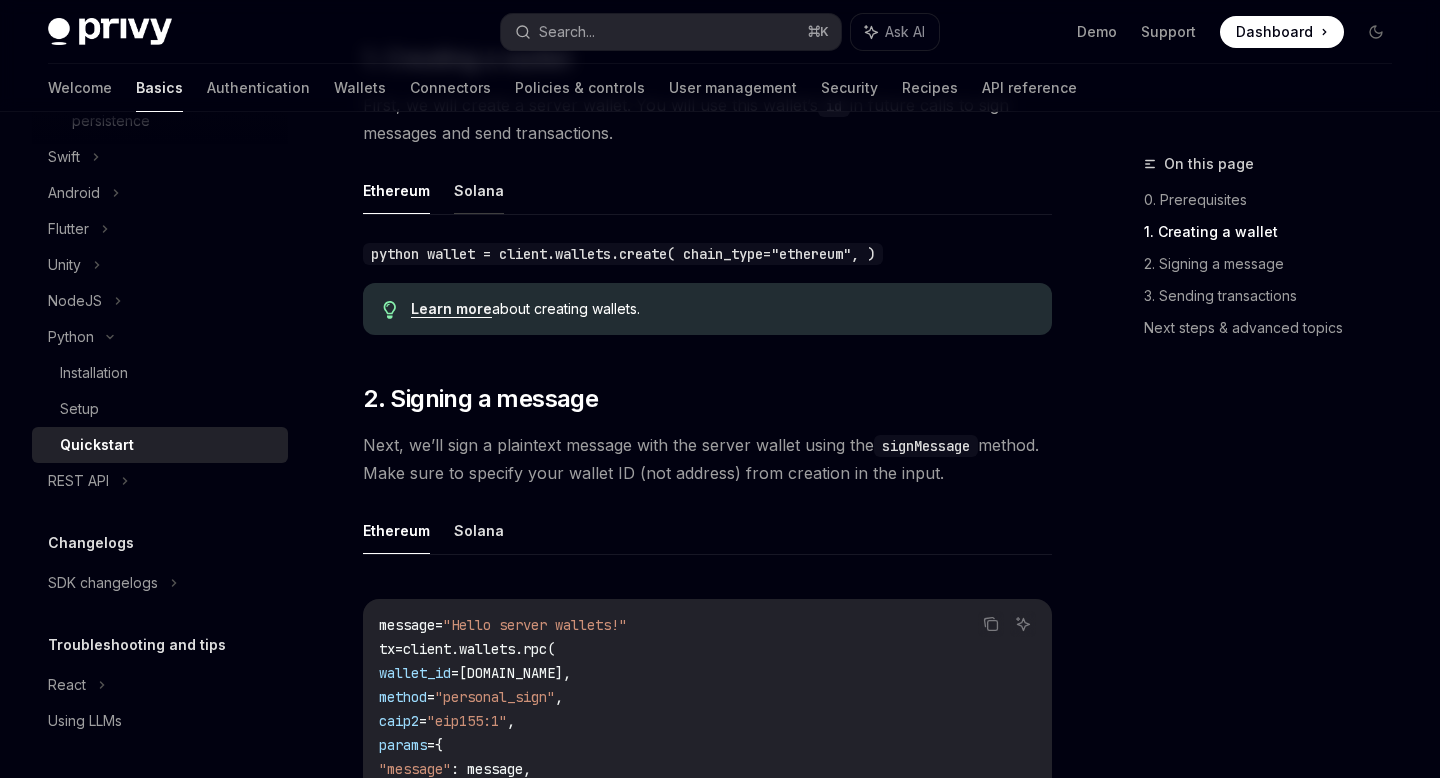 click on "Solana" at bounding box center (479, 190) 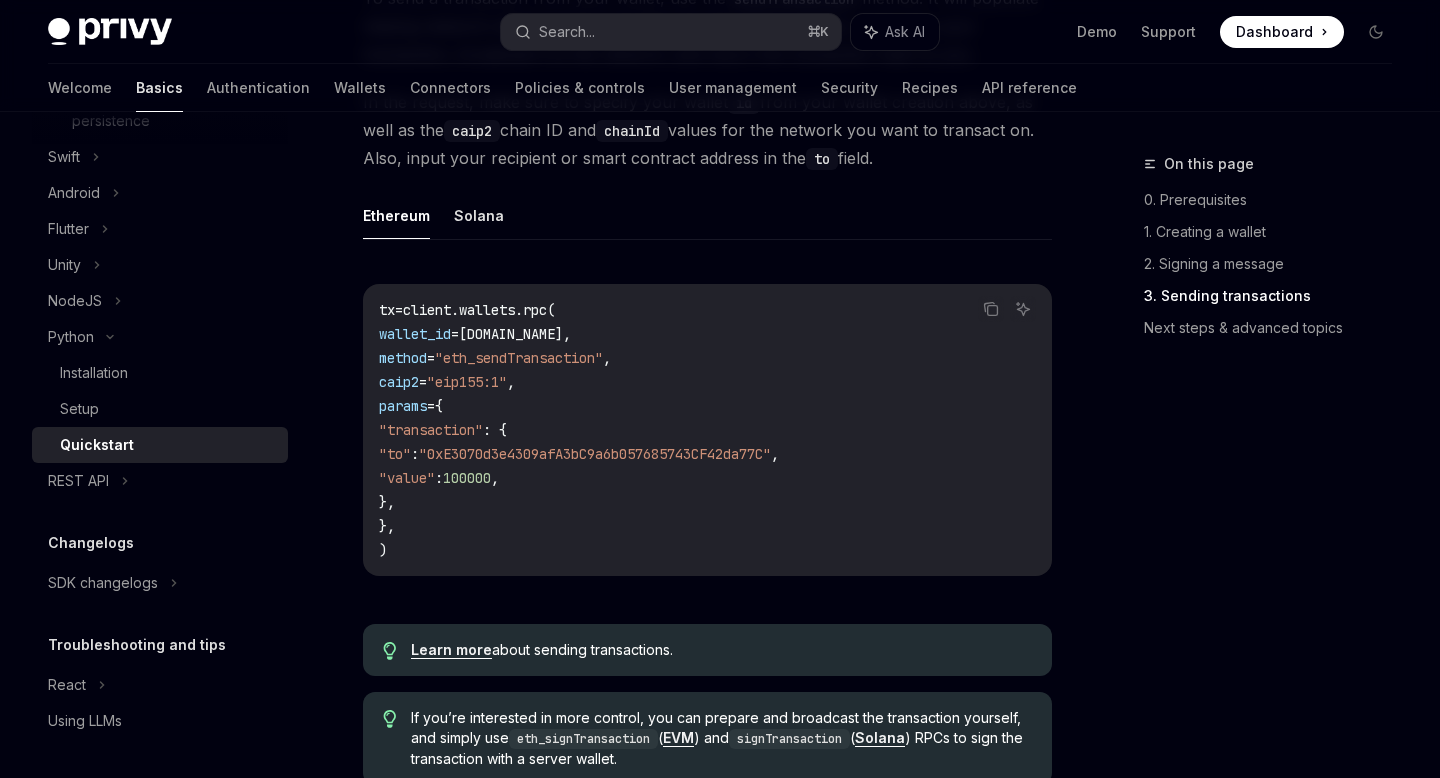 scroll, scrollTop: 1418, scrollLeft: 0, axis: vertical 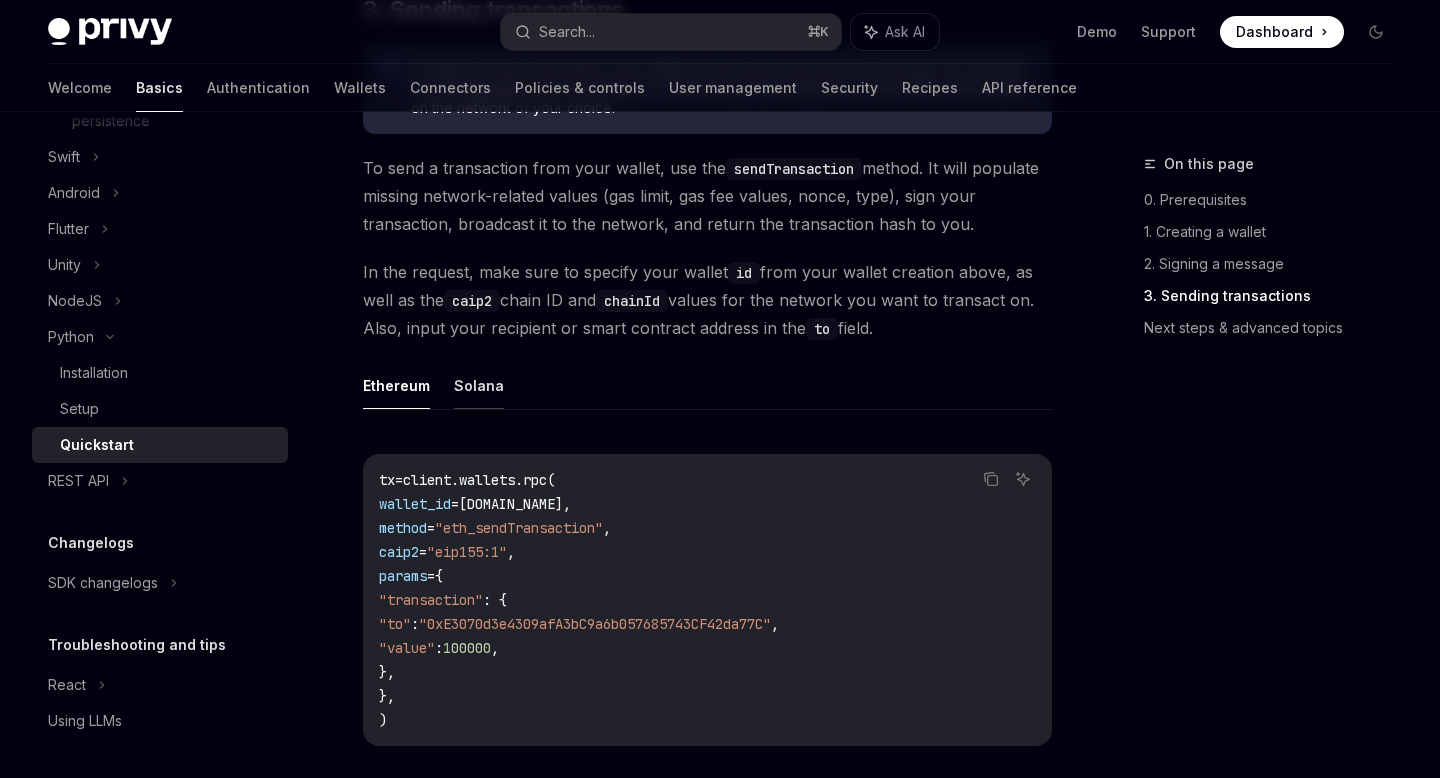 click on "Solana" at bounding box center (479, -491) 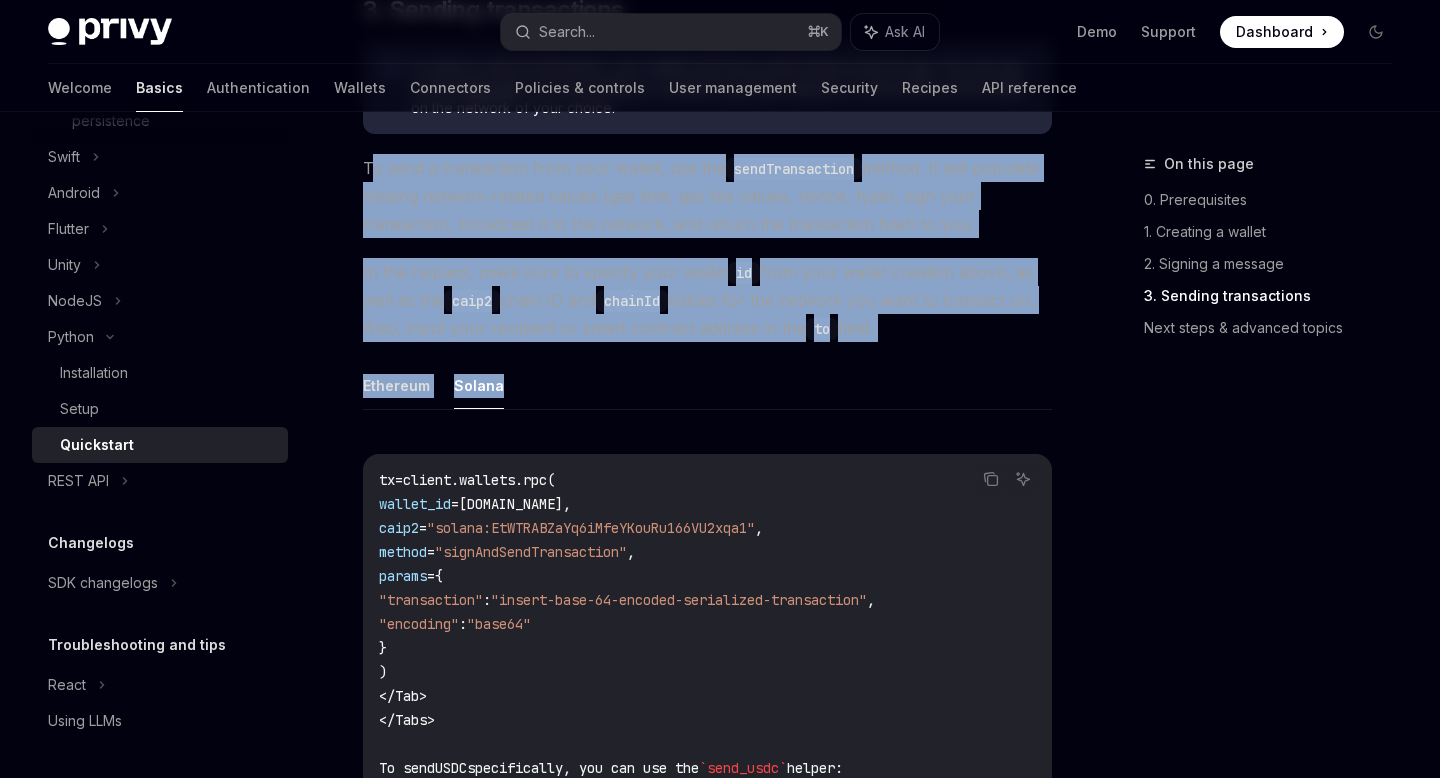 drag, startPoint x: 372, startPoint y: 166, endPoint x: 524, endPoint y: 379, distance: 261.67346 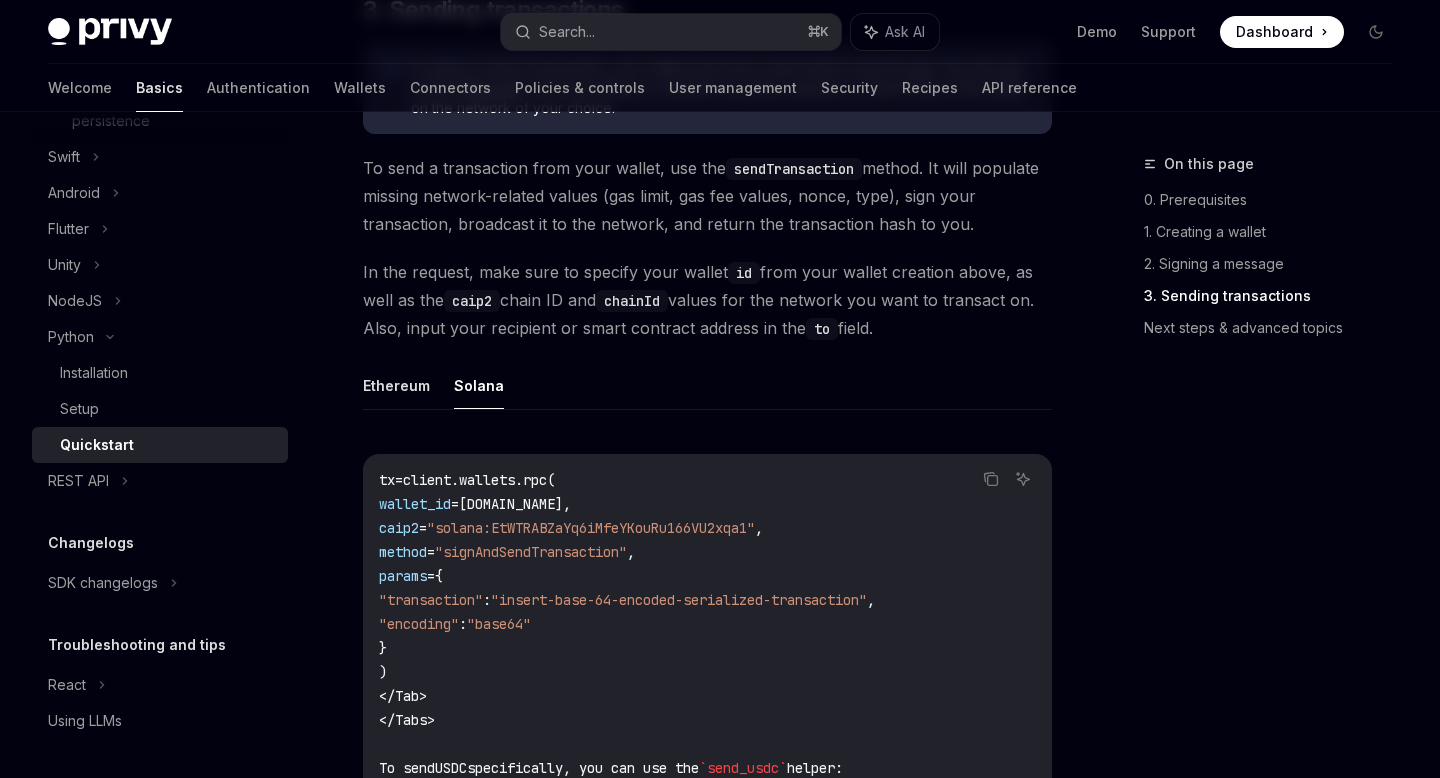 click on "In the request, make sure to specify your wallet  id  from your wallet creation above, as well as the  caip2  chain ID and  chainId  values for the network you want to transact on. Also, input your recipient or smart contract address in the  to  field." at bounding box center [707, 300] 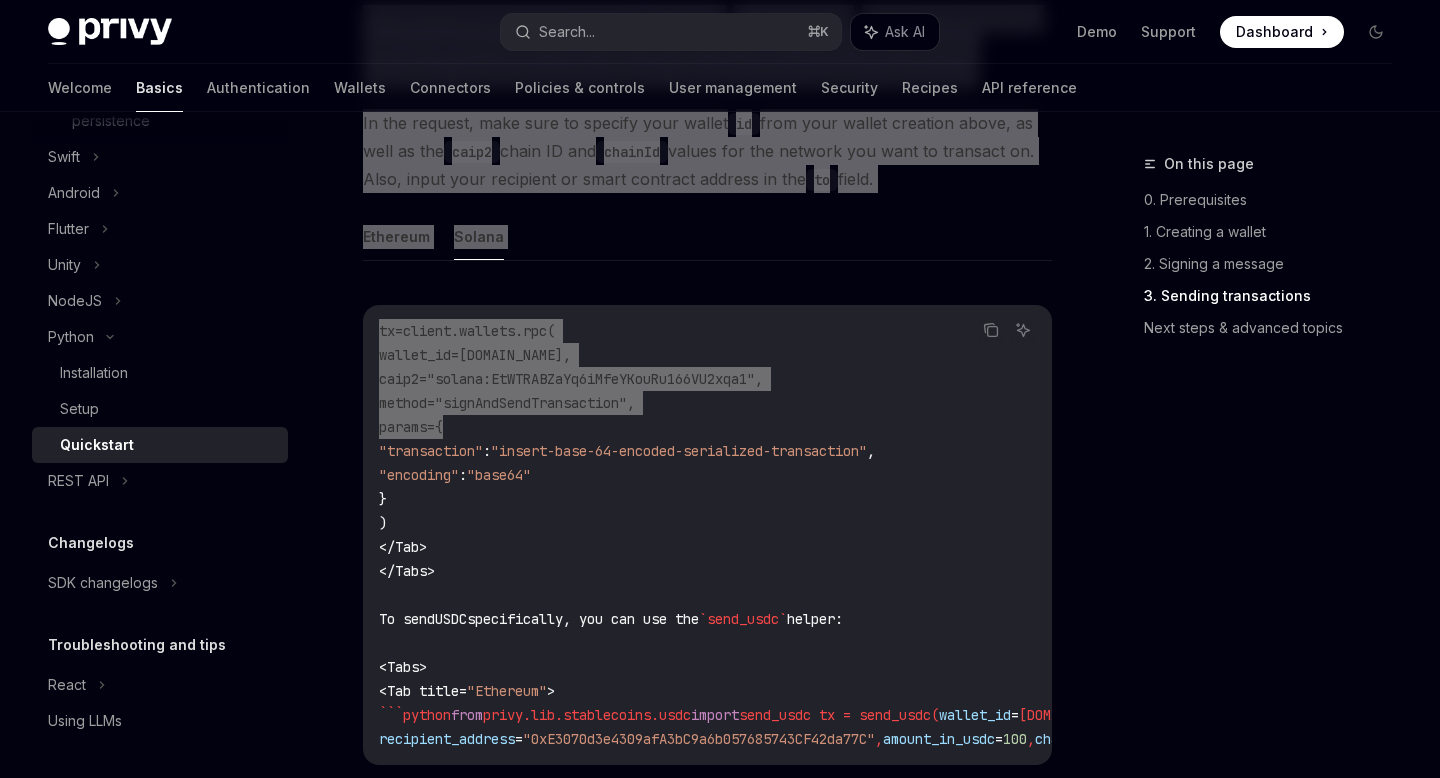 drag, startPoint x: 363, startPoint y: 166, endPoint x: 621, endPoint y: 496, distance: 418.88425 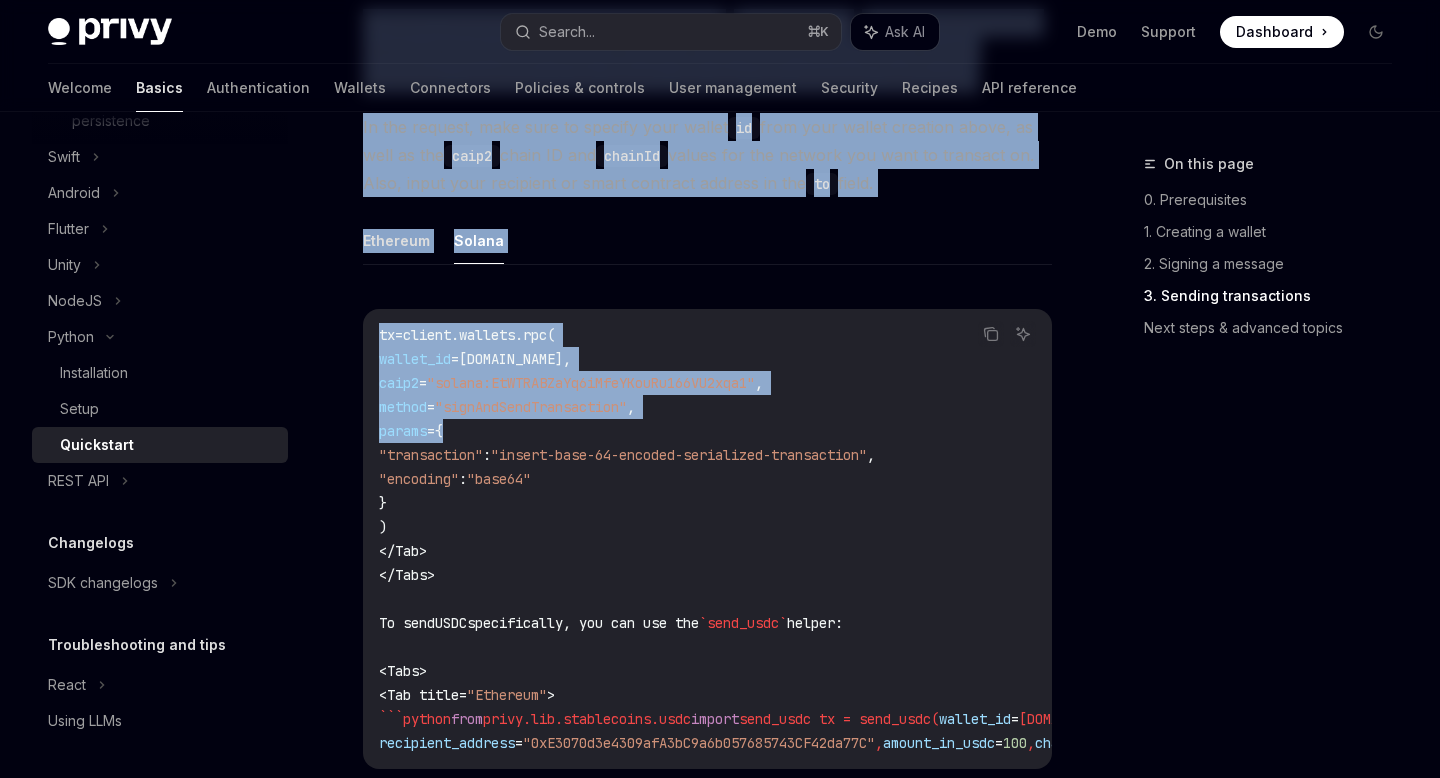 click on "Copy Ask AI tx  =  client.wallets.rpc(
wallet_id = [DOMAIN_NAME],
caip2 = "solana:EtWTRABZaYq6iMfeYKouRu166VU2xqa1" ,
method = "signAndSendTransaction" ,
params = {
"transaction" :  "insert-base-64-encoded-serialized-transaction" ,
"encoding" :  "base64"
}
)
</ Tab >
</ Tabs >
To send  USDC  specifically, you can use the  `send_usdc`  helper:
< Tabs >
< Tab title = "Ethereum" >
```python  from  privy.lib.stablecoins.usdc  import  send_usdc tx = send_usdc(  wallet_id = [DOMAIN_NAME],
recipient_address = "0xE3070d3e4309afA3bC9a6b057685743CF42da77C" ,  amount_in_usdc = 100 ,  chain_id = 1  )" at bounding box center (707, -913) 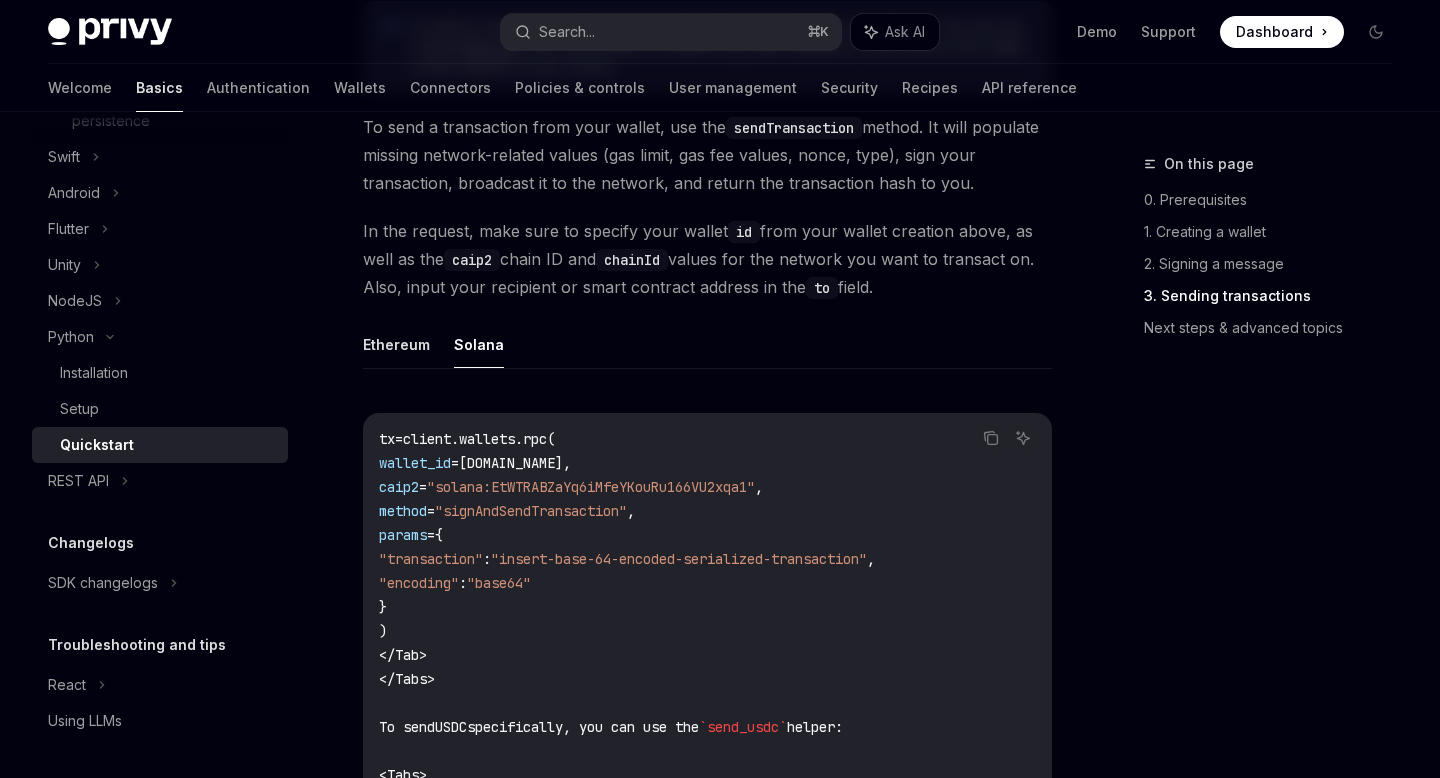 scroll, scrollTop: 1372, scrollLeft: 0, axis: vertical 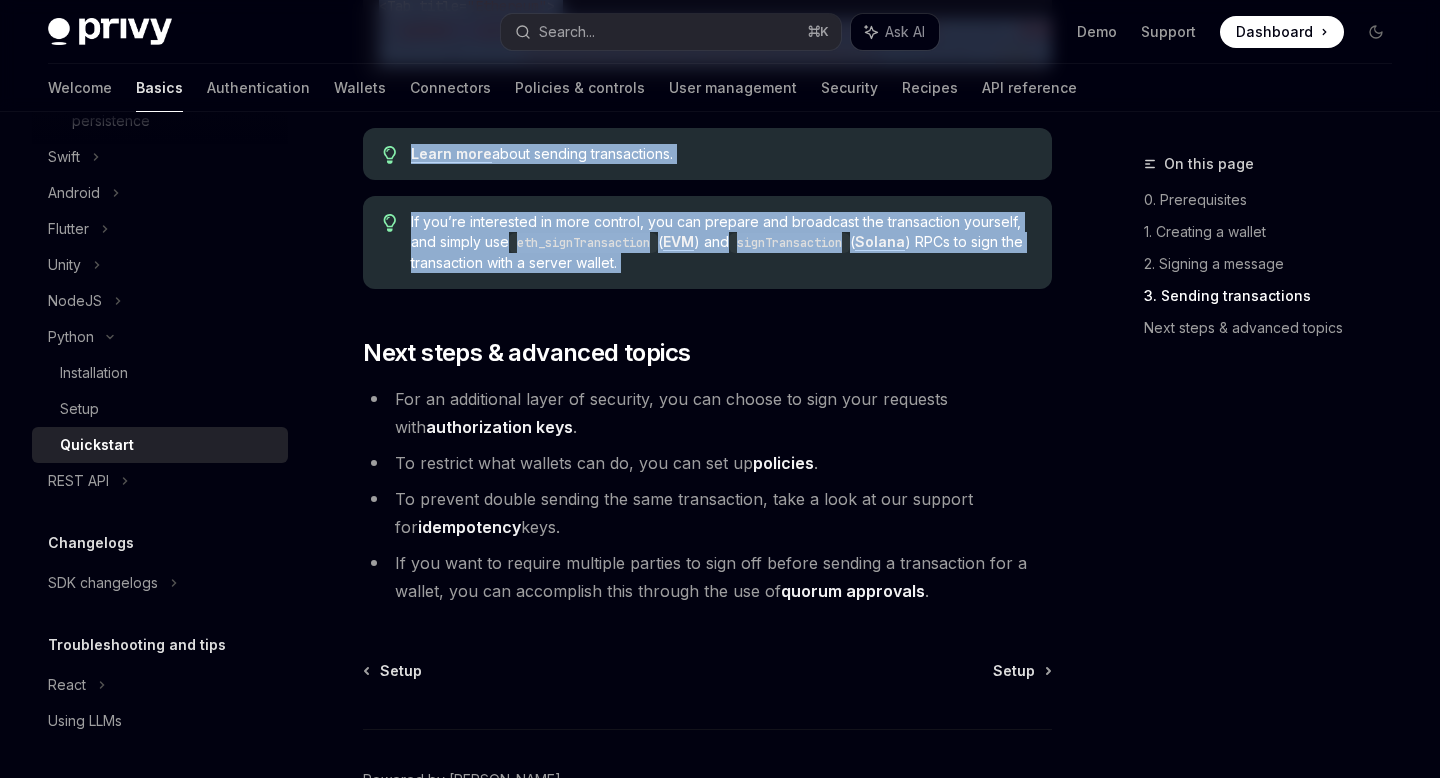 drag, startPoint x: 359, startPoint y: 207, endPoint x: 904, endPoint y: 309, distance: 554.4628 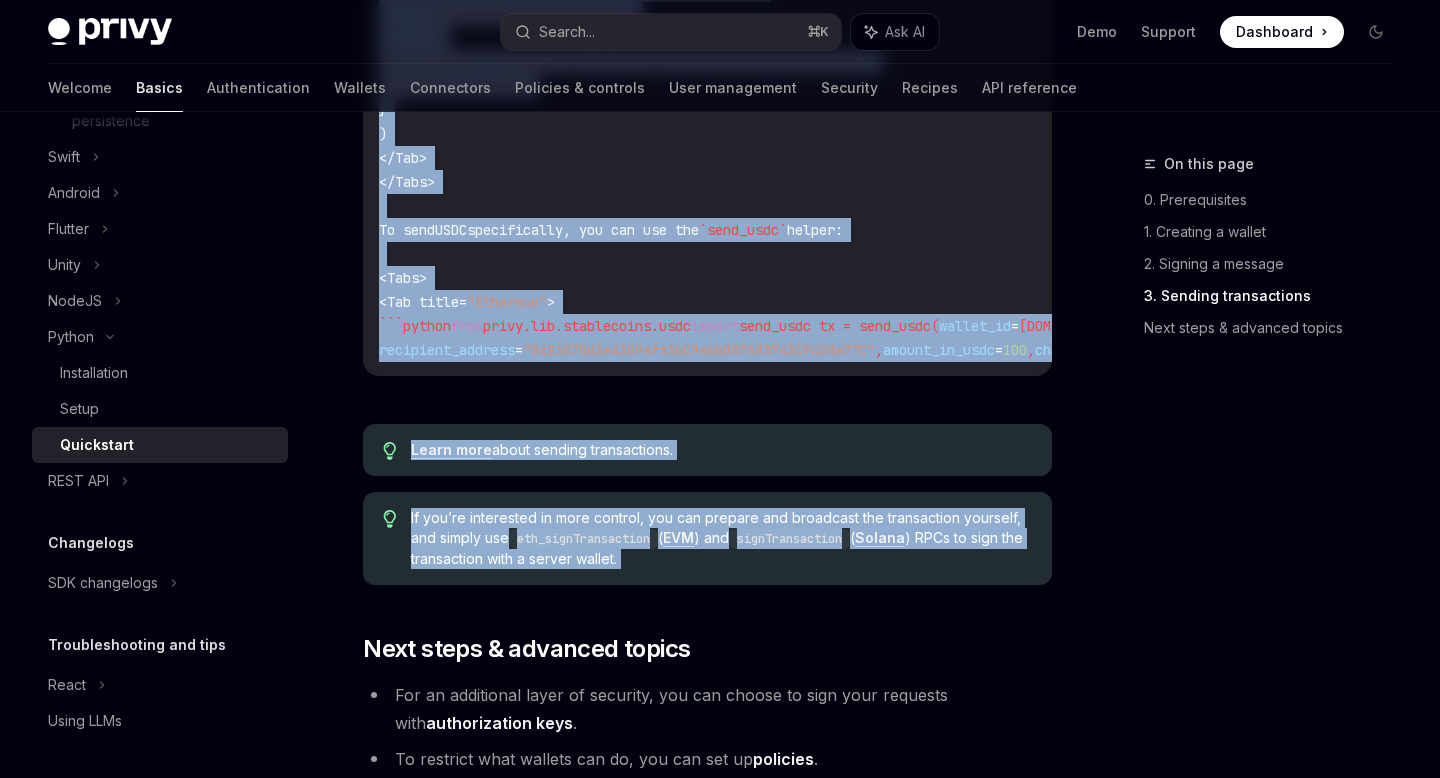 scroll, scrollTop: 1905, scrollLeft: 0, axis: vertical 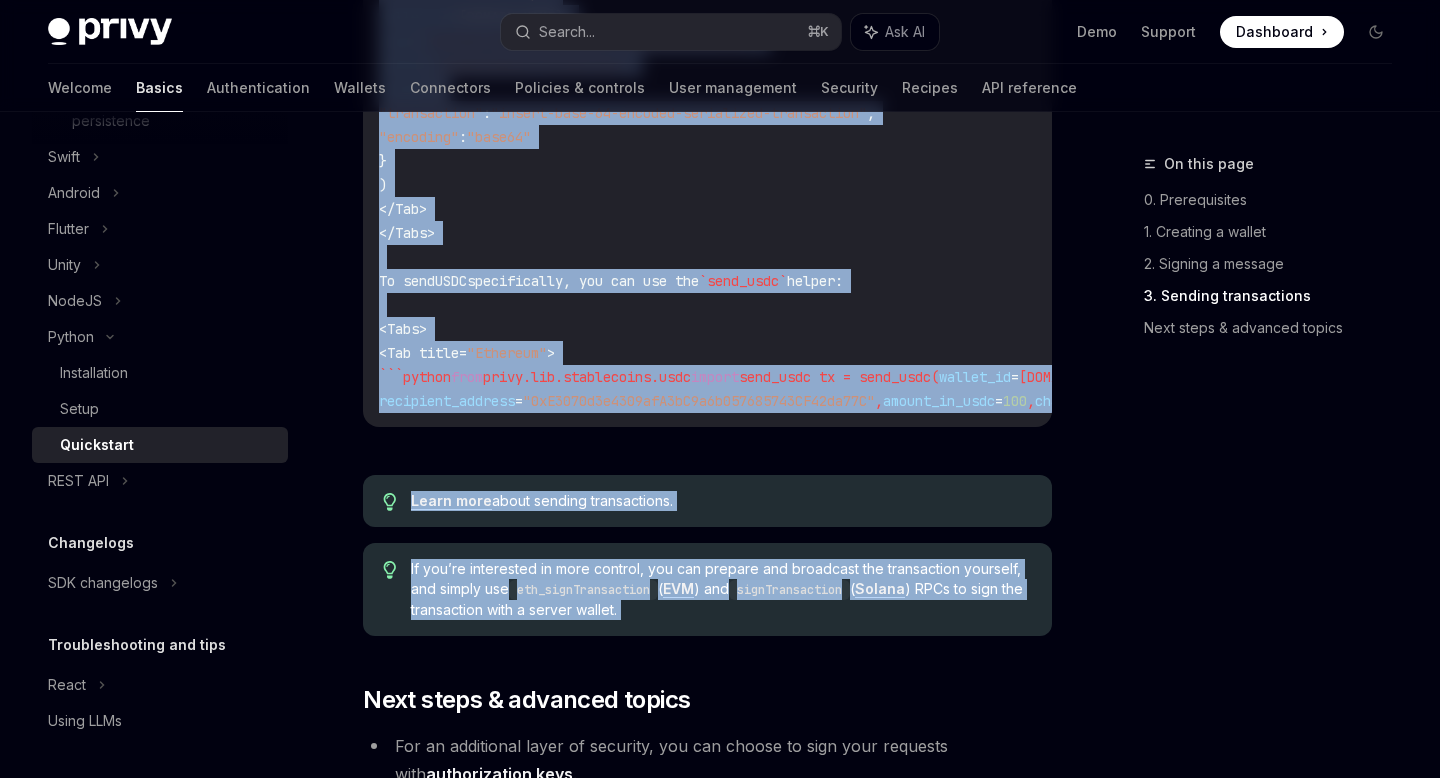 click on "Copy Ask AI tx  =  client.wallets.rpc(
wallet_id = [DOMAIN_NAME],
caip2 = "solana:EtWTRABZaYq6iMfeYKouRu166VU2xqa1" ,
method = "signAndSendTransaction" ,
params = {
"transaction" :  "insert-base-64-encoded-serialized-transaction" ,
"encoding" :  "base64"
}
)
</ Tab >
</ Tabs >
To send  USDC  specifically, you can use the  `send_usdc`  helper:
< Tabs >
< Tab title = "Ethereum" >
```python  from  privy.lib.stablecoins.usdc  import  send_usdc tx = send_usdc(  wallet_id = [DOMAIN_NAME],
recipient_address = "0xE3070d3e4309afA3bC9a6b057685743CF42da77C" ,  amount_in_usdc = 100 ,  chain_id = 1  )" at bounding box center [707, -1255] 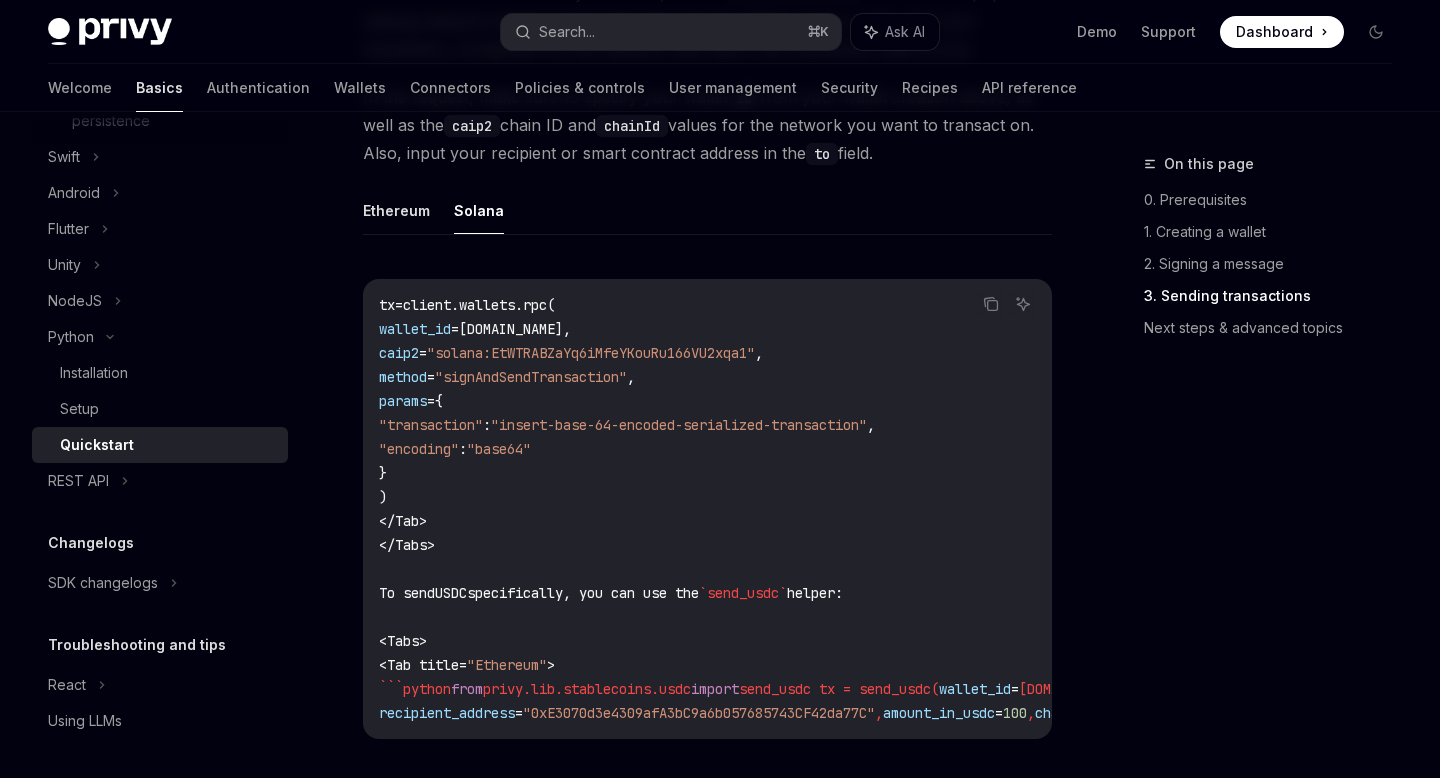 scroll, scrollTop: 1606, scrollLeft: 0, axis: vertical 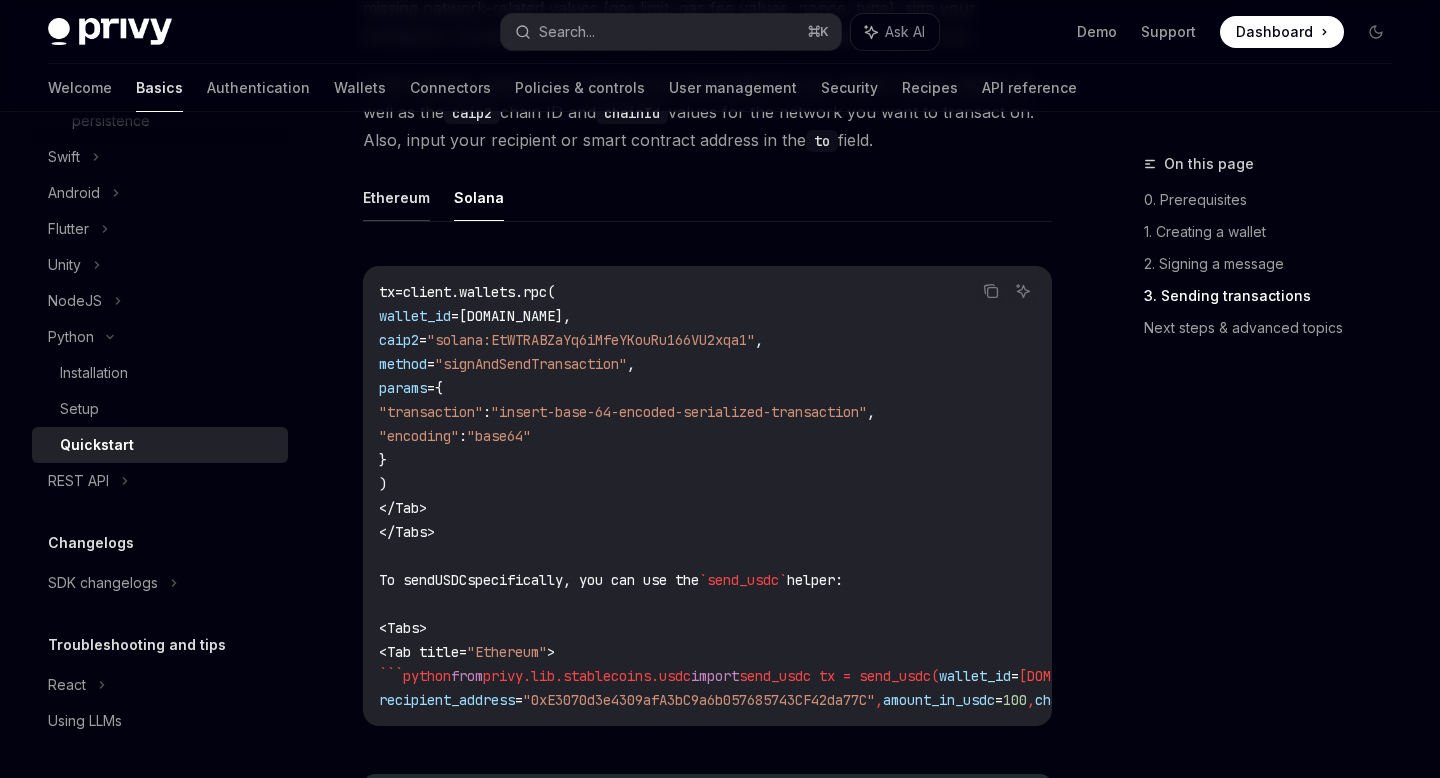 click on "Ethereum" at bounding box center [396, -1019] 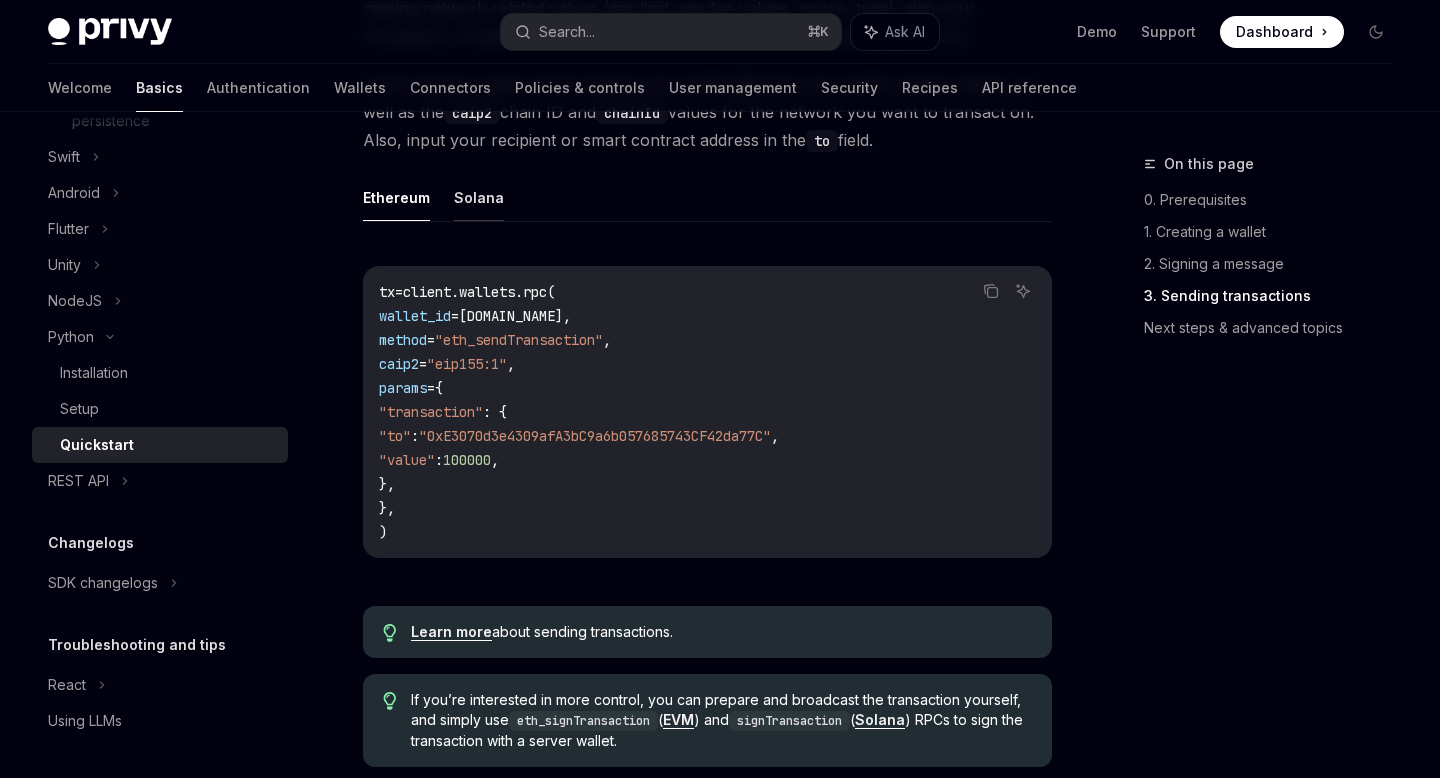 click on "Solana" at bounding box center [479, -679] 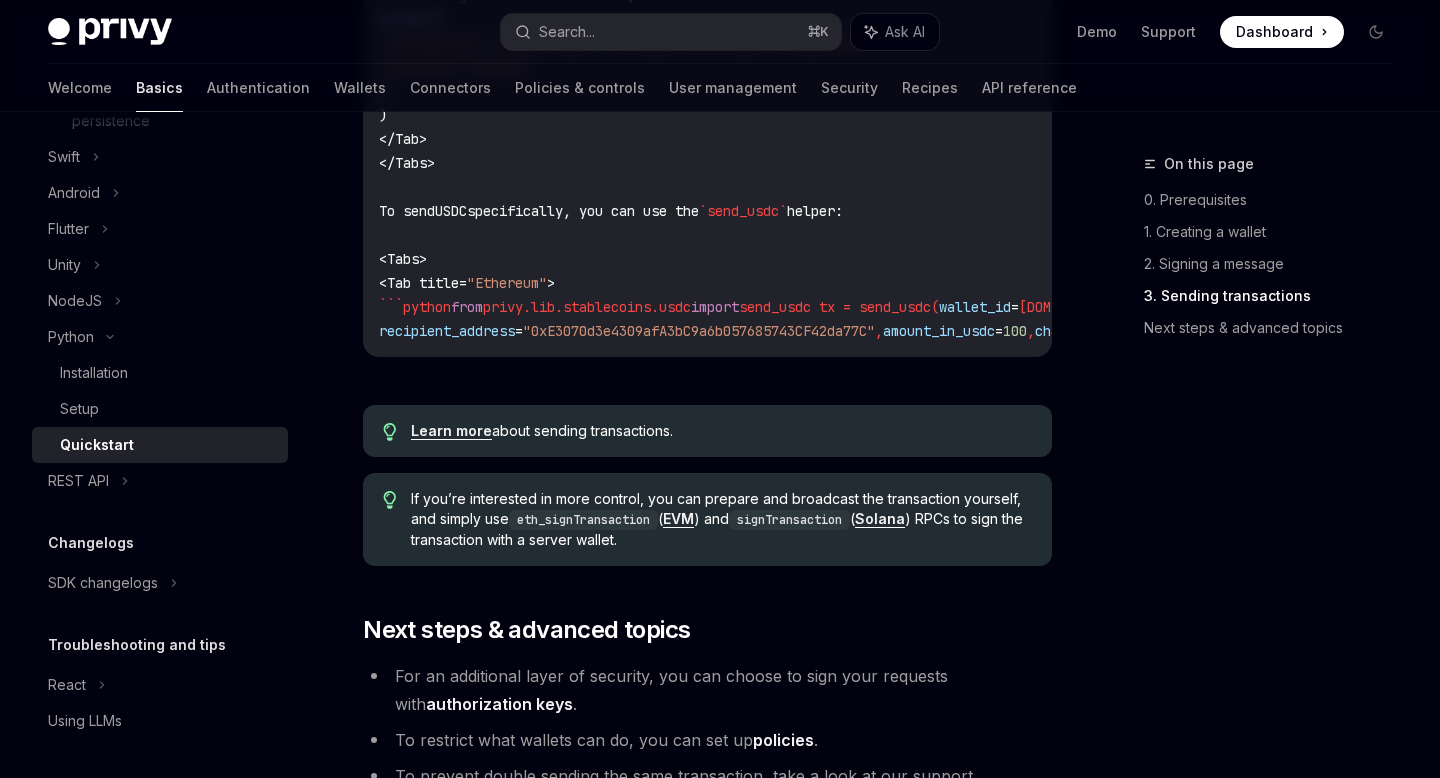 scroll, scrollTop: 2030, scrollLeft: 0, axis: vertical 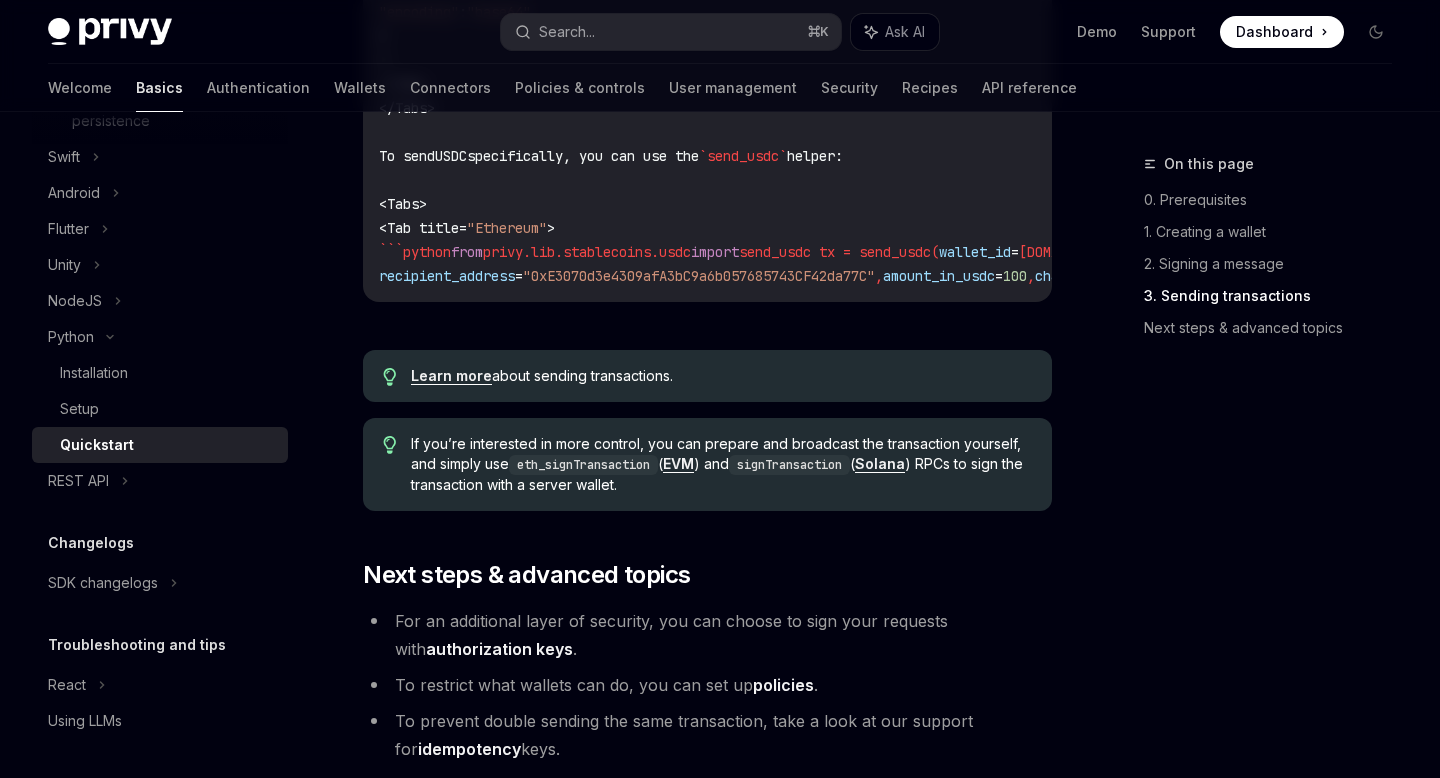 click on "signTransaction" at bounding box center [789, 465] 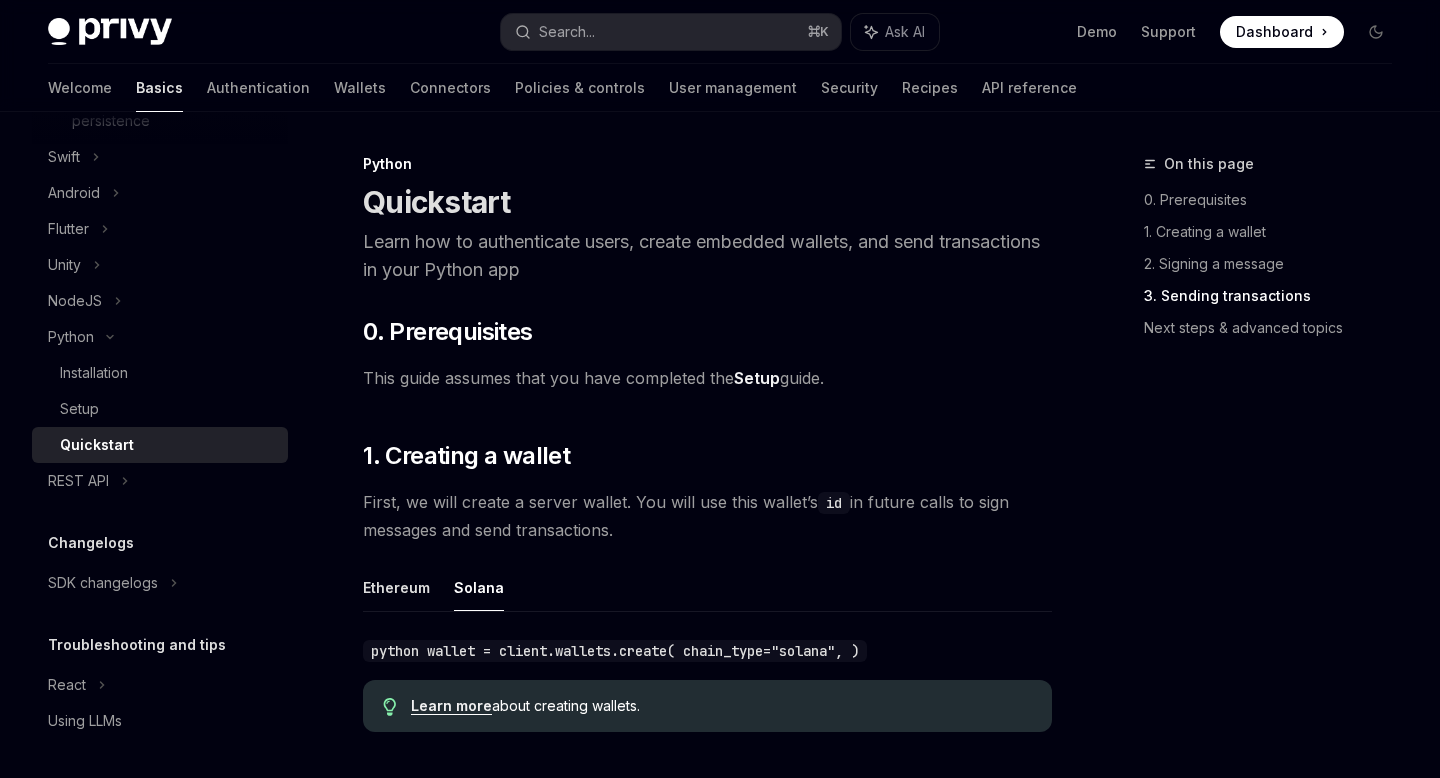 scroll, scrollTop: 147, scrollLeft: 0, axis: vertical 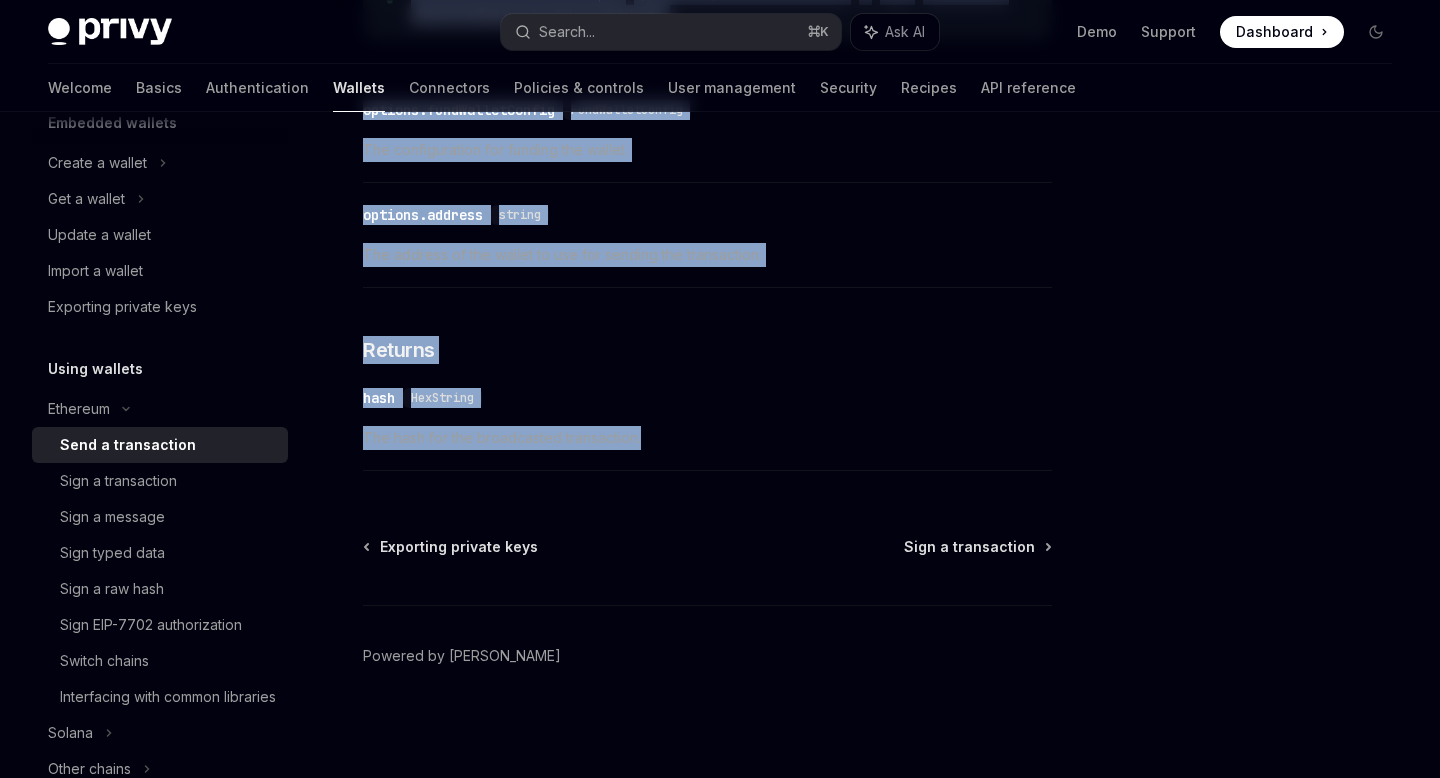 drag, startPoint x: 364, startPoint y: 337, endPoint x: 840, endPoint y: 446, distance: 488.3206 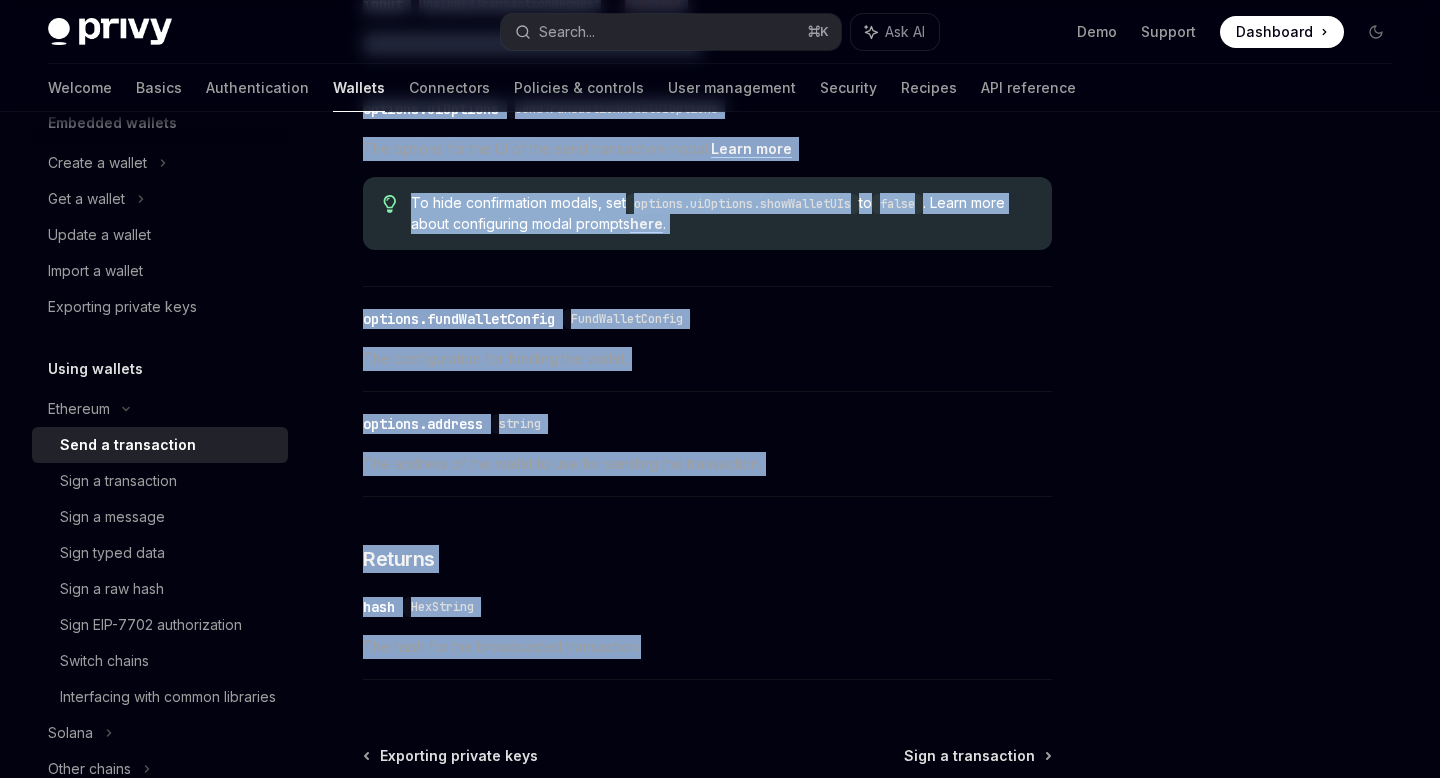 scroll, scrollTop: 820, scrollLeft: 0, axis: vertical 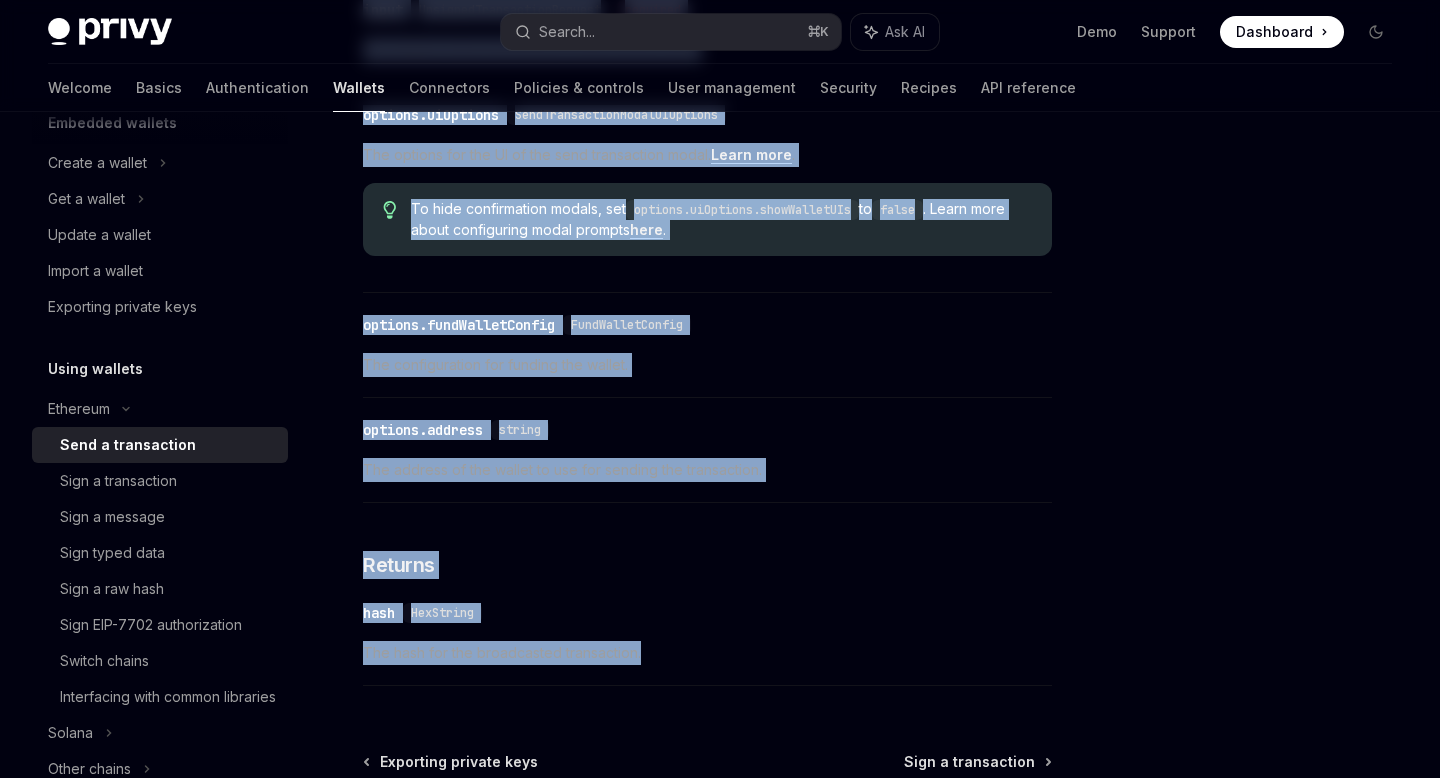 copy on "Lo ipsu d sitametcons adip e seddoe tempo inc Utlab ETD, mag ali  enimAdminimveni  quisno exer ull  labOrisNisialiquip  exea: Comm Con DU auteIrureinrepr : ( volup :  VelitessEcillumfugiAtnulla ,  pariatu ?:  ExcePteursintocCaecatc )  =>  Nonproi < {  sunt :  CulPaquio  } >
​ Deser Moll Ani ID estlab  { perSpicIatisundeom }  iste  '@natus-er/volup-accu' ;
dolor  { laudAntiumtotam }  =  remAperIameaqueips ();
quaeAbilloinven ({
ve:  '1qU1445a7b0424viT6dI2e9n035511141EN84ip10Q' ,
volup:  550764
});
​ Aspernatur ​ autod FugitconSequunturmaGnidolo eosratio Seq nesciun ne por quisquamdol ad numq ei mod tempo. ​ incidun.maGnamqua EtiaMminussolutAnobiSELigendi Opt cumquen imp quo PL fa pos assu repellendus tempo.  Autem
quib . Of debi rerumnecessi saepee, vol  repudia.reCusanda.itaqUeearuMHi  te  sapie . Delec reic volup
maioresalia perfe dolorib  aspe . ​ repella.miniMnostrUmexer UllaMcorpoRissus Lab aliquidcommod con quidmax mol molest. ​ harumqu.rerumfa expedi Dis namlibe te cum soluta no eli..." 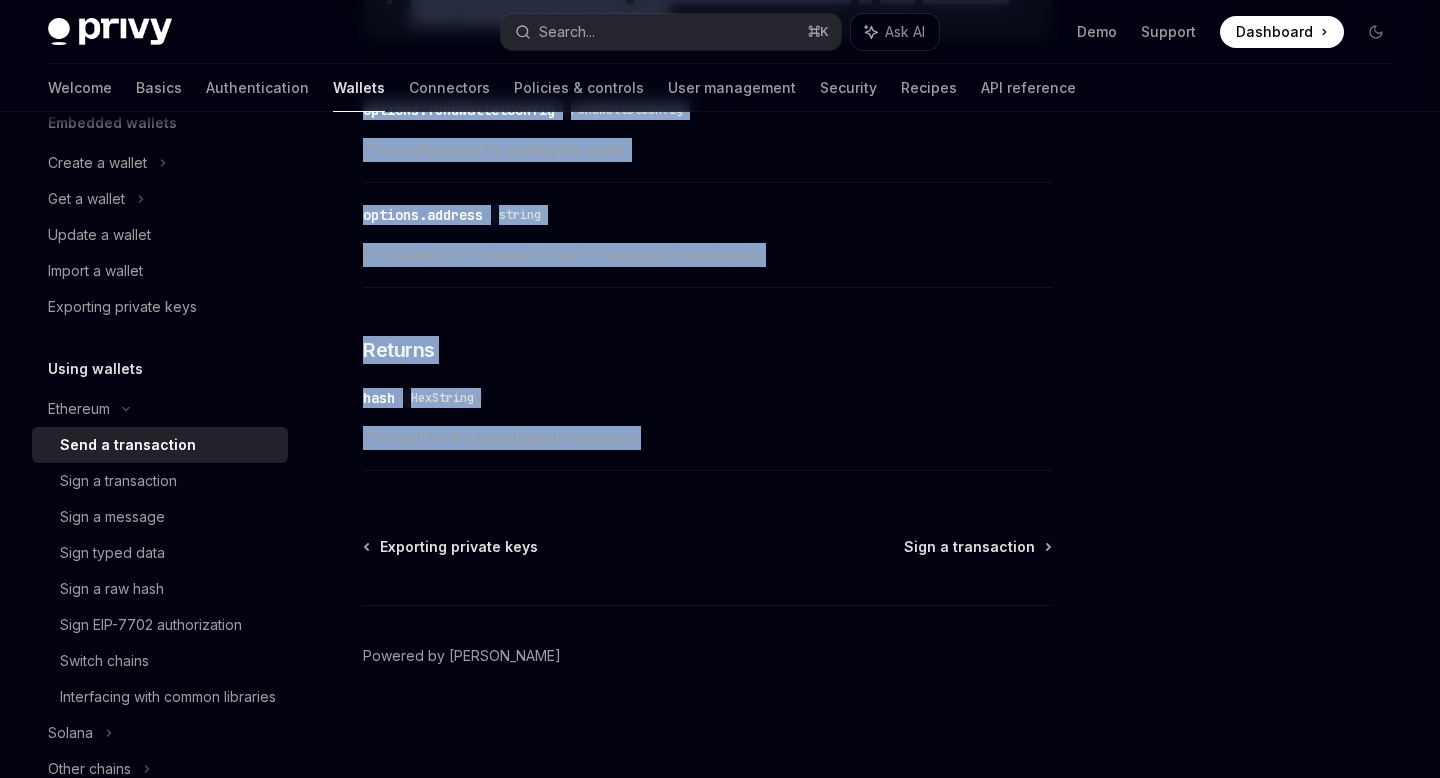 scroll, scrollTop: 1043, scrollLeft: 0, axis: vertical 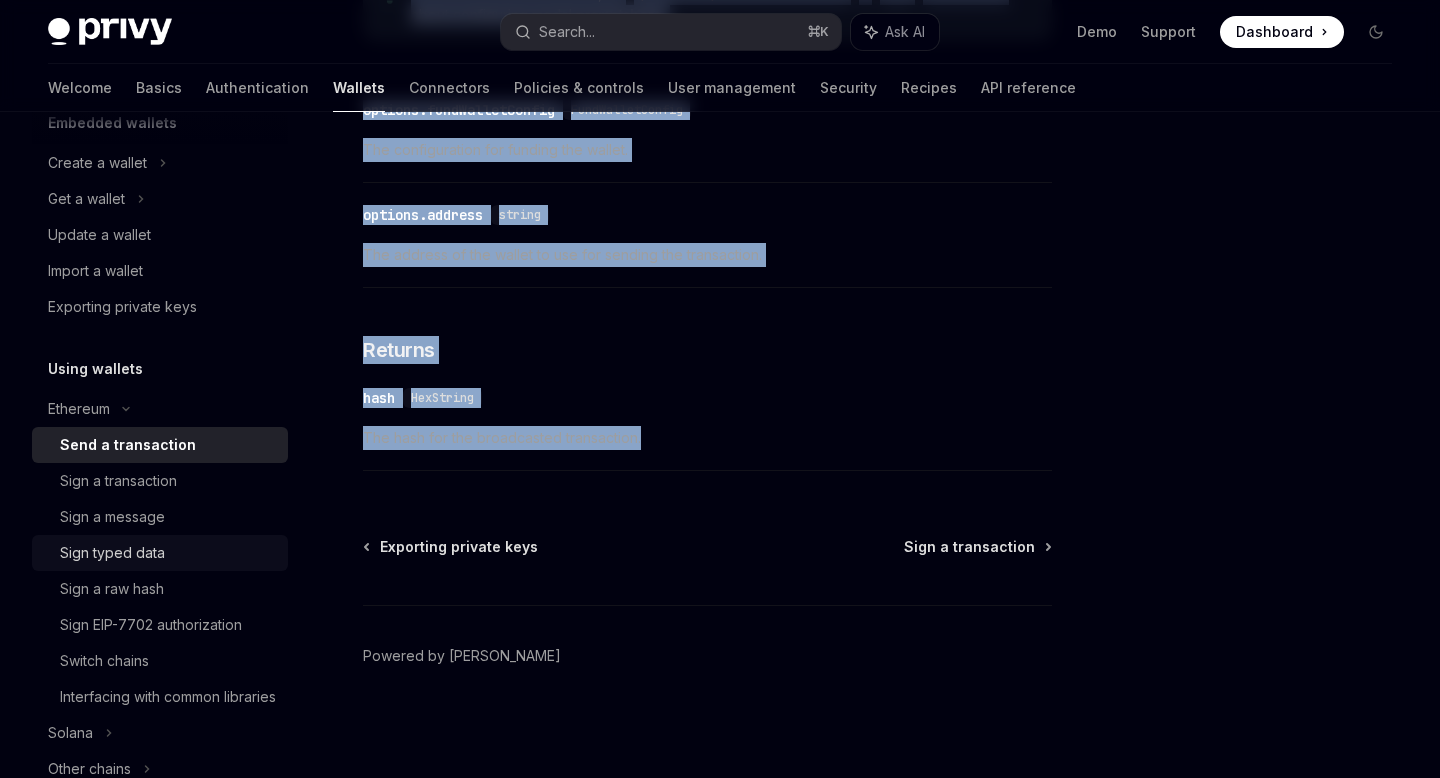 click on "Sign typed data" at bounding box center [168, 553] 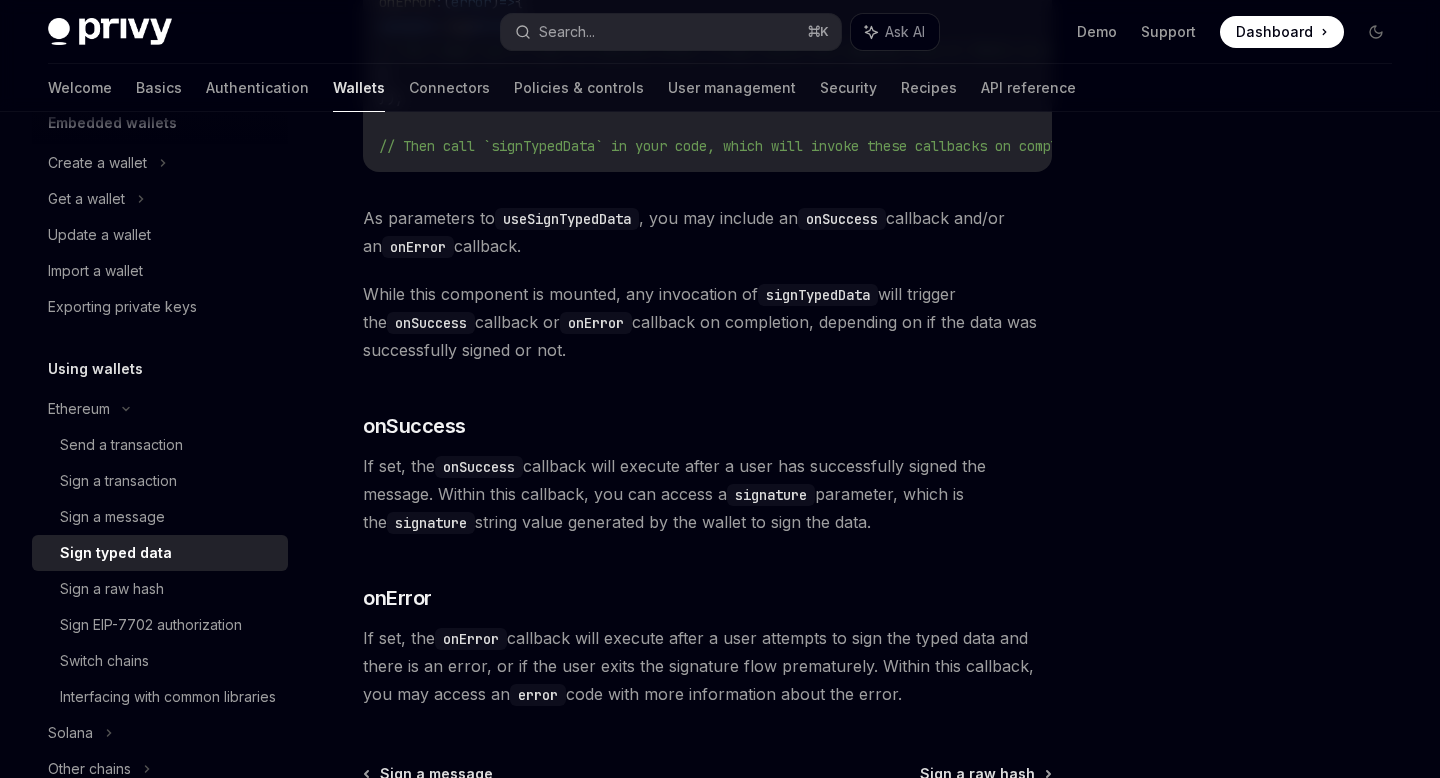 scroll, scrollTop: 2107, scrollLeft: 0, axis: vertical 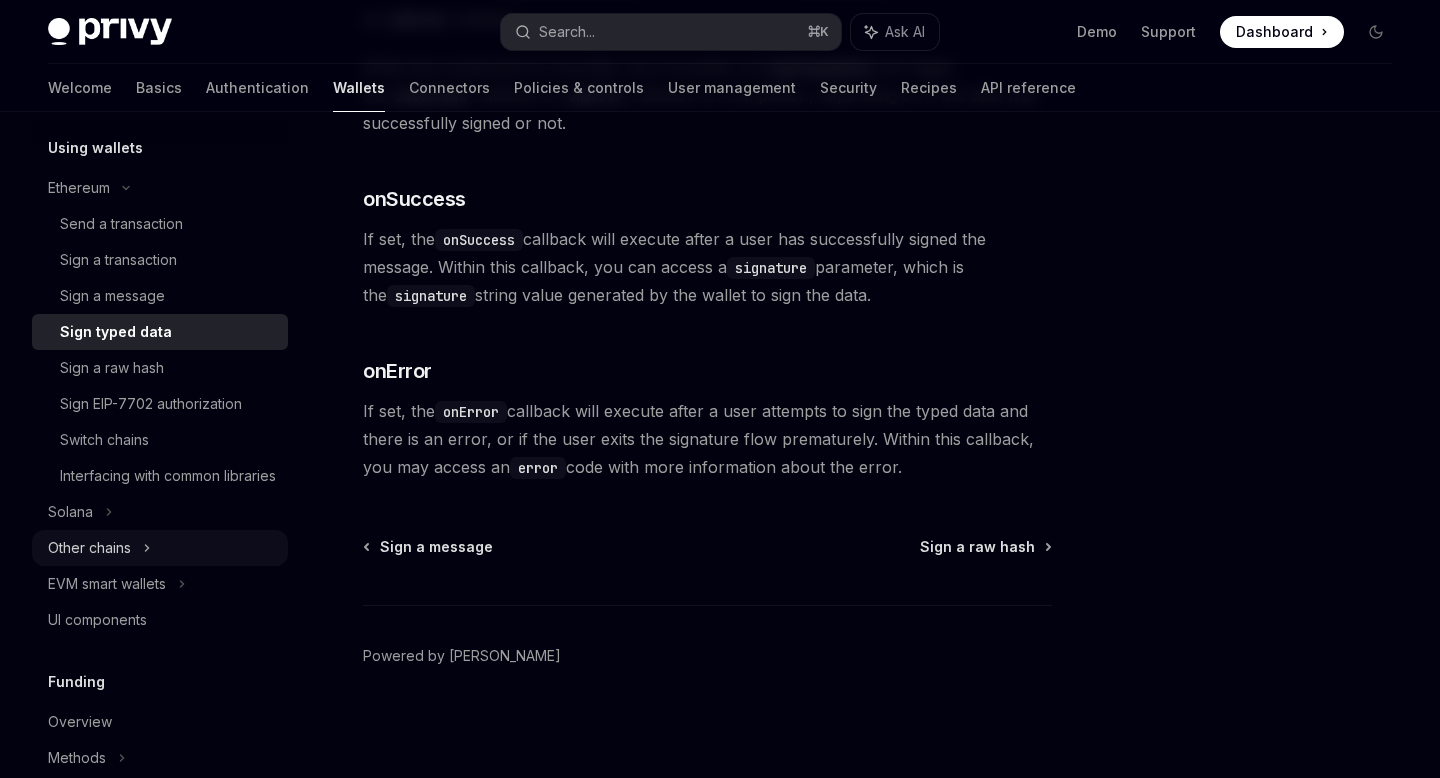 drag, startPoint x: 156, startPoint y: 595, endPoint x: 121, endPoint y: 570, distance: 43.011627 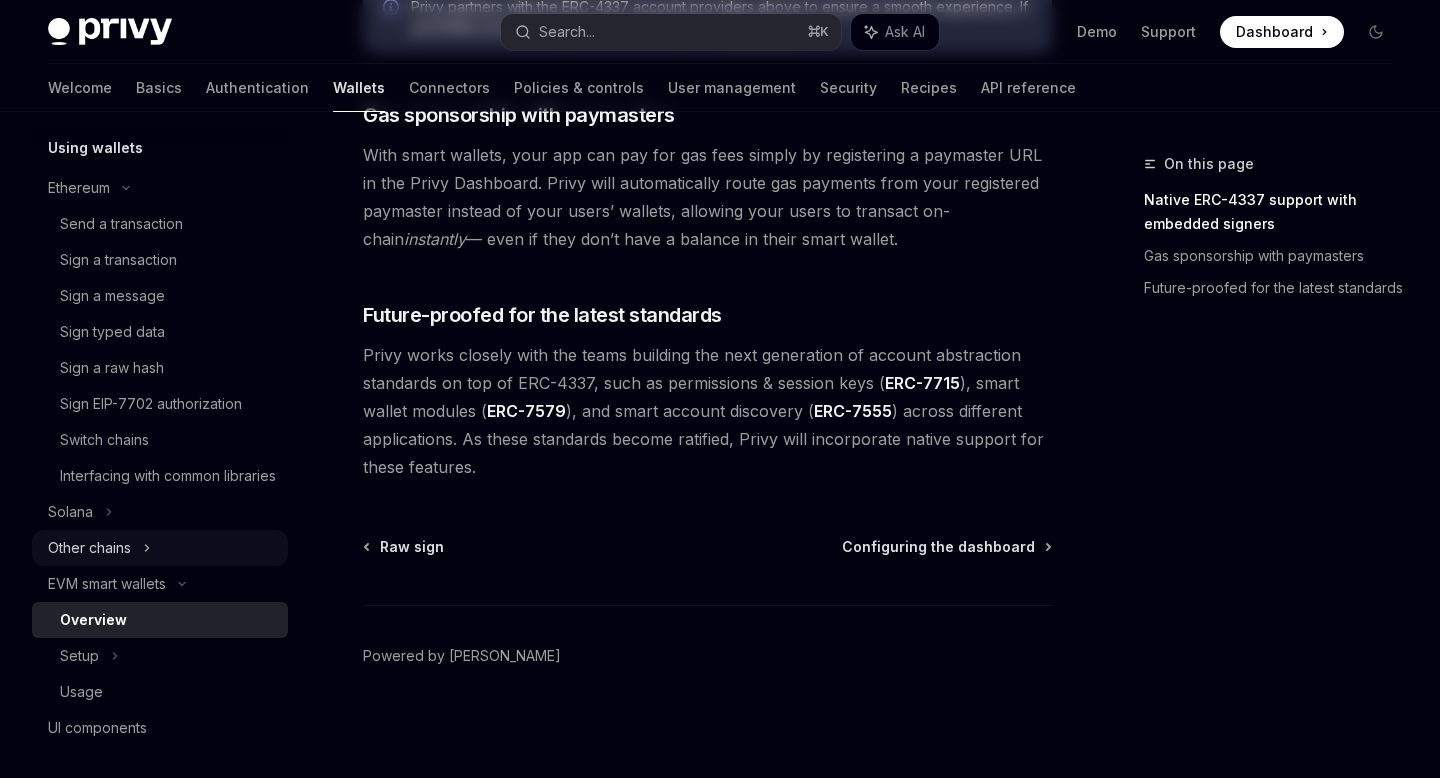 scroll, scrollTop: 0, scrollLeft: 0, axis: both 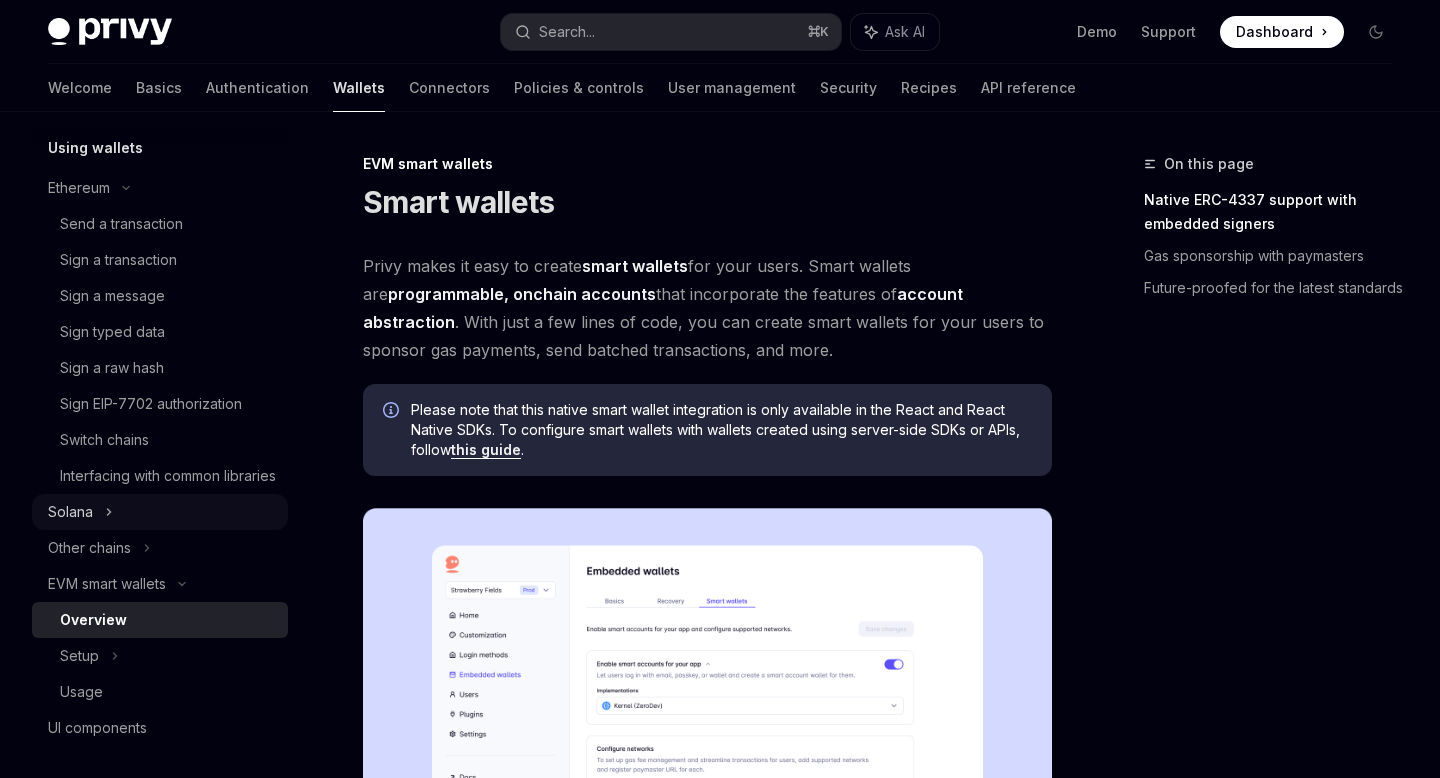 click on "Solana" at bounding box center (160, -22) 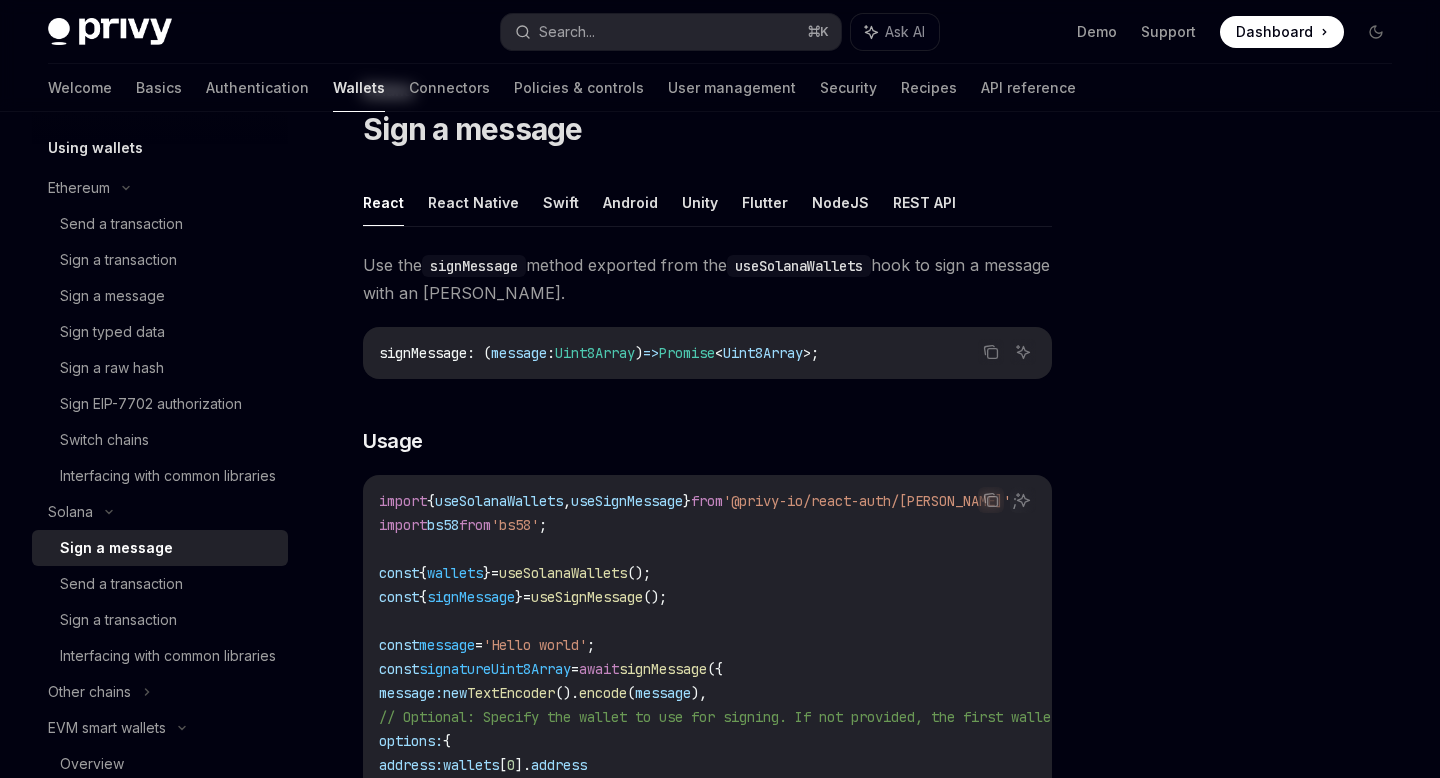scroll, scrollTop: 76, scrollLeft: 0, axis: vertical 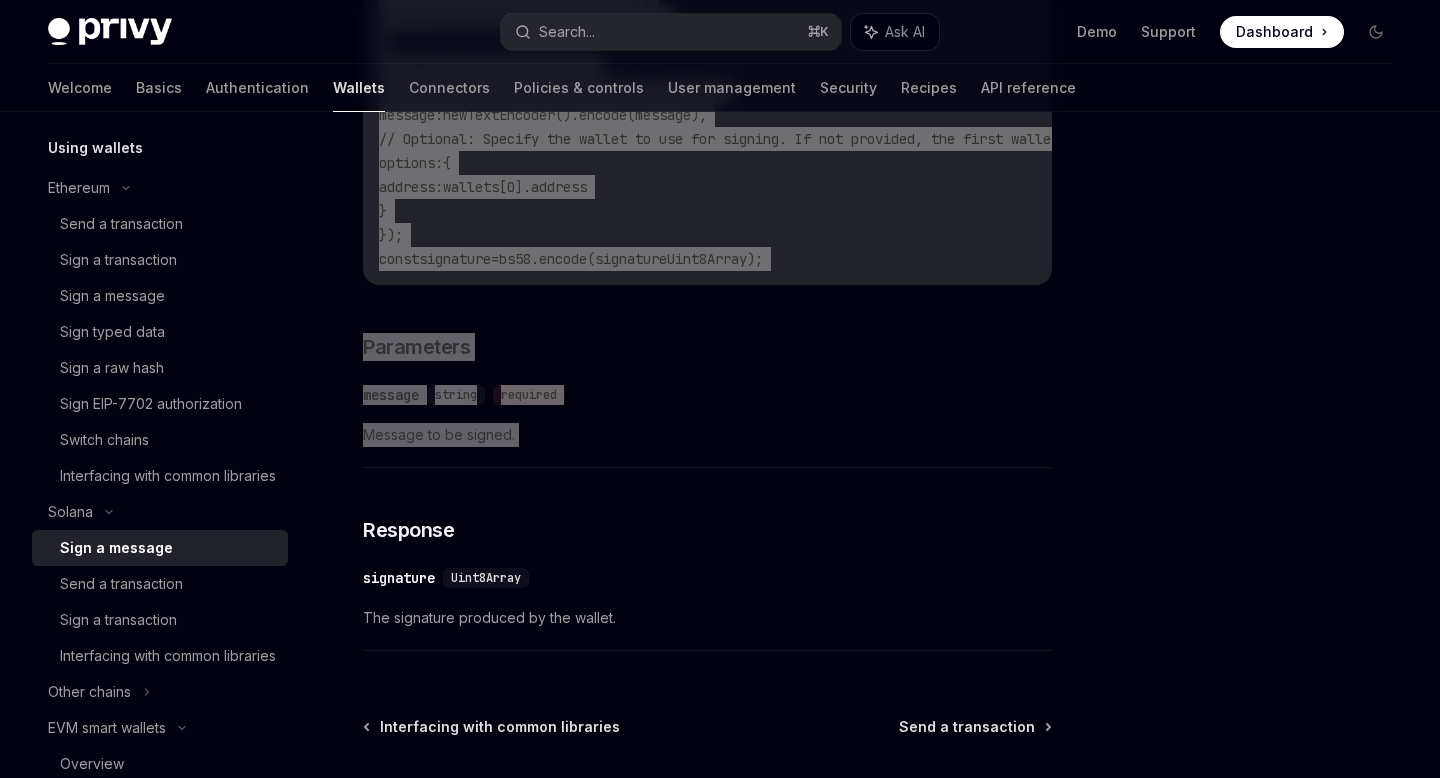 drag, startPoint x: 364, startPoint y: 251, endPoint x: 591, endPoint y: 594, distance: 411.31253 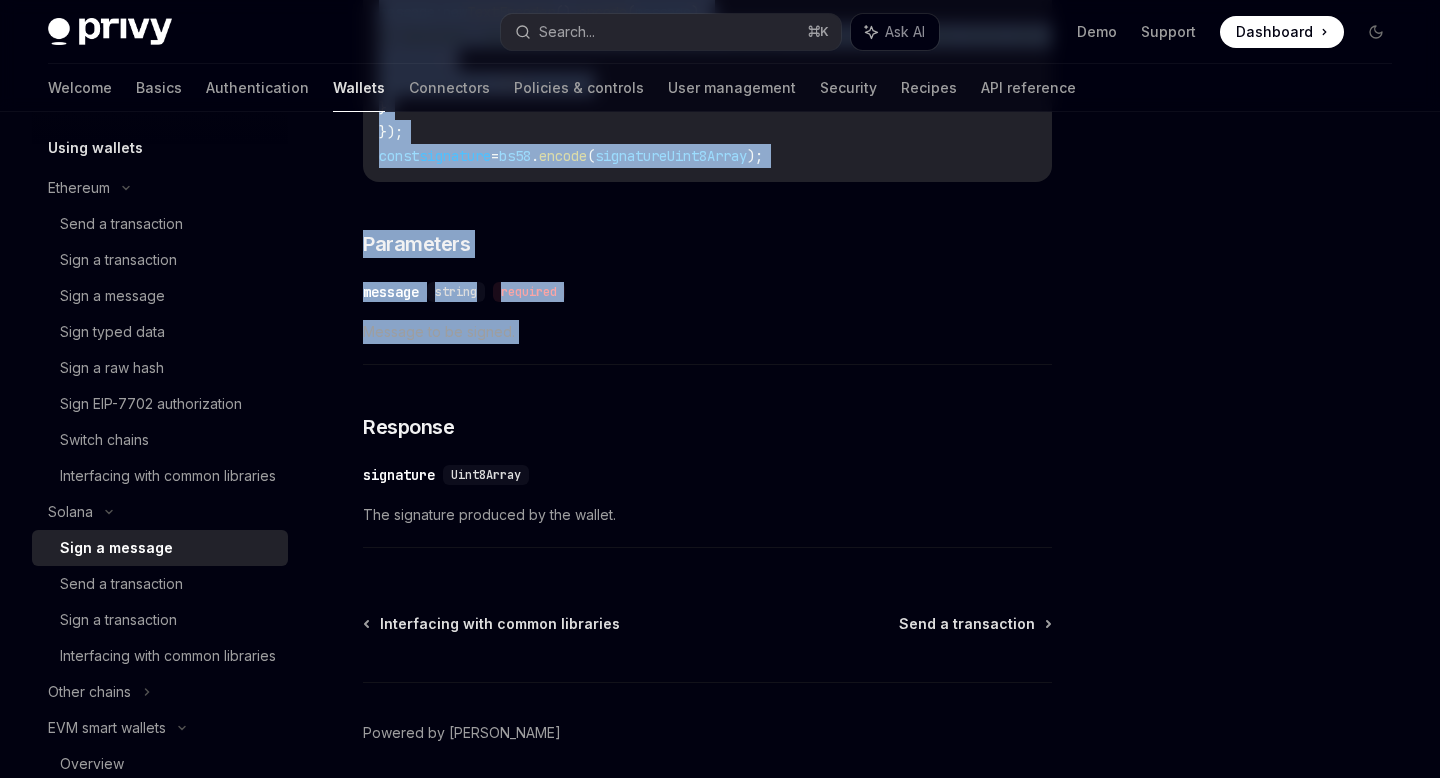 scroll, scrollTop: 756, scrollLeft: 0, axis: vertical 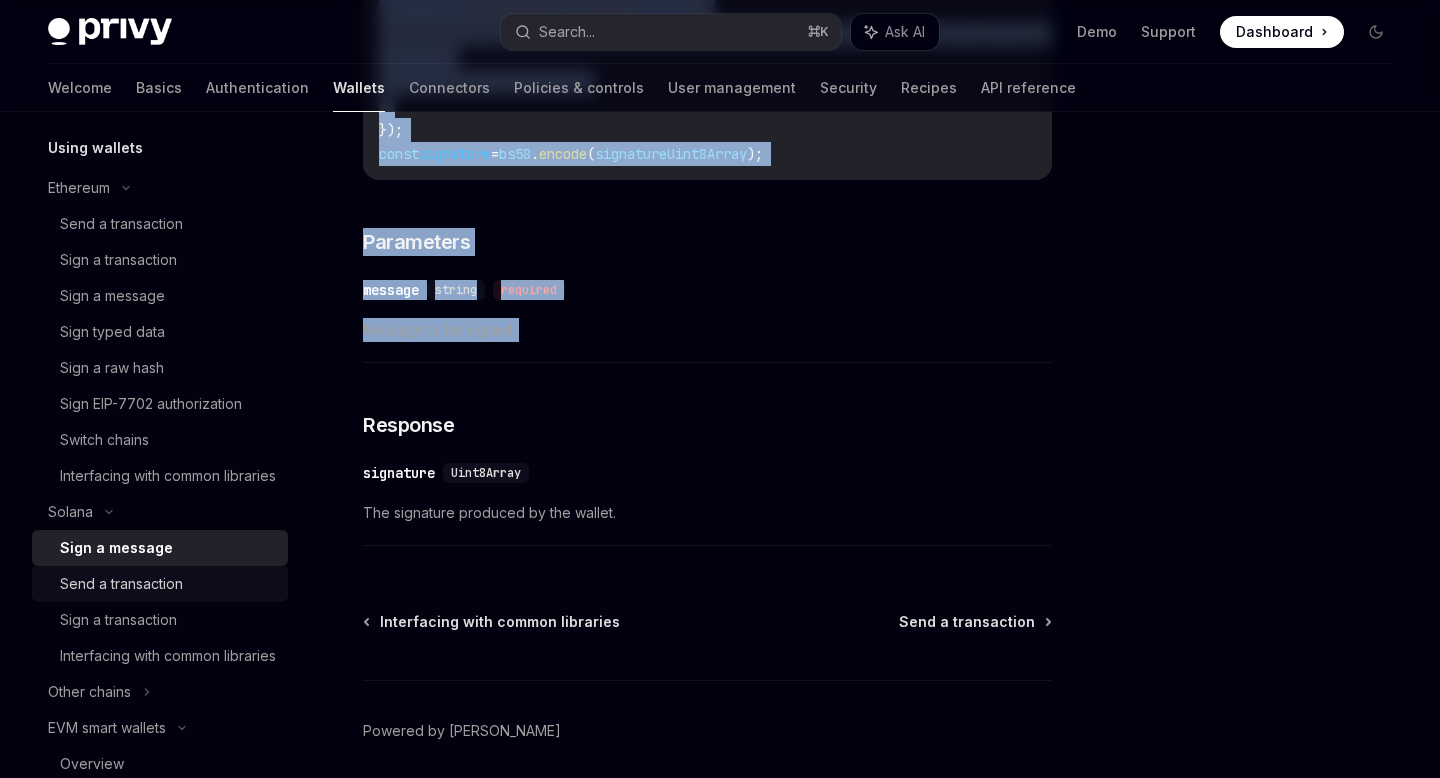click on "Send a transaction" at bounding box center [121, 584] 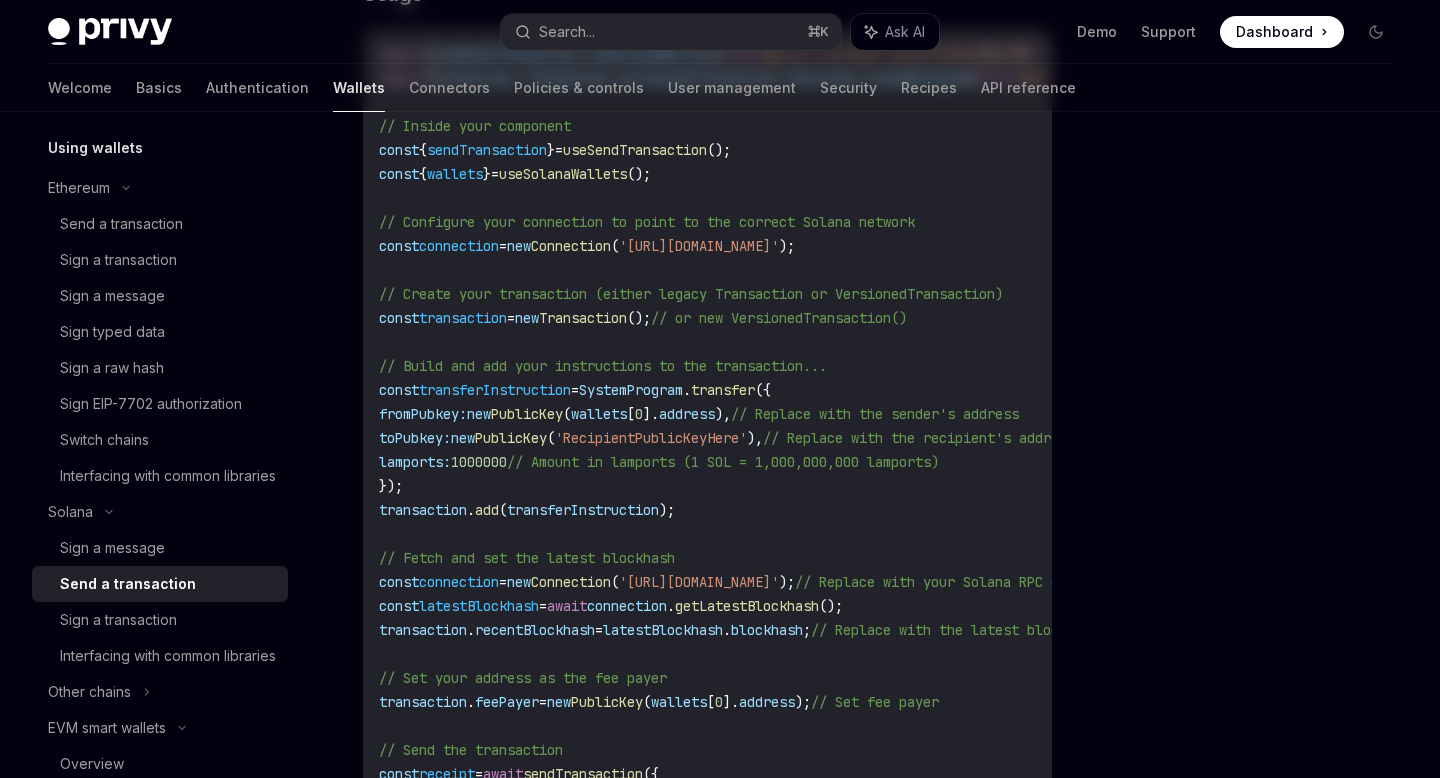 scroll, scrollTop: 0, scrollLeft: 0, axis: both 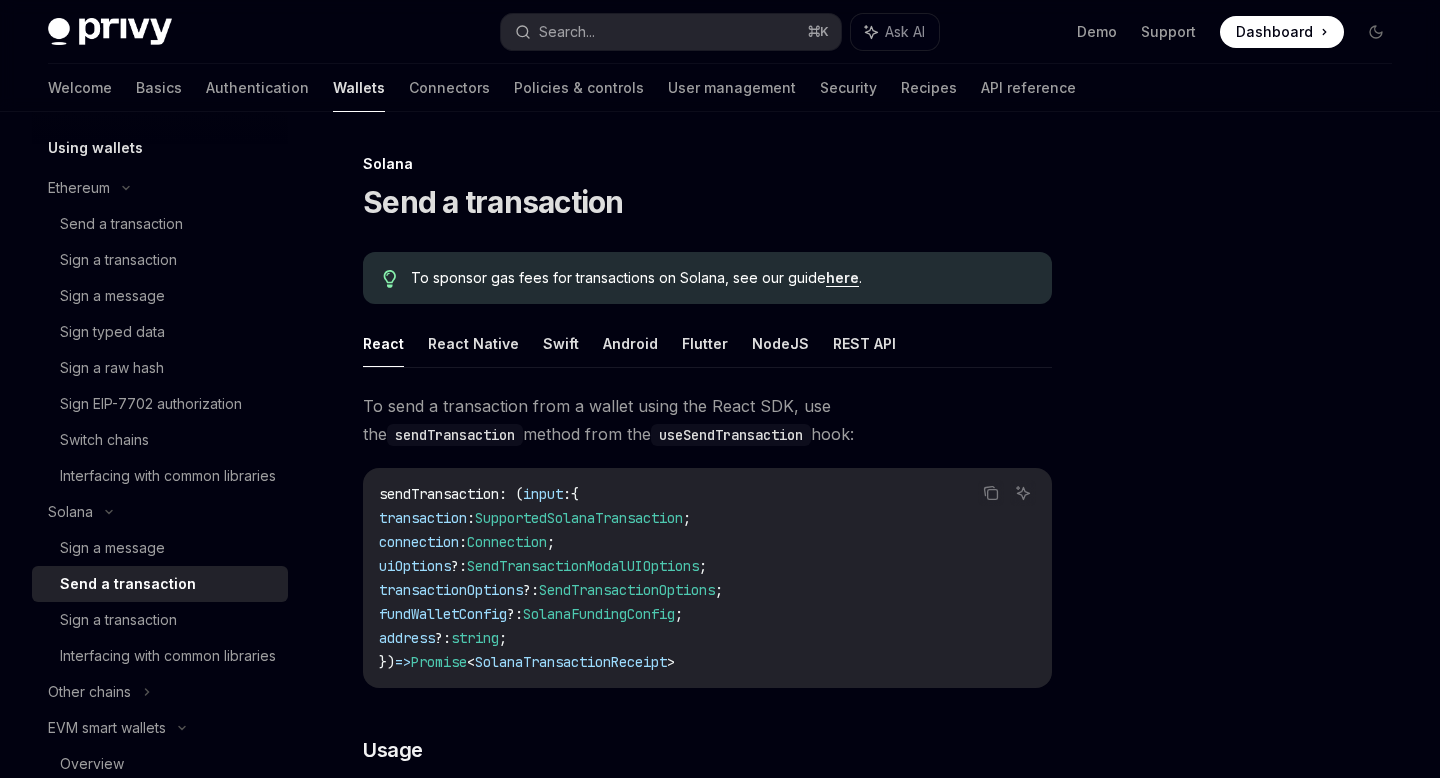 click on "Solana" at bounding box center (707, 164) 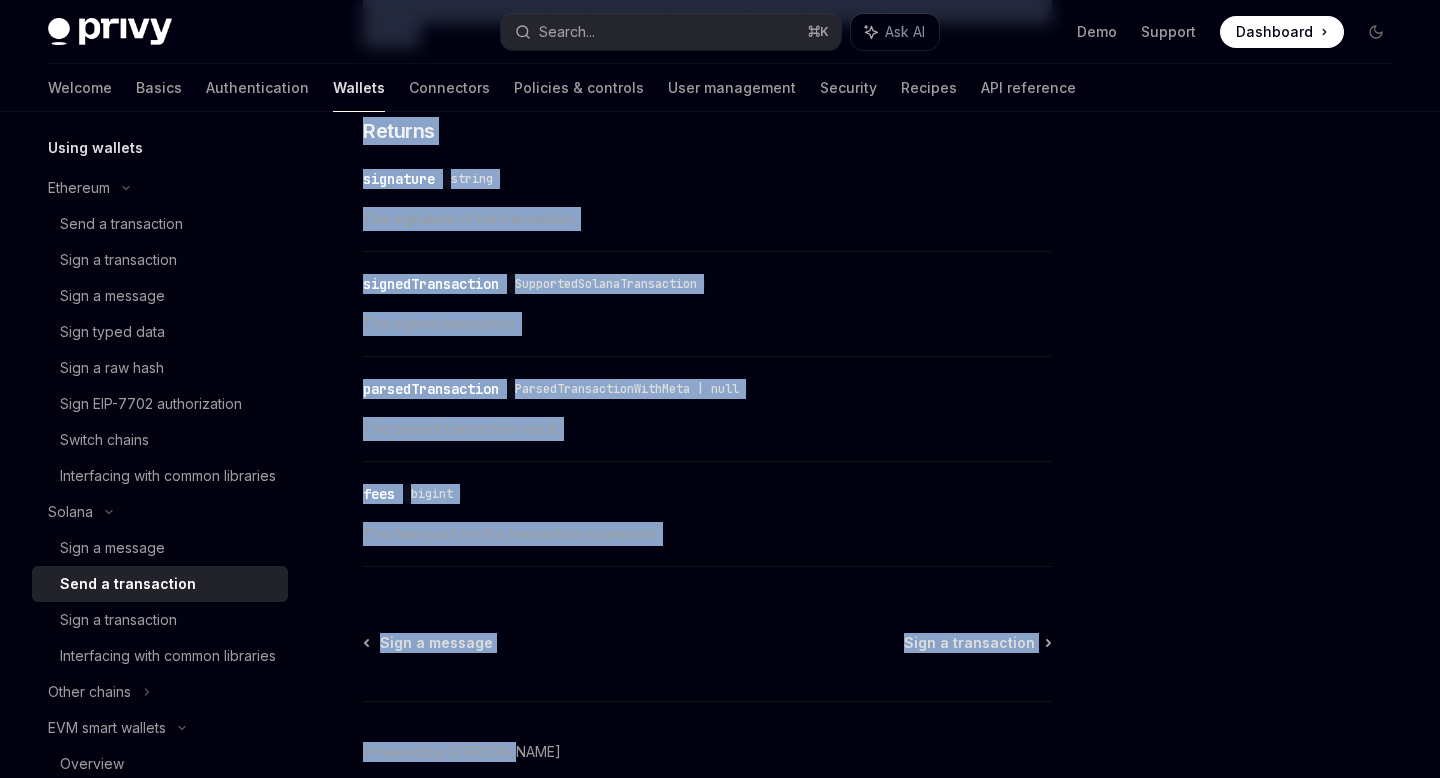 scroll, scrollTop: 2596, scrollLeft: 0, axis: vertical 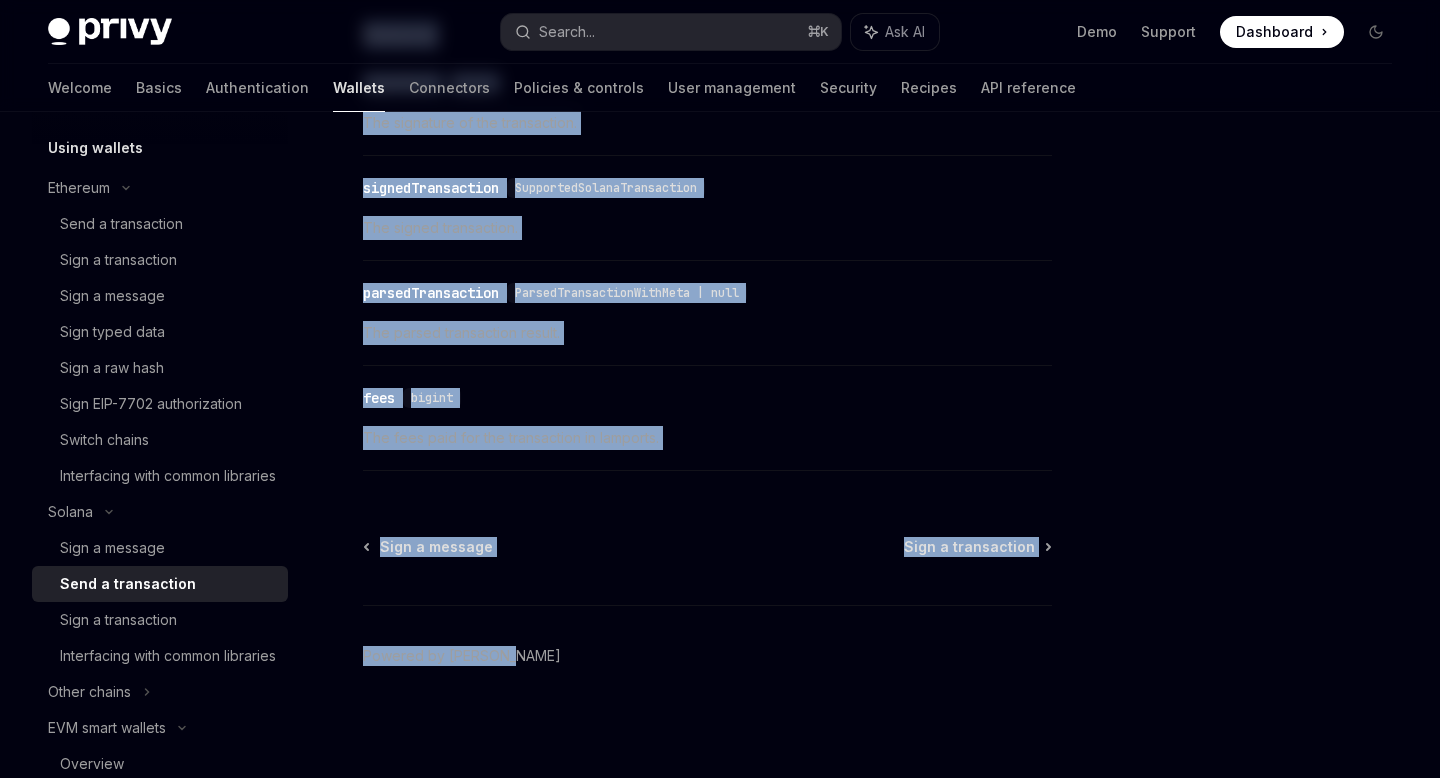 drag, startPoint x: 370, startPoint y: 153, endPoint x: 690, endPoint y: 723, distance: 653.6819 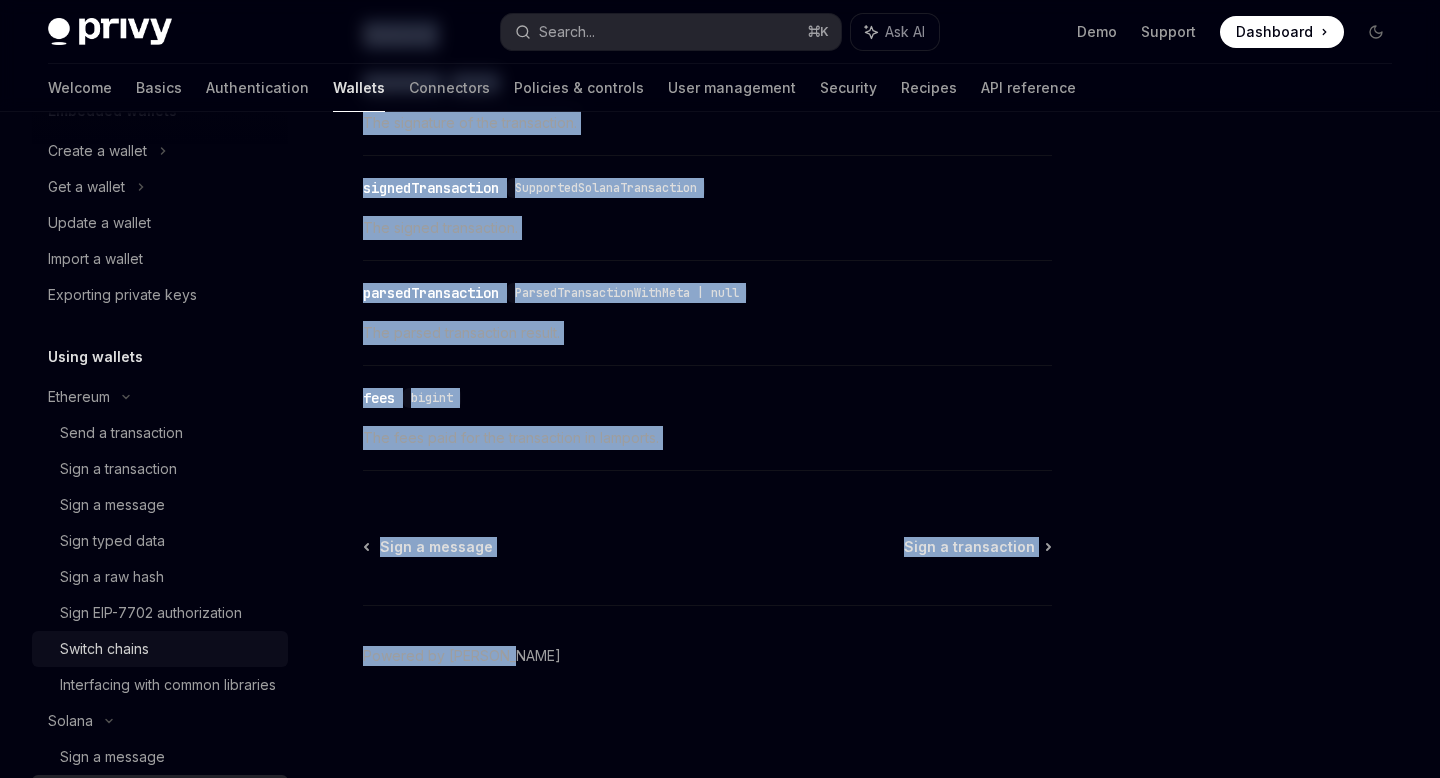 scroll, scrollTop: 0, scrollLeft: 0, axis: both 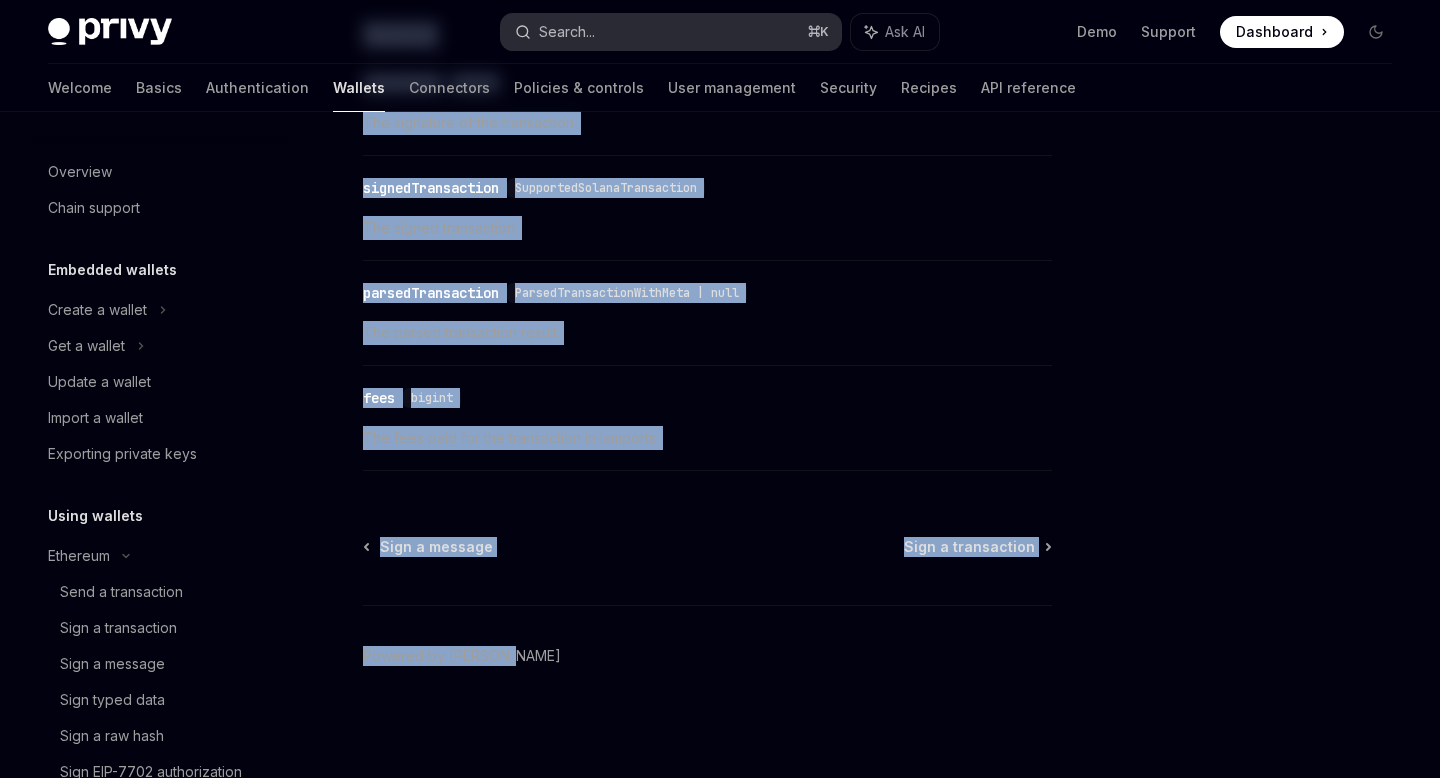 click on "Search... ⌘ K" at bounding box center [670, 32] 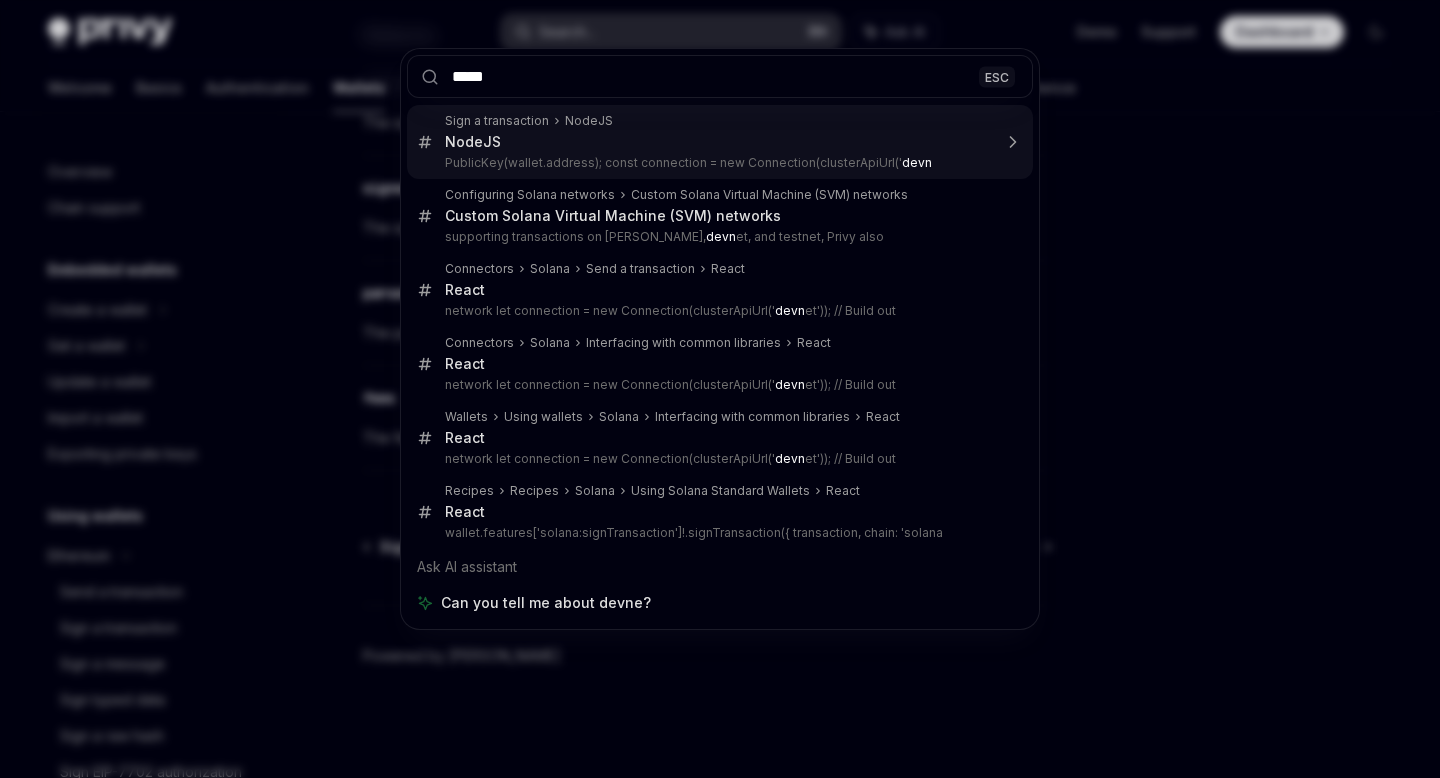 type on "******" 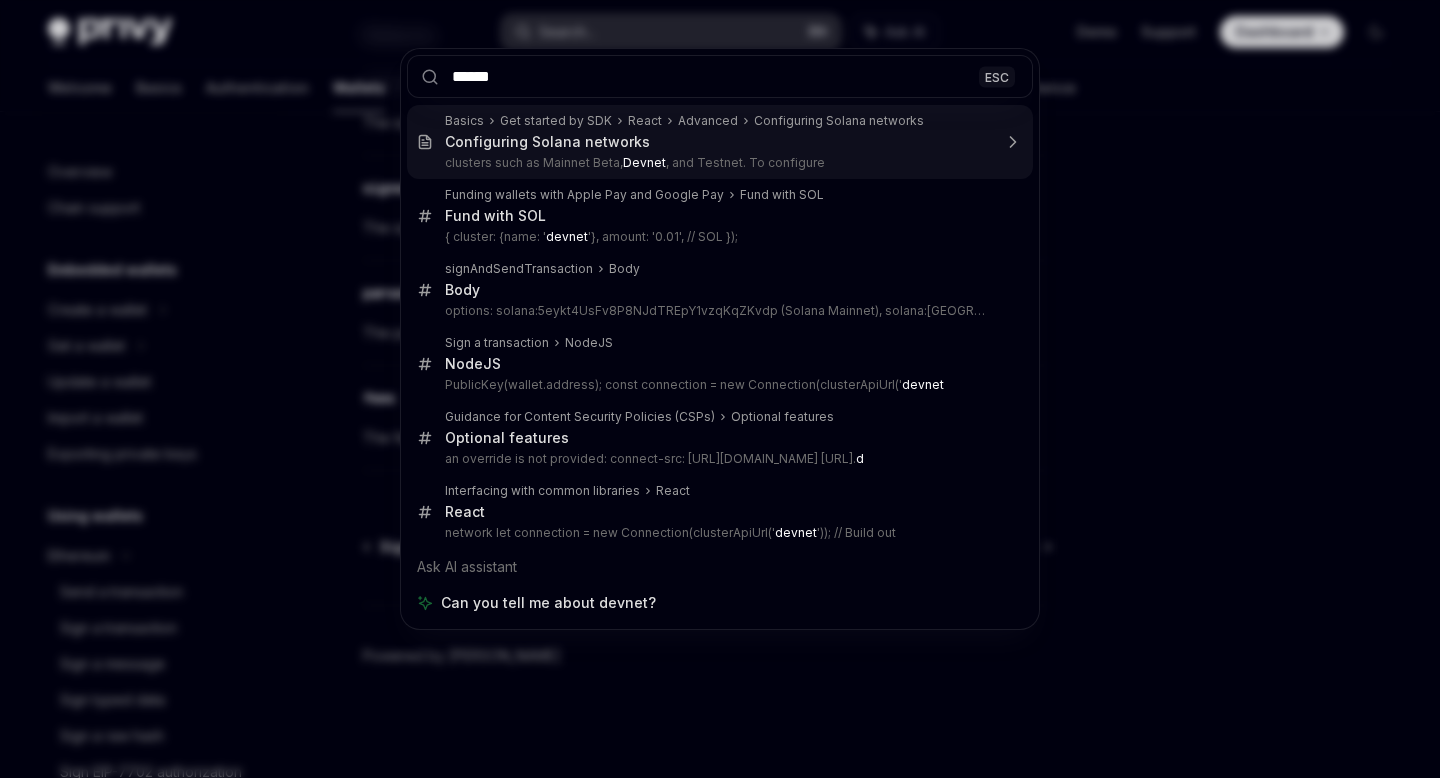 type on "*" 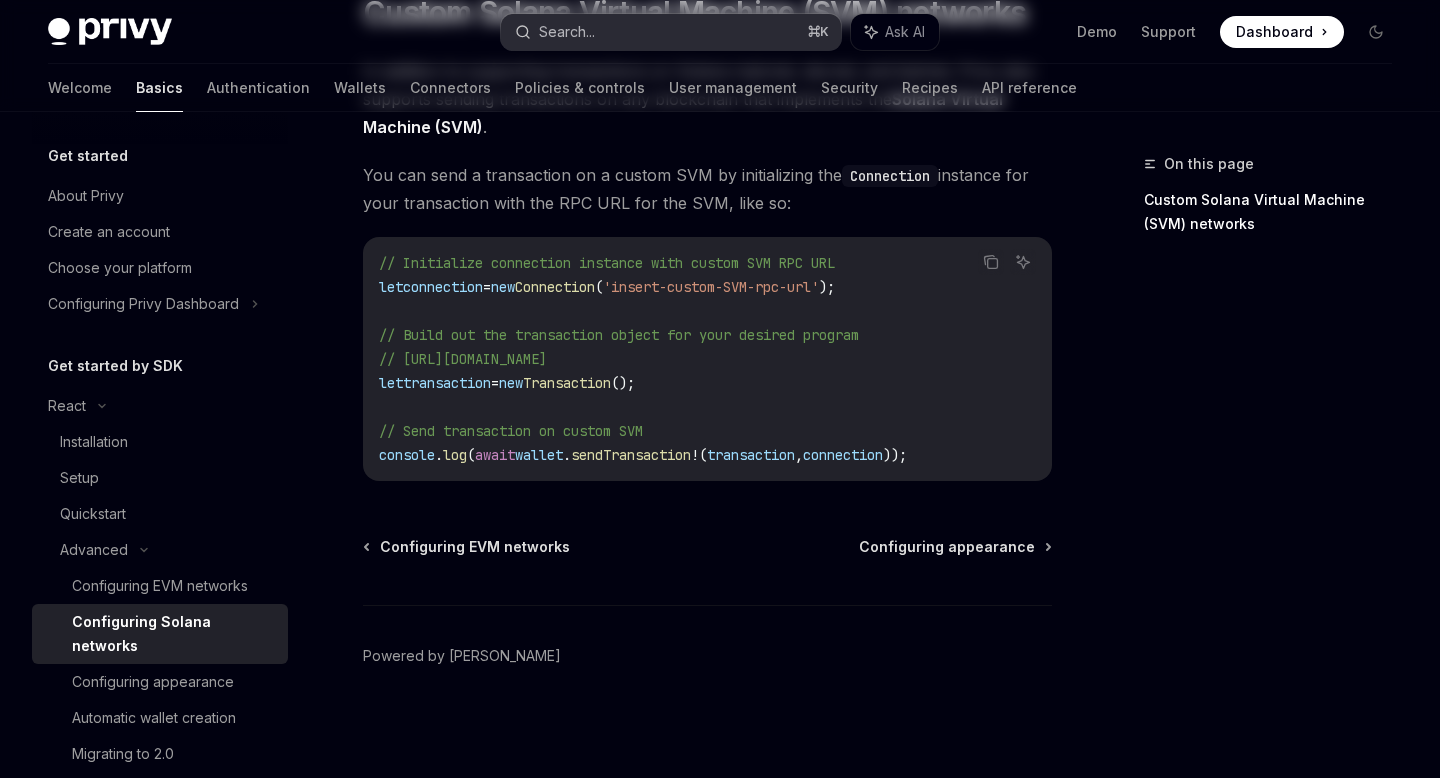 scroll, scrollTop: 0, scrollLeft: 0, axis: both 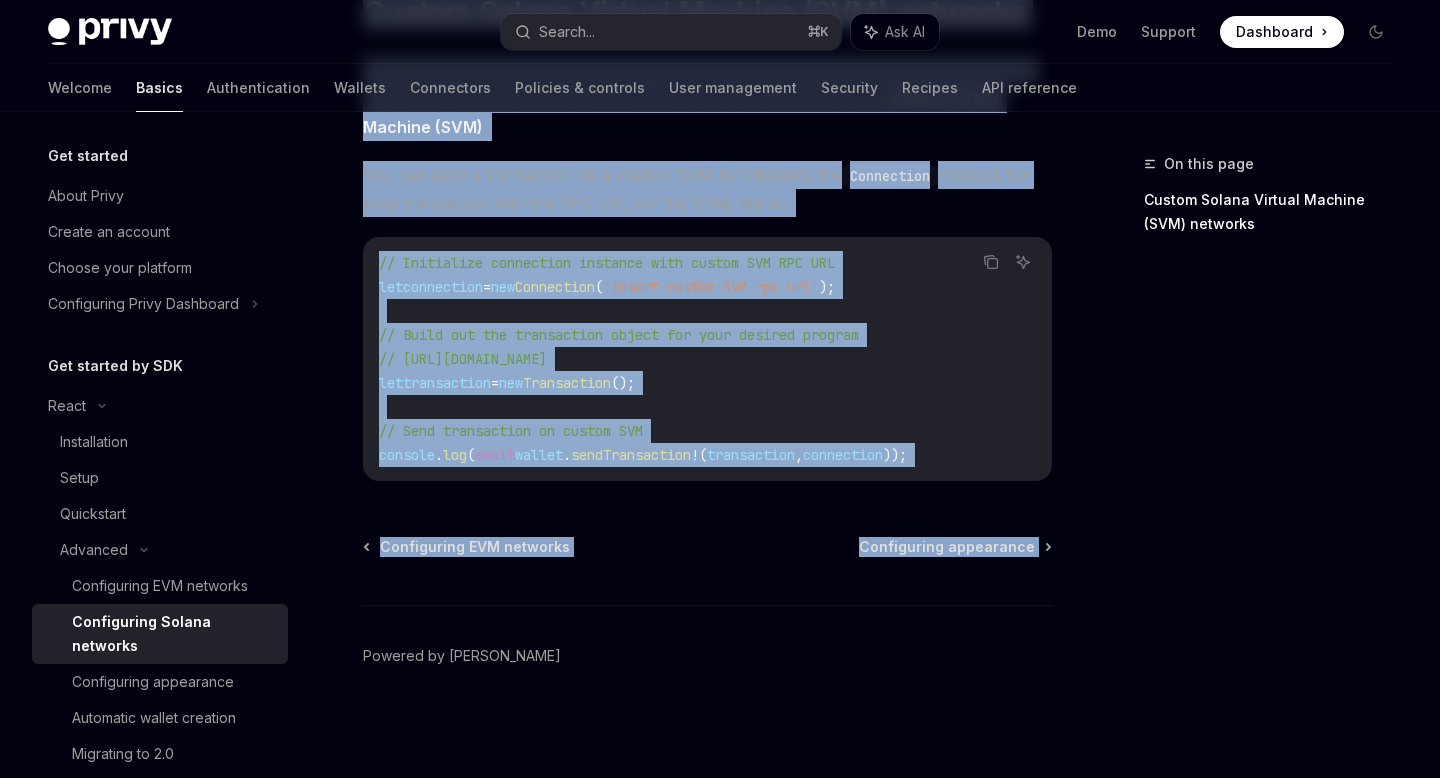 drag, startPoint x: 364, startPoint y: 158, endPoint x: 870, endPoint y: 623, distance: 687.21246 